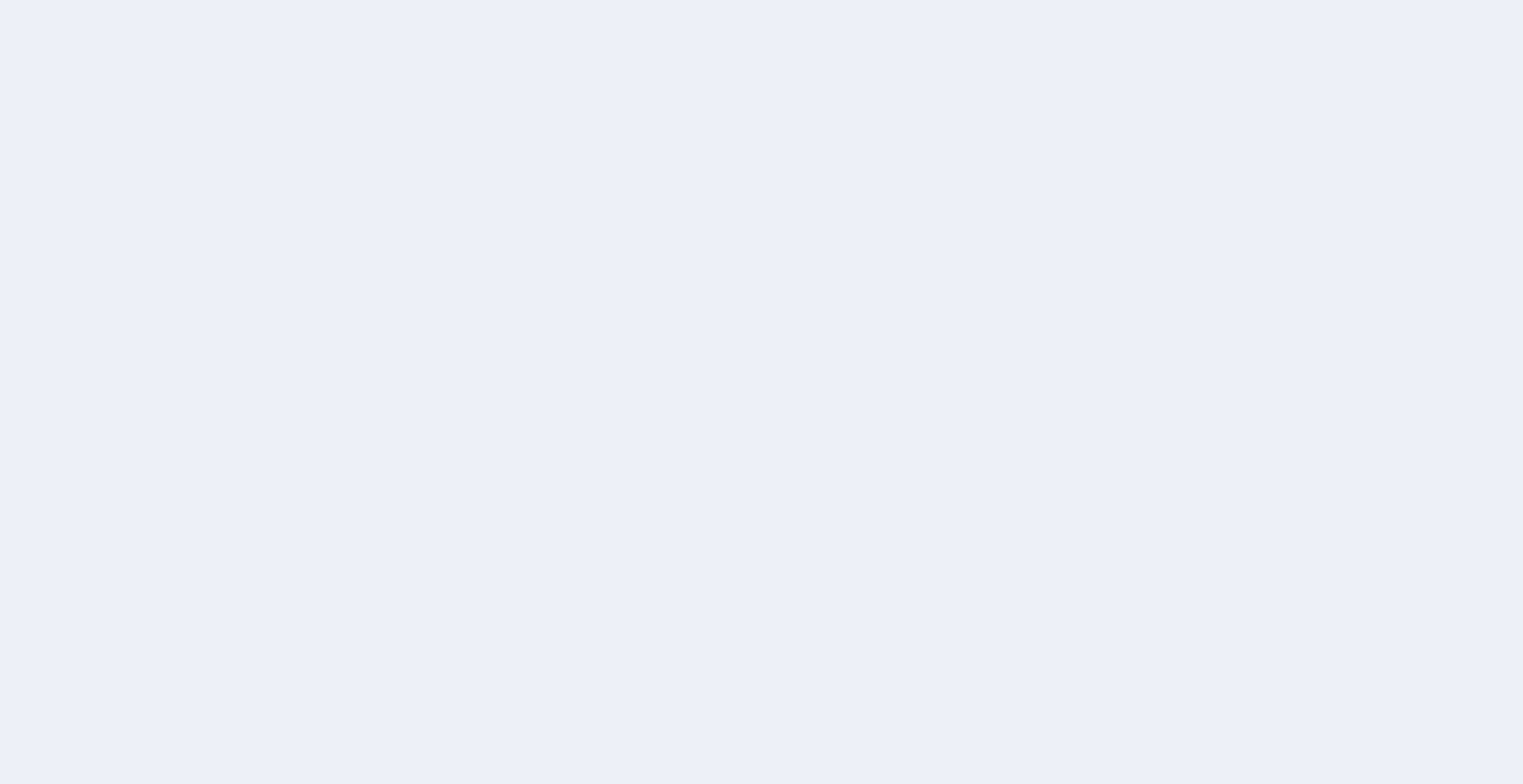 scroll, scrollTop: 0, scrollLeft: 0, axis: both 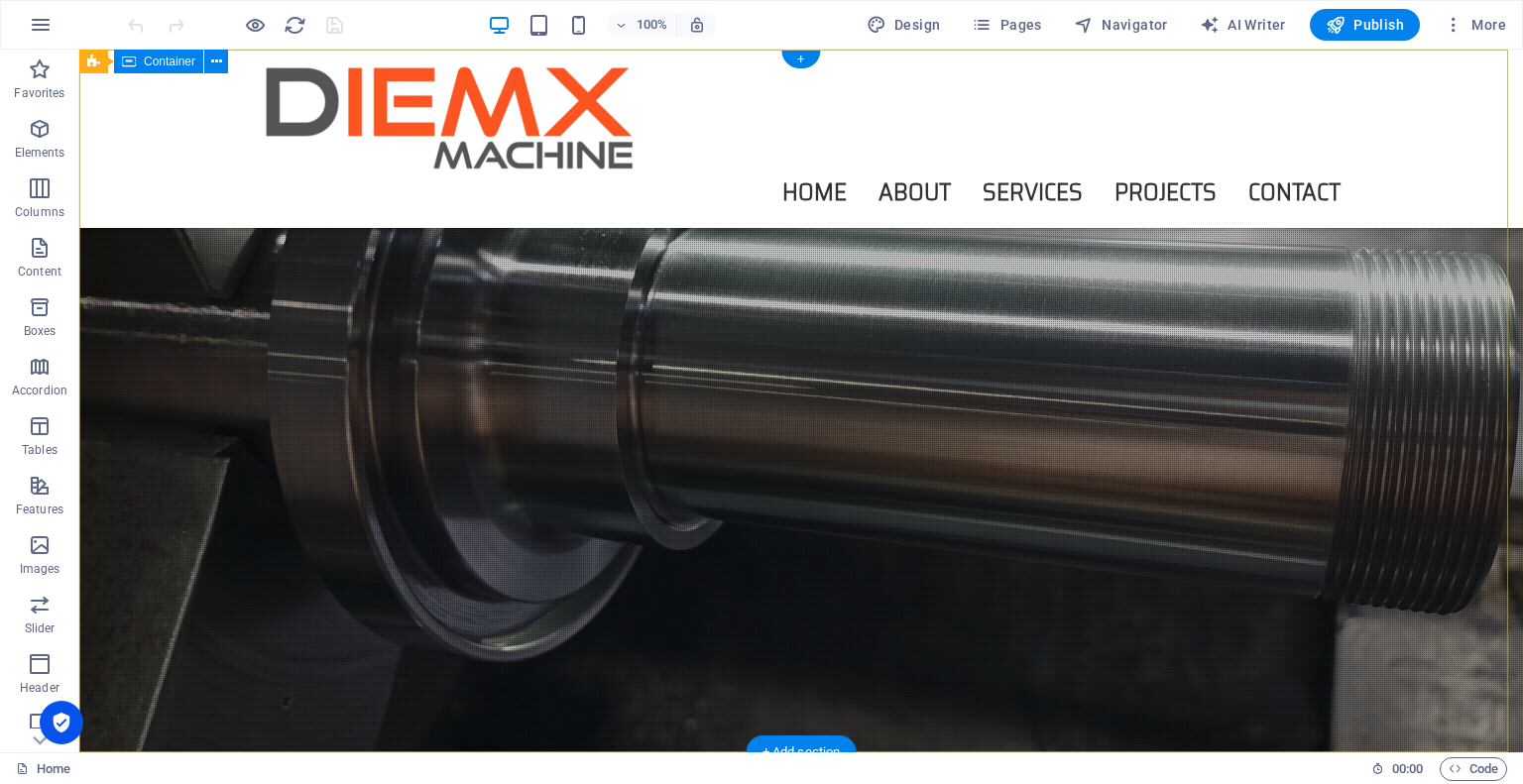 click on "PR ACTICAL APPROACH | PROVEN RESULTS" at bounding box center (801, 950) 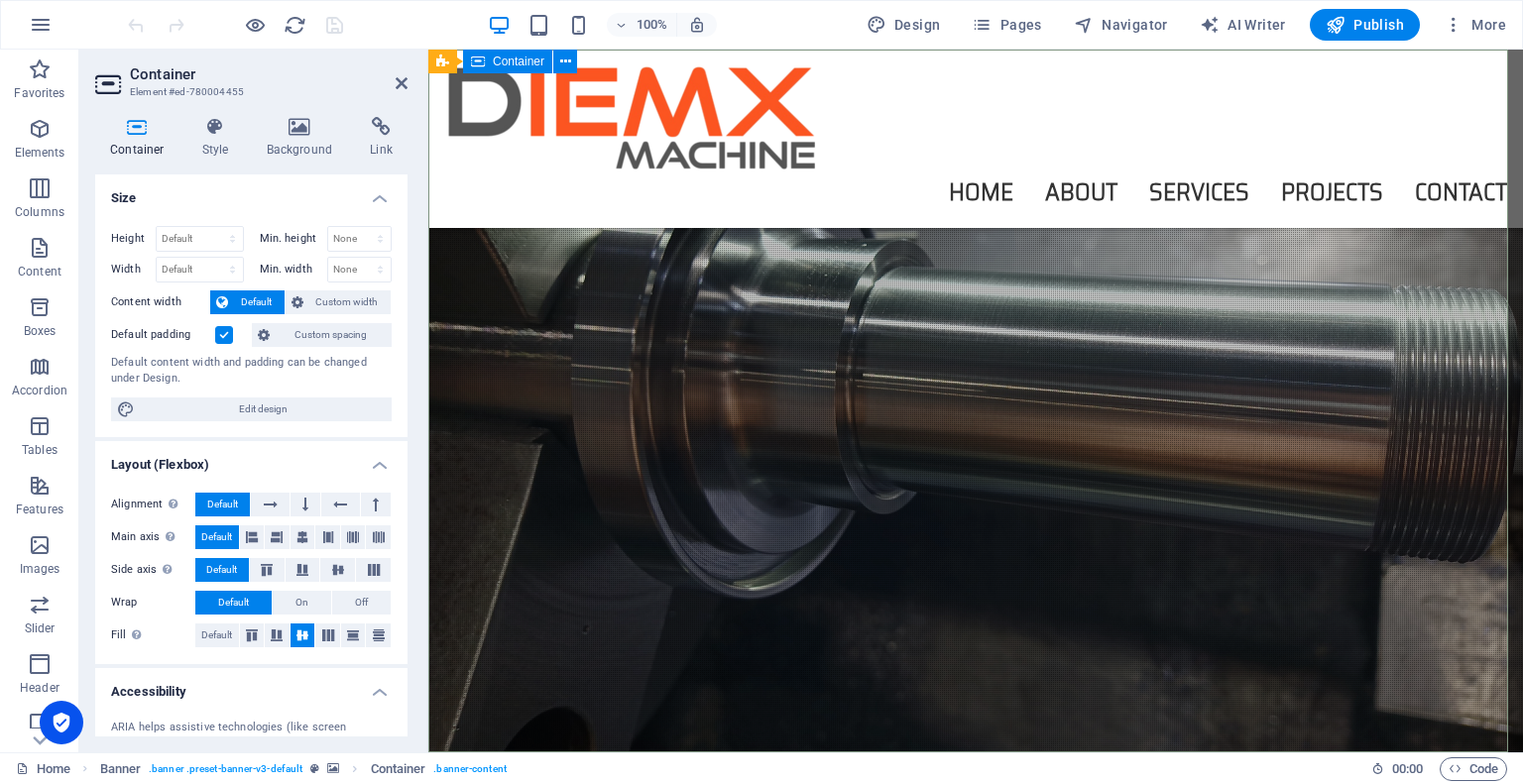 click on "PR ACTICAL APPROACH | PROVEN RESULTS" at bounding box center [976, 991] 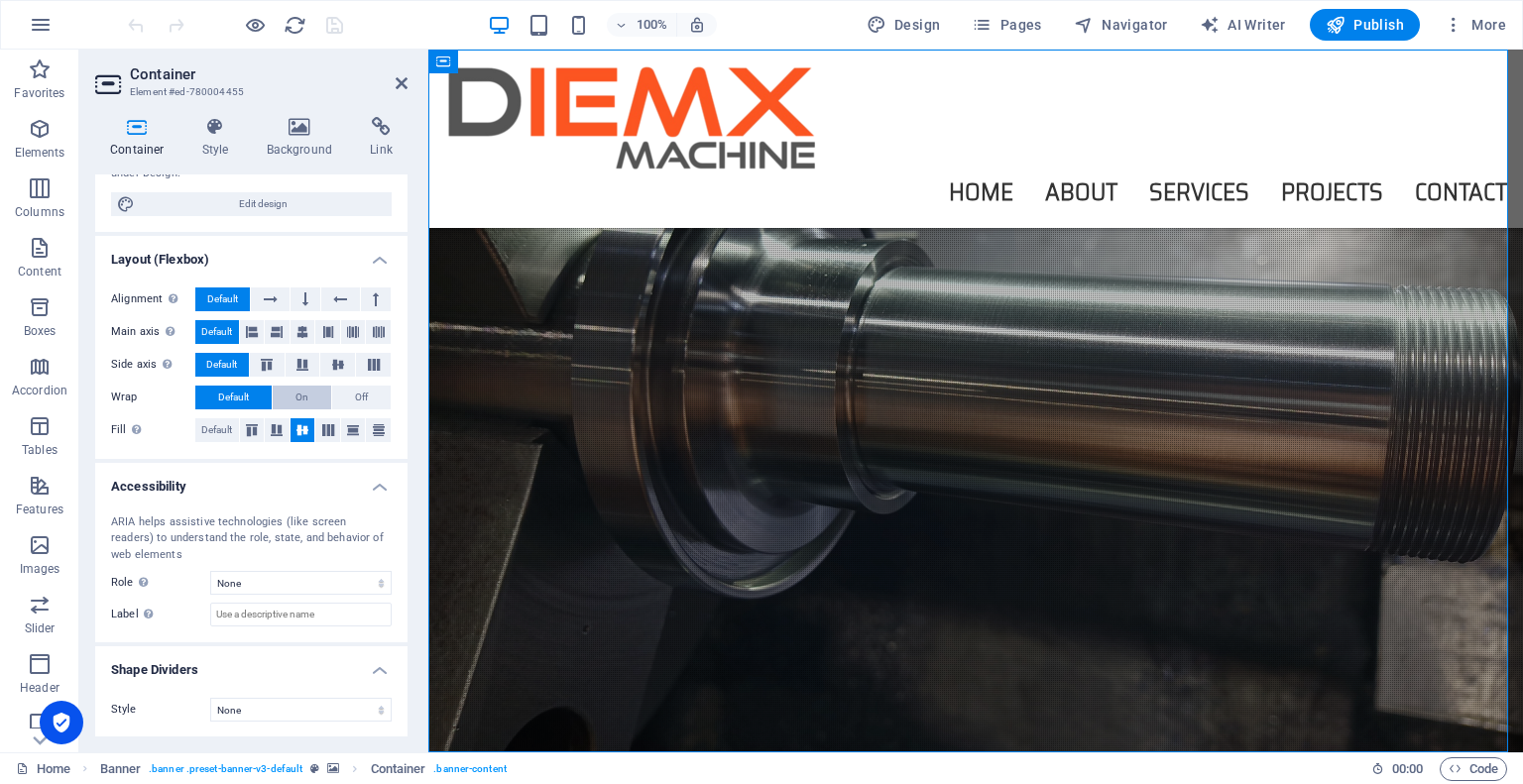 scroll, scrollTop: 0, scrollLeft: 0, axis: both 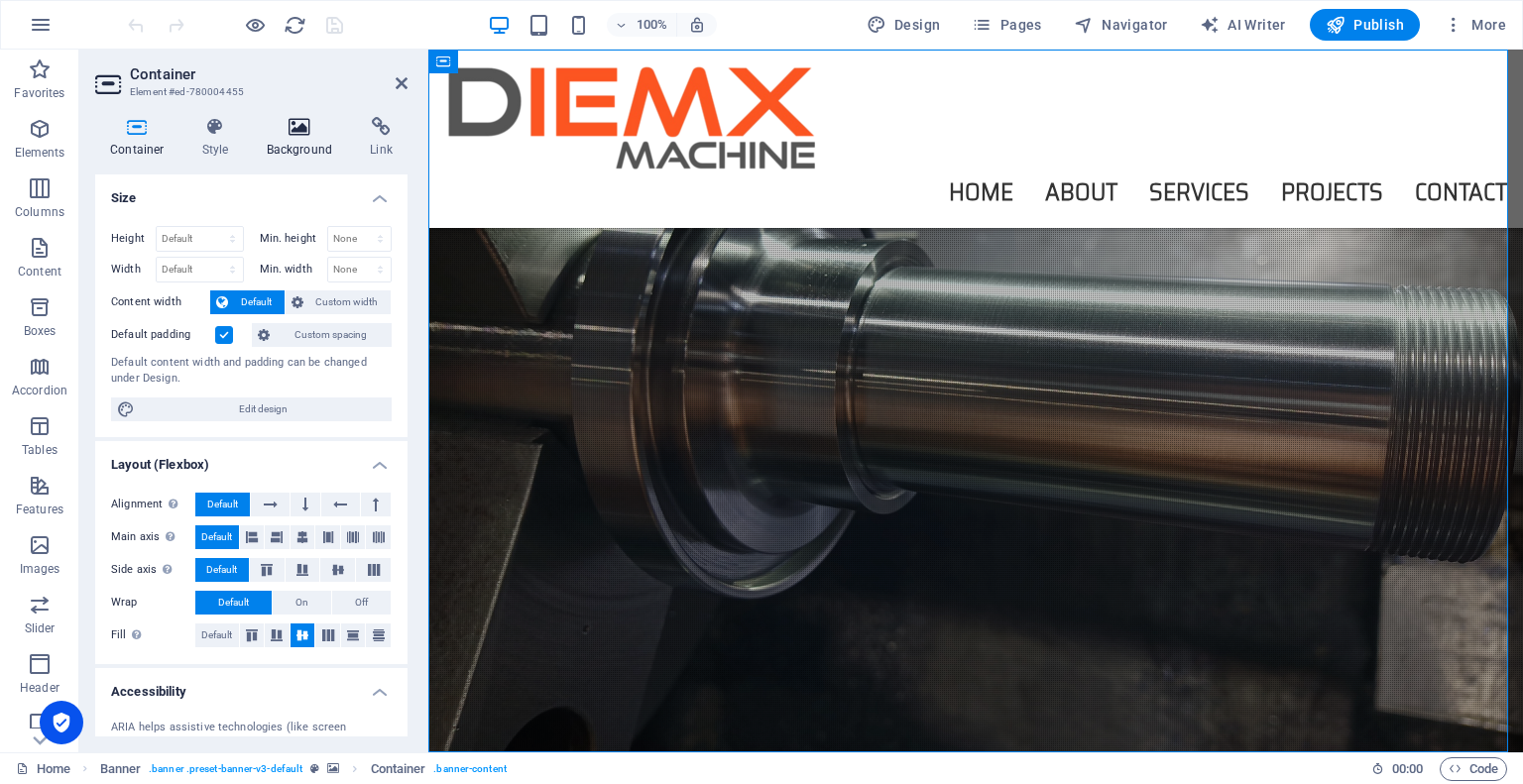 click on "Background" at bounding box center (303, 138) 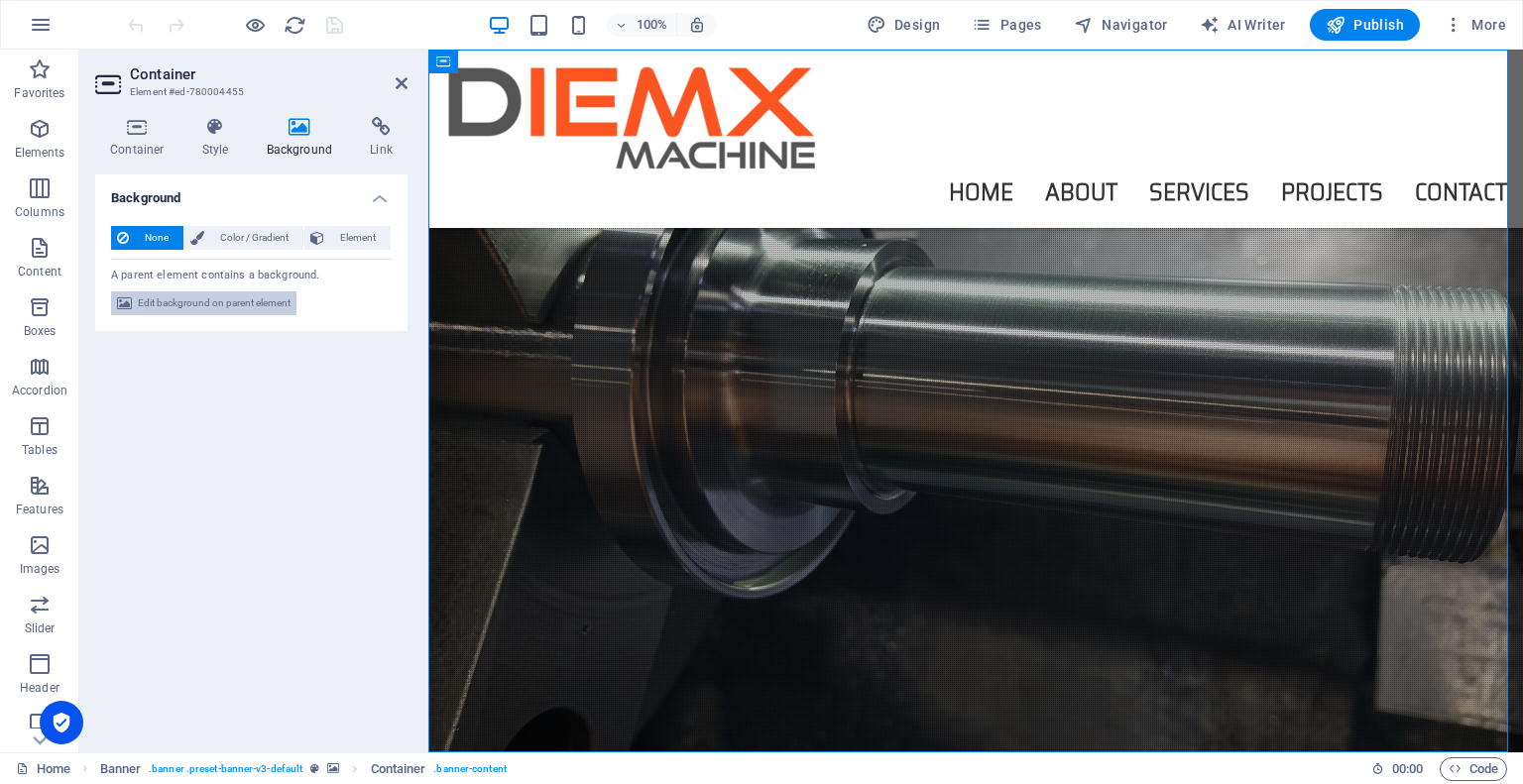 click on "Edit background on parent element" at bounding box center (214, 303) 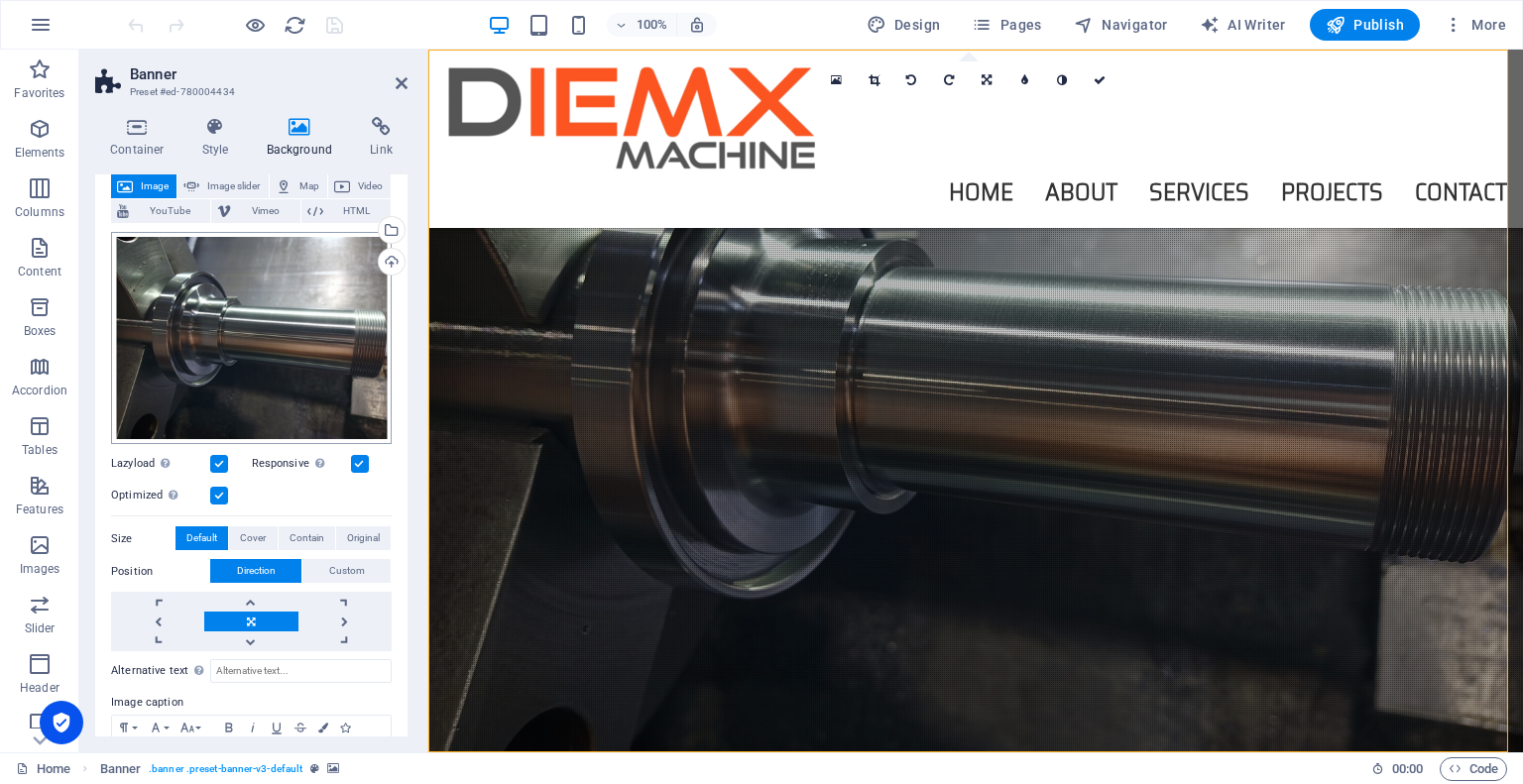 scroll, scrollTop: 21, scrollLeft: 0, axis: vertical 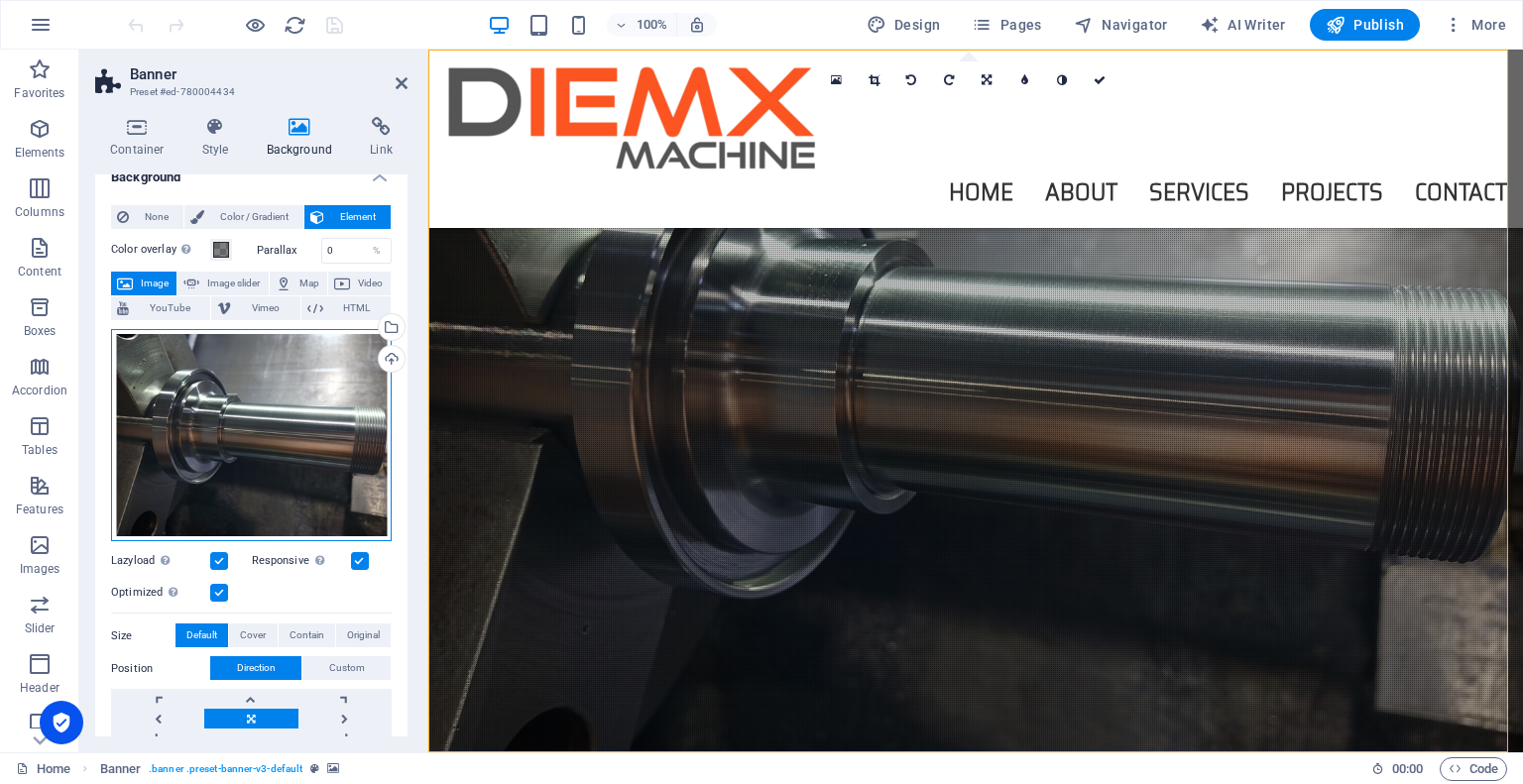 click on "Drag files here, click to choose files or select files from Files or our free stock photos & videos" at bounding box center (251, 435) 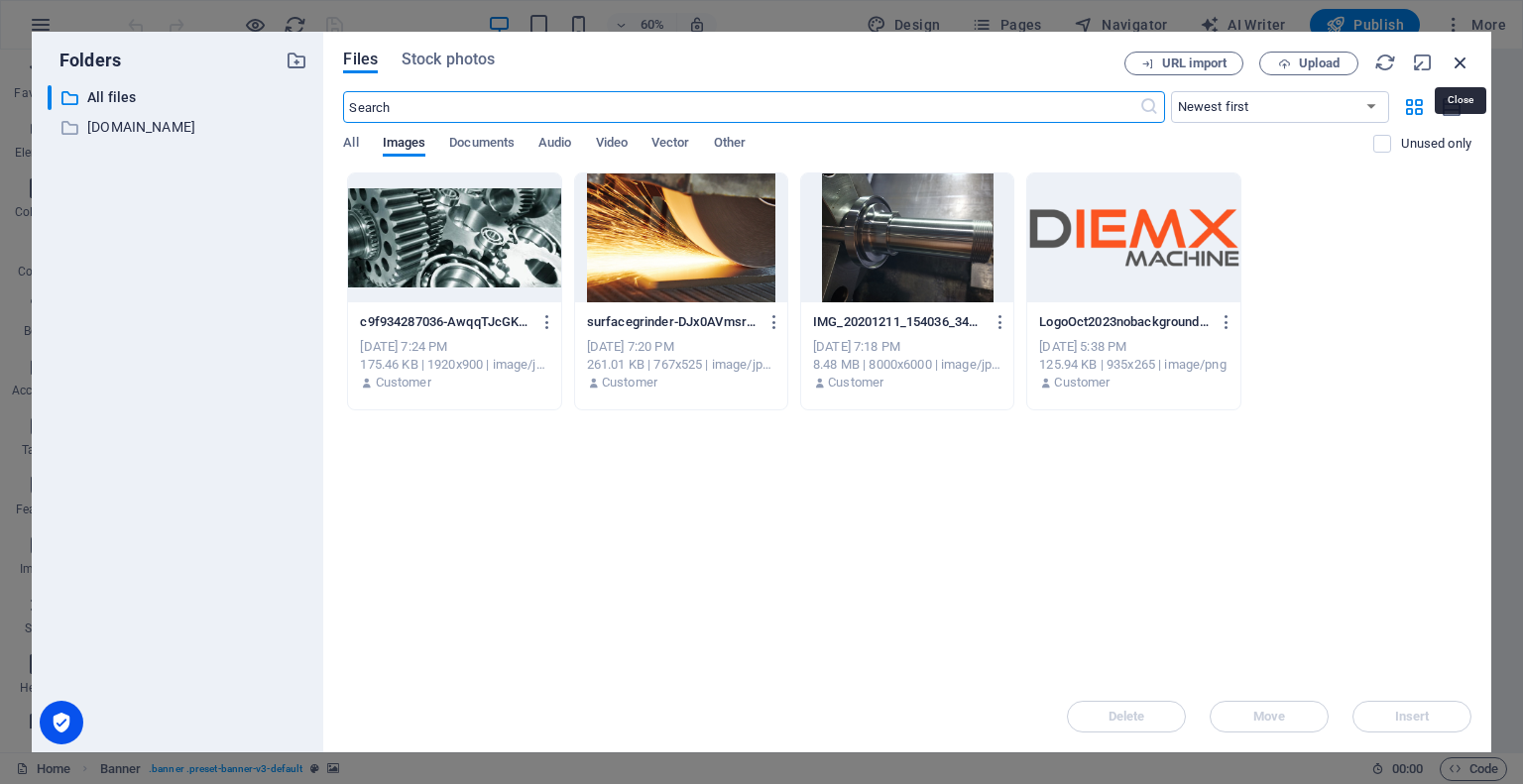 click at bounding box center [1461, 62] 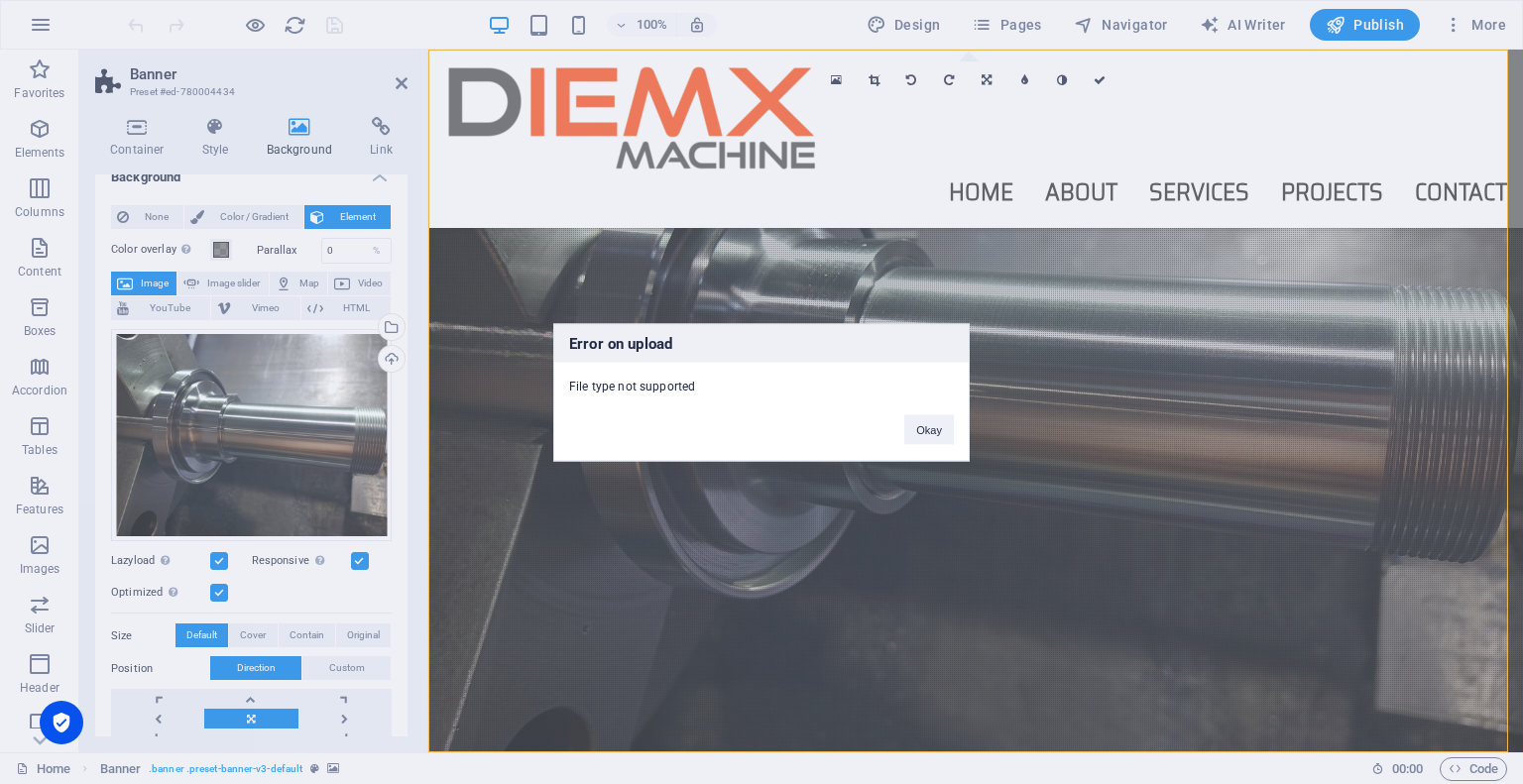 click on "Okay" at bounding box center (929, 429) 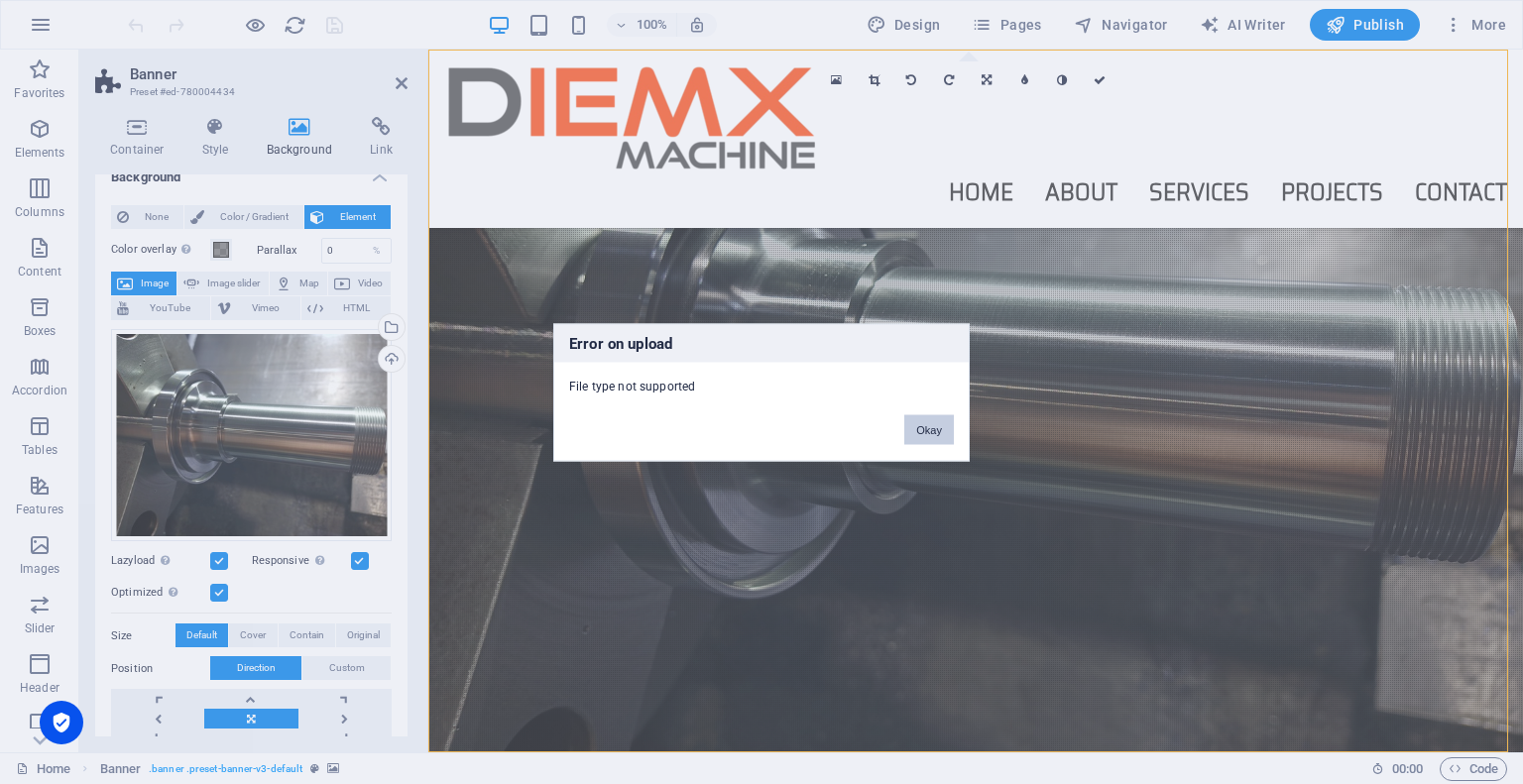 click on "Okay" at bounding box center (929, 429) 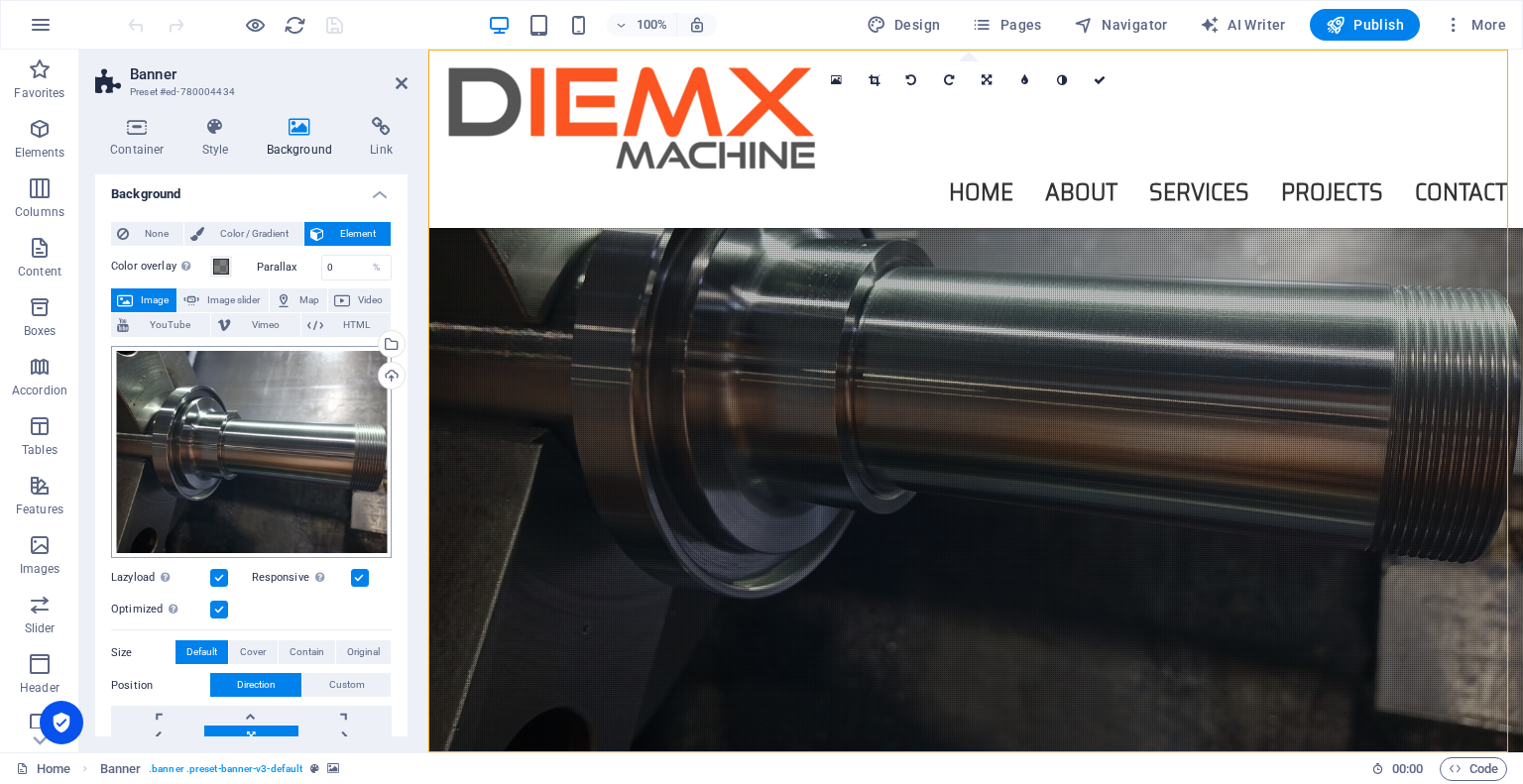 scroll, scrollTop: 0, scrollLeft: 0, axis: both 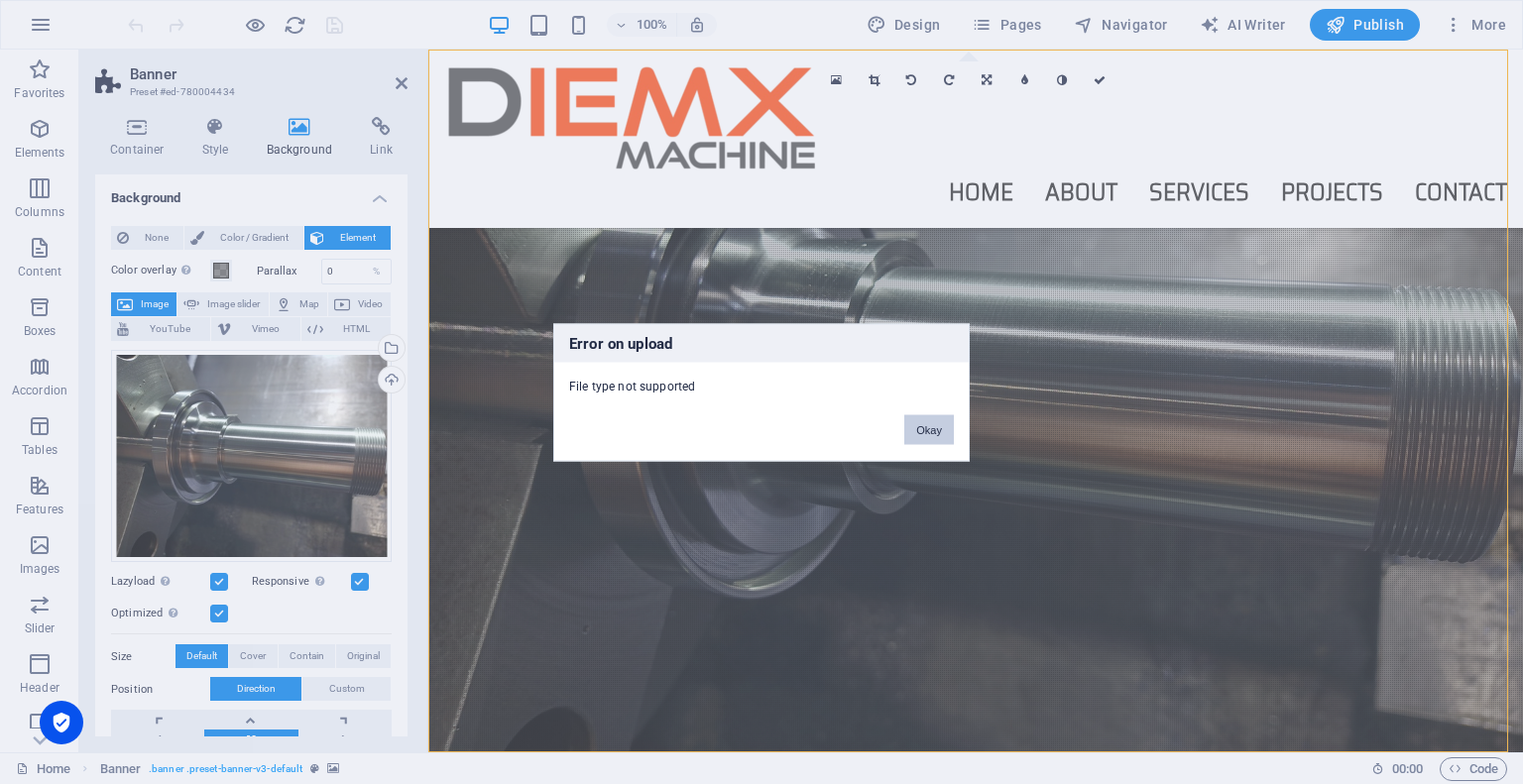 click on "Okay" at bounding box center (929, 429) 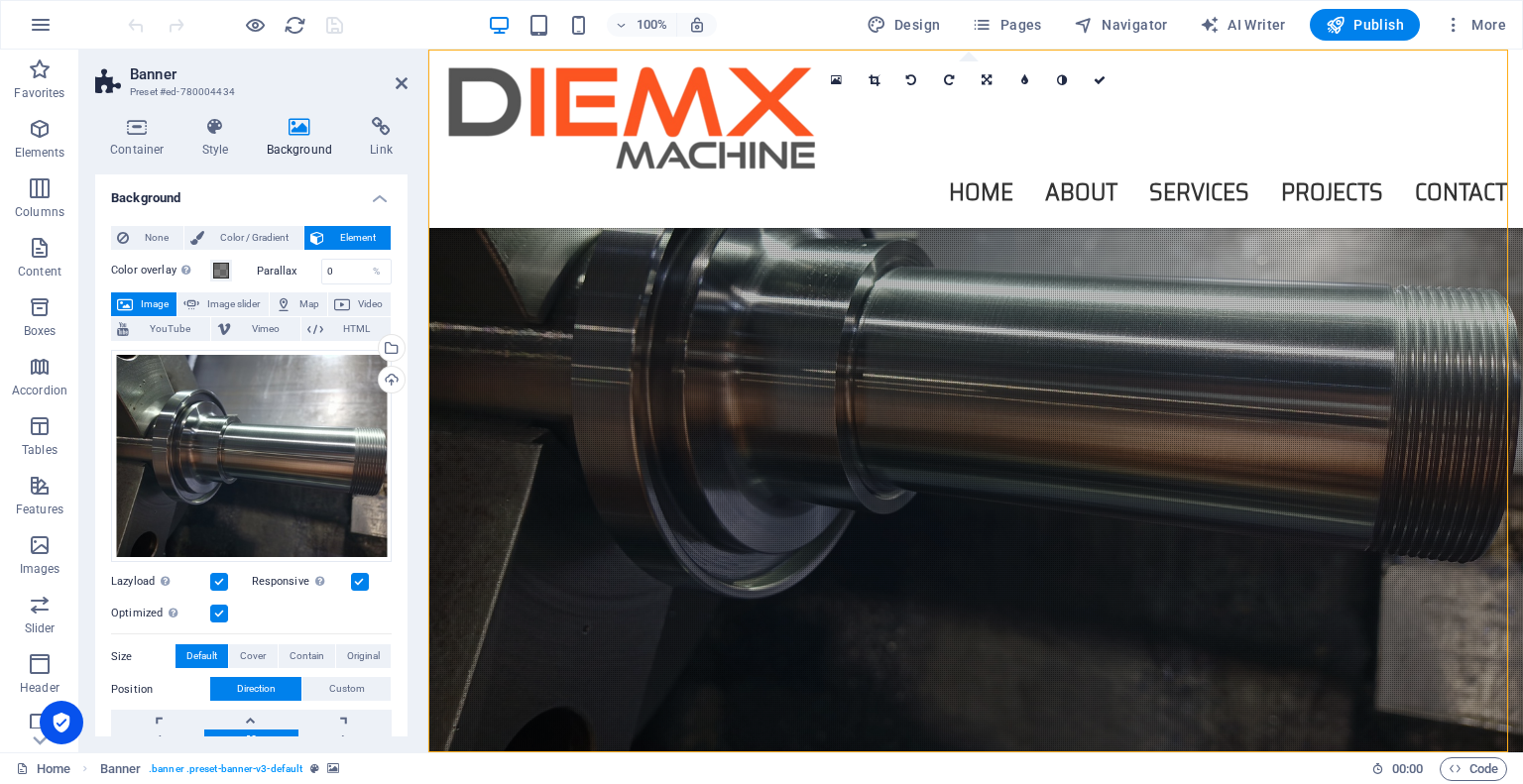 click on "Image" at bounding box center [155, 304] 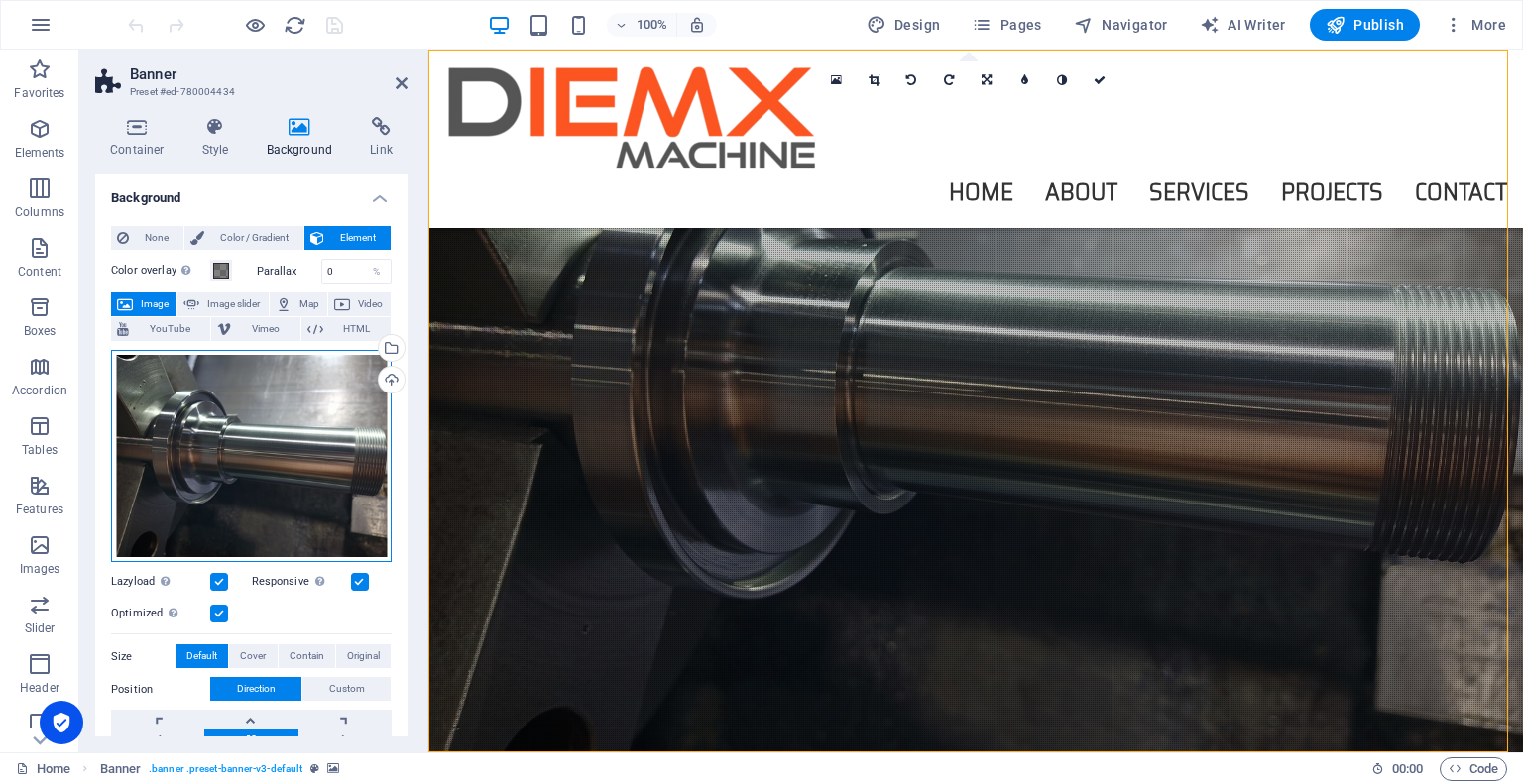 click on "Drag files here, click to choose files or select files from Files or our free stock photos & videos" at bounding box center (251, 456) 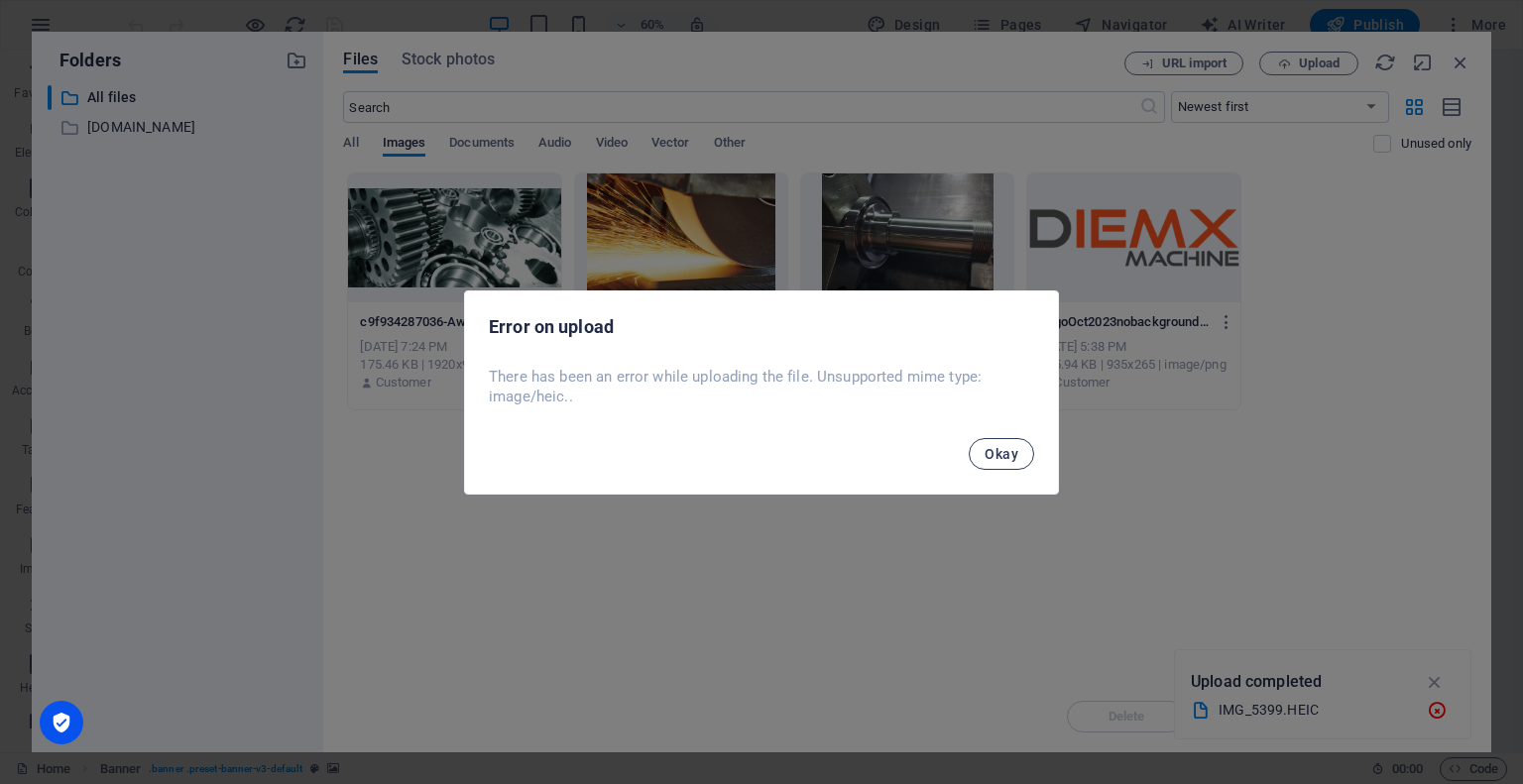 click on "Okay" at bounding box center [1001, 454] 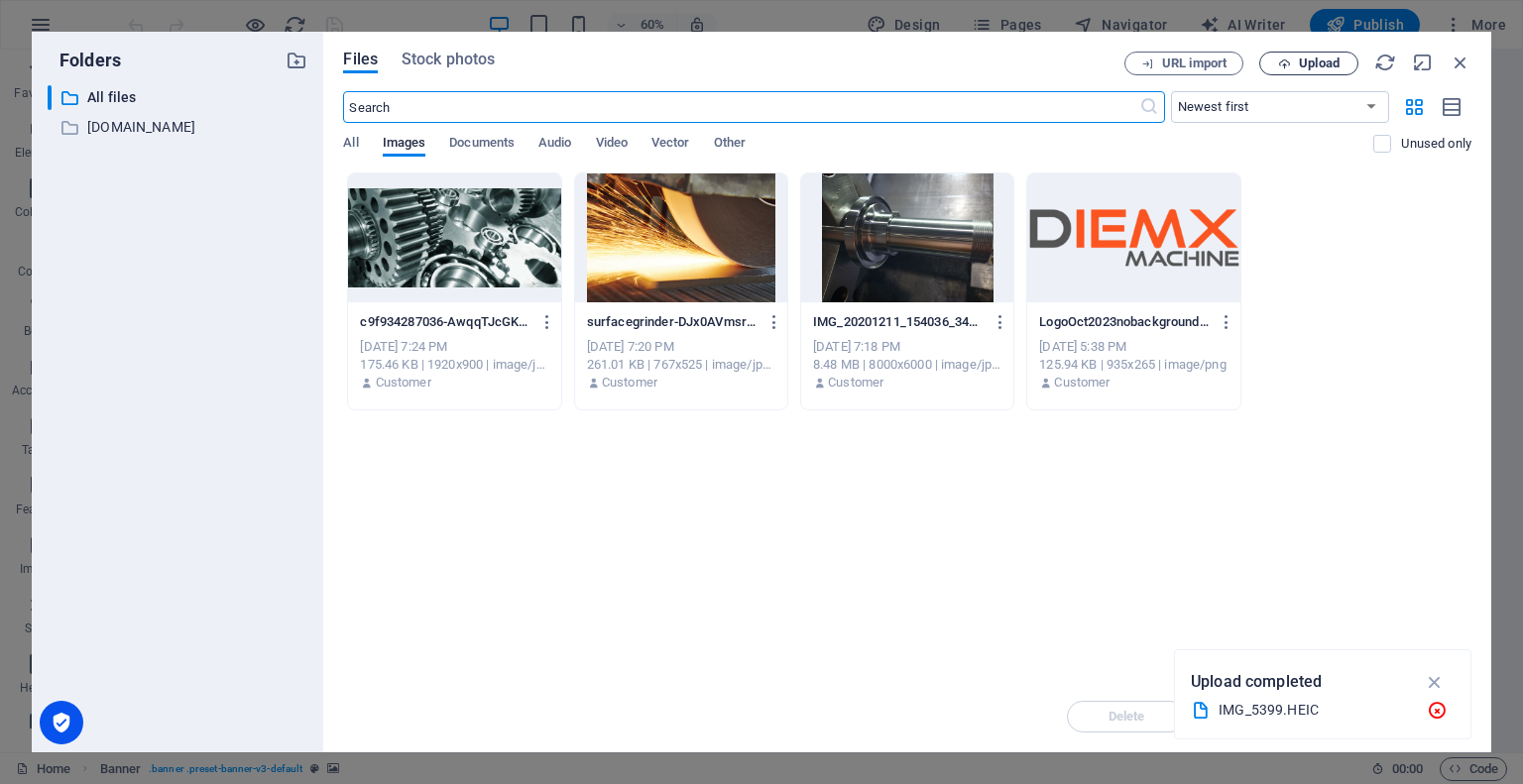 click at bounding box center (1284, 63) 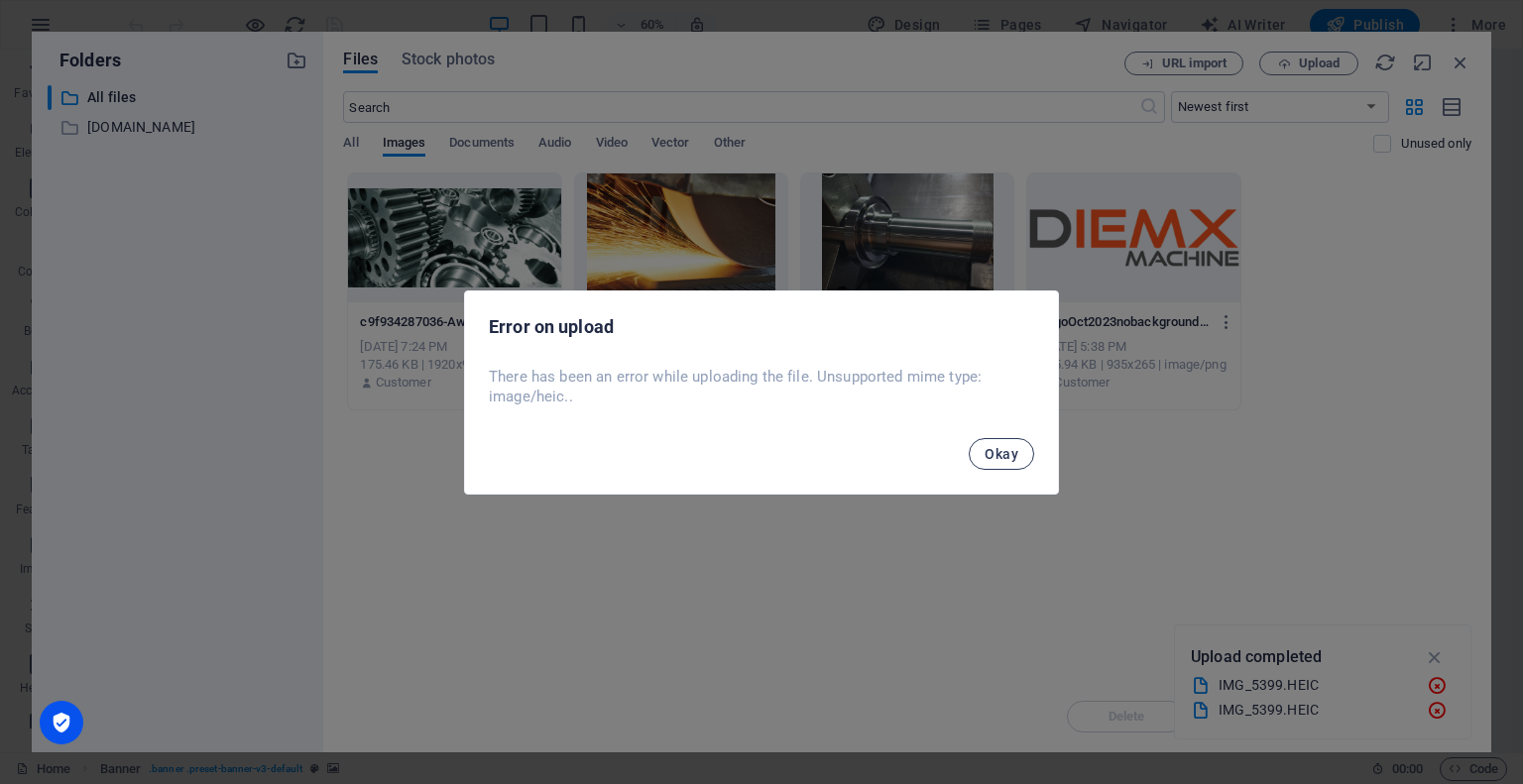 click on "Okay" at bounding box center (1001, 454) 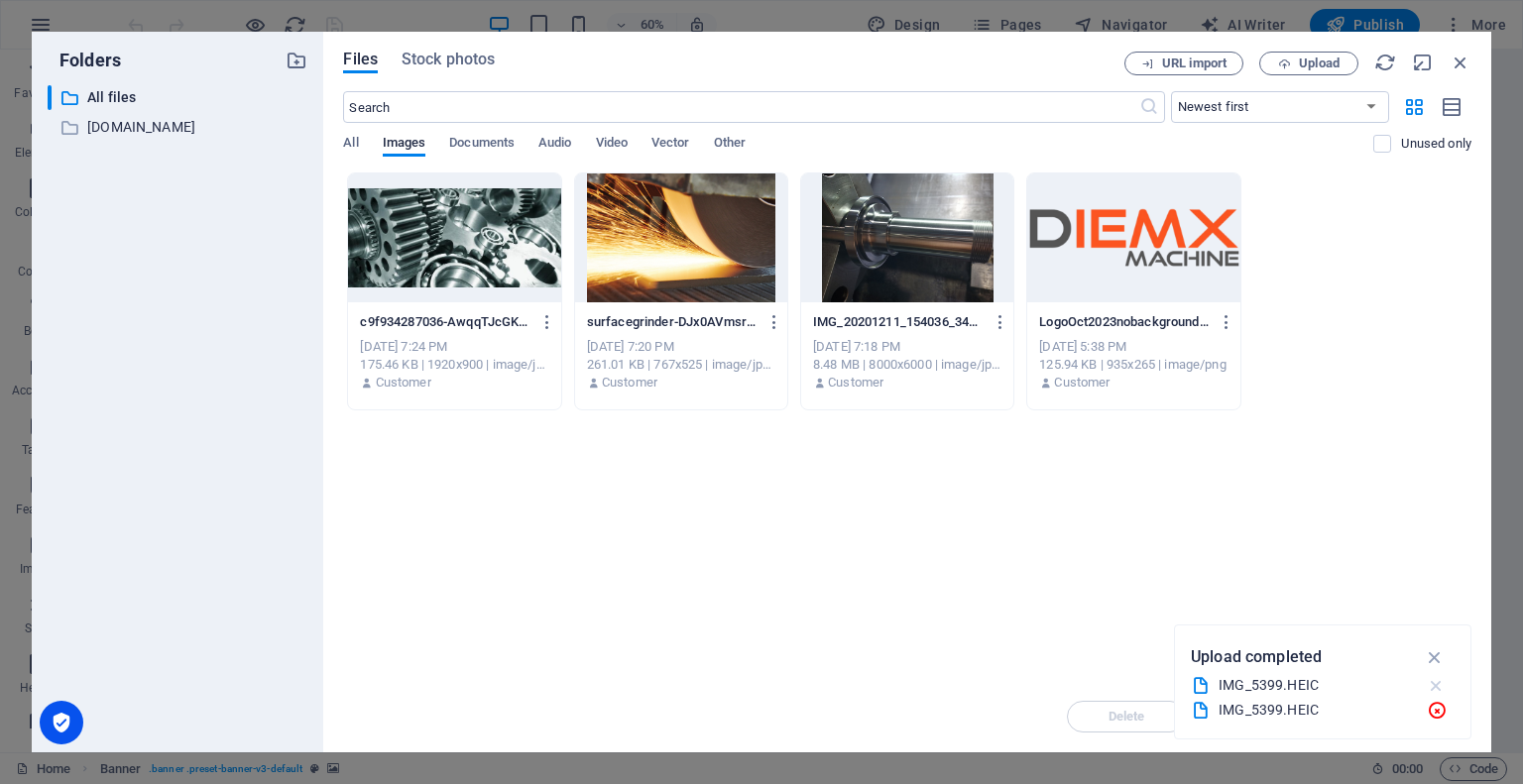 click at bounding box center [1436, 686] 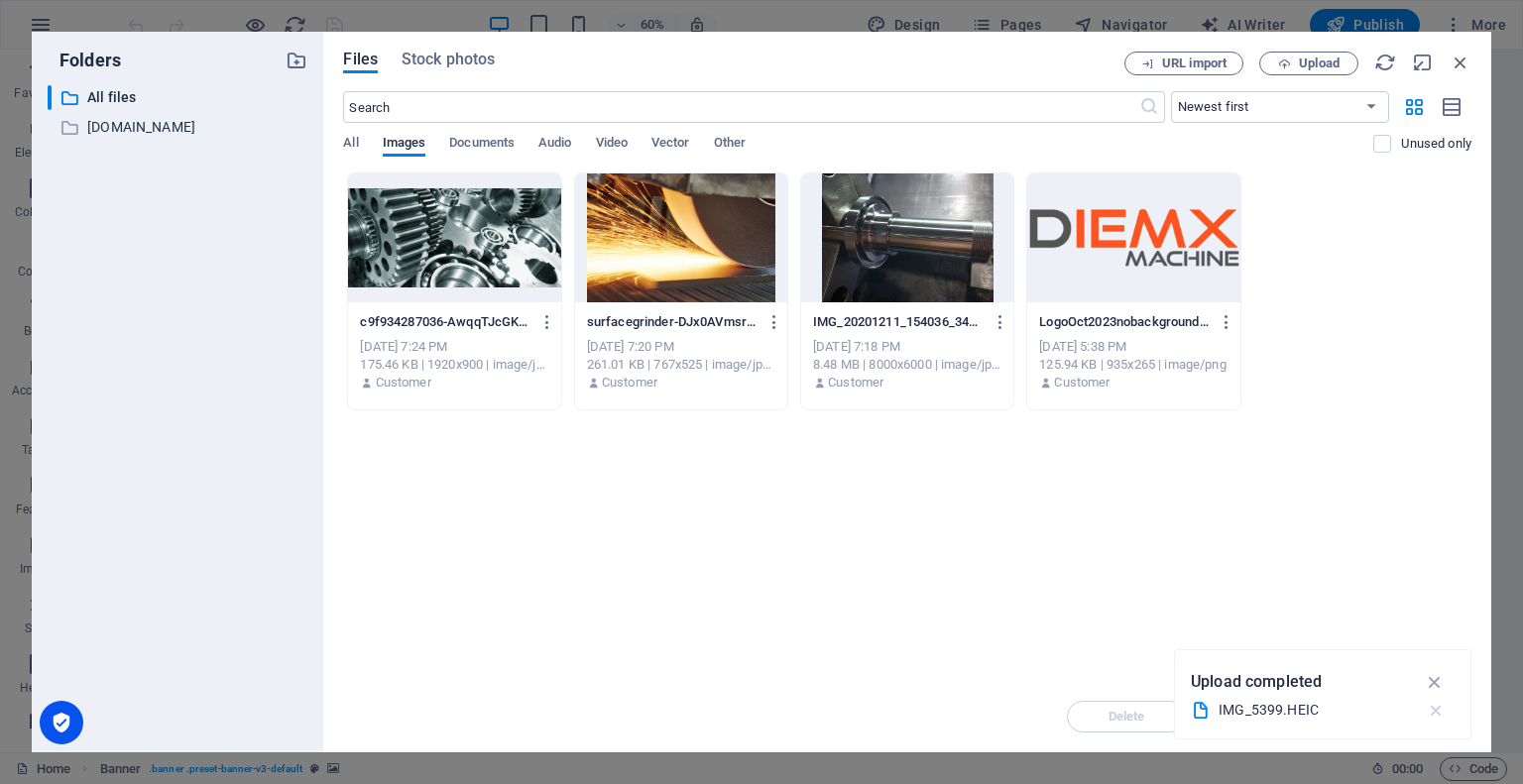 click at bounding box center (1436, 711) 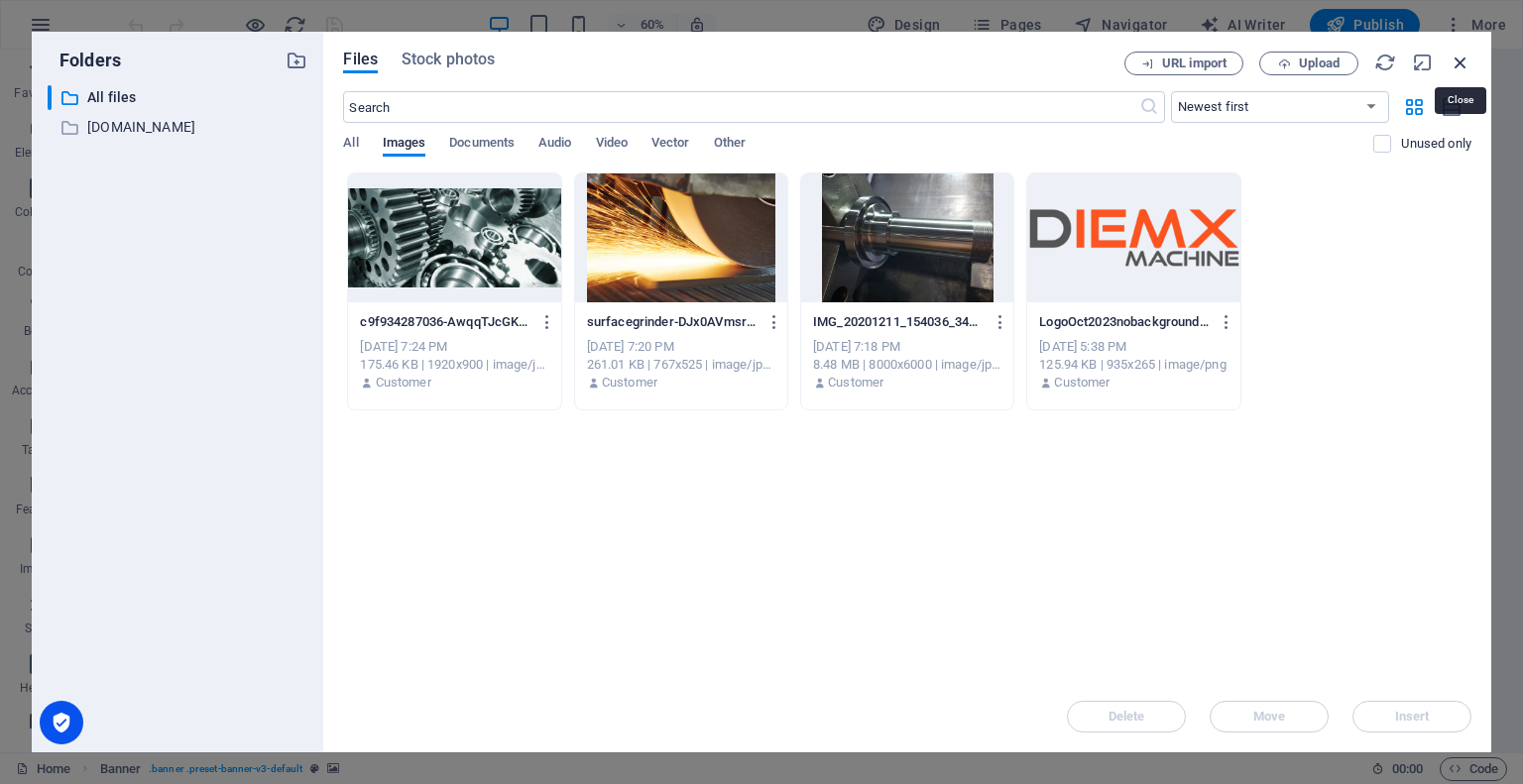 click at bounding box center [1461, 62] 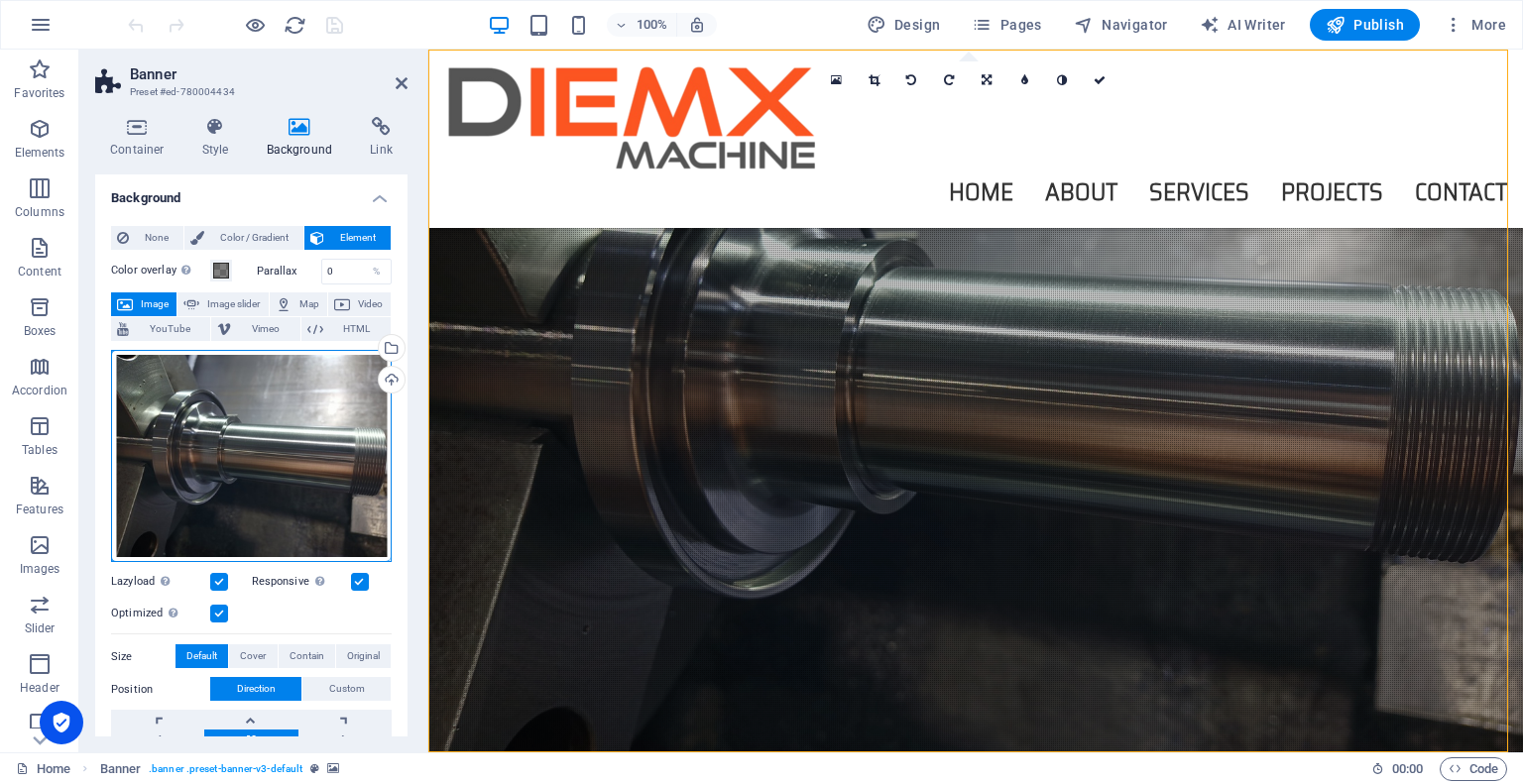 click on "Drag files here, click to choose files or select files from Files or our free stock photos & videos" at bounding box center [251, 456] 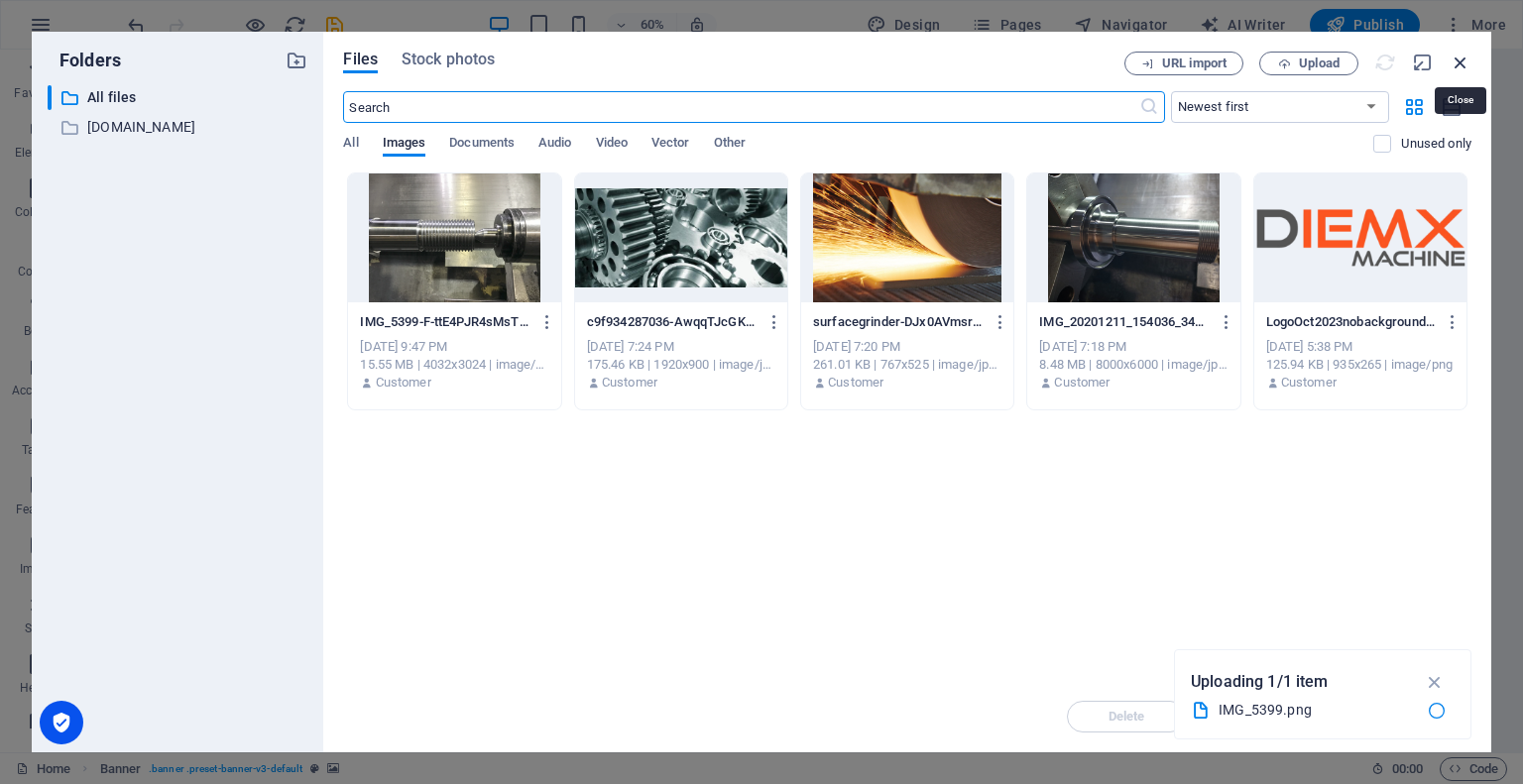 click at bounding box center [1461, 62] 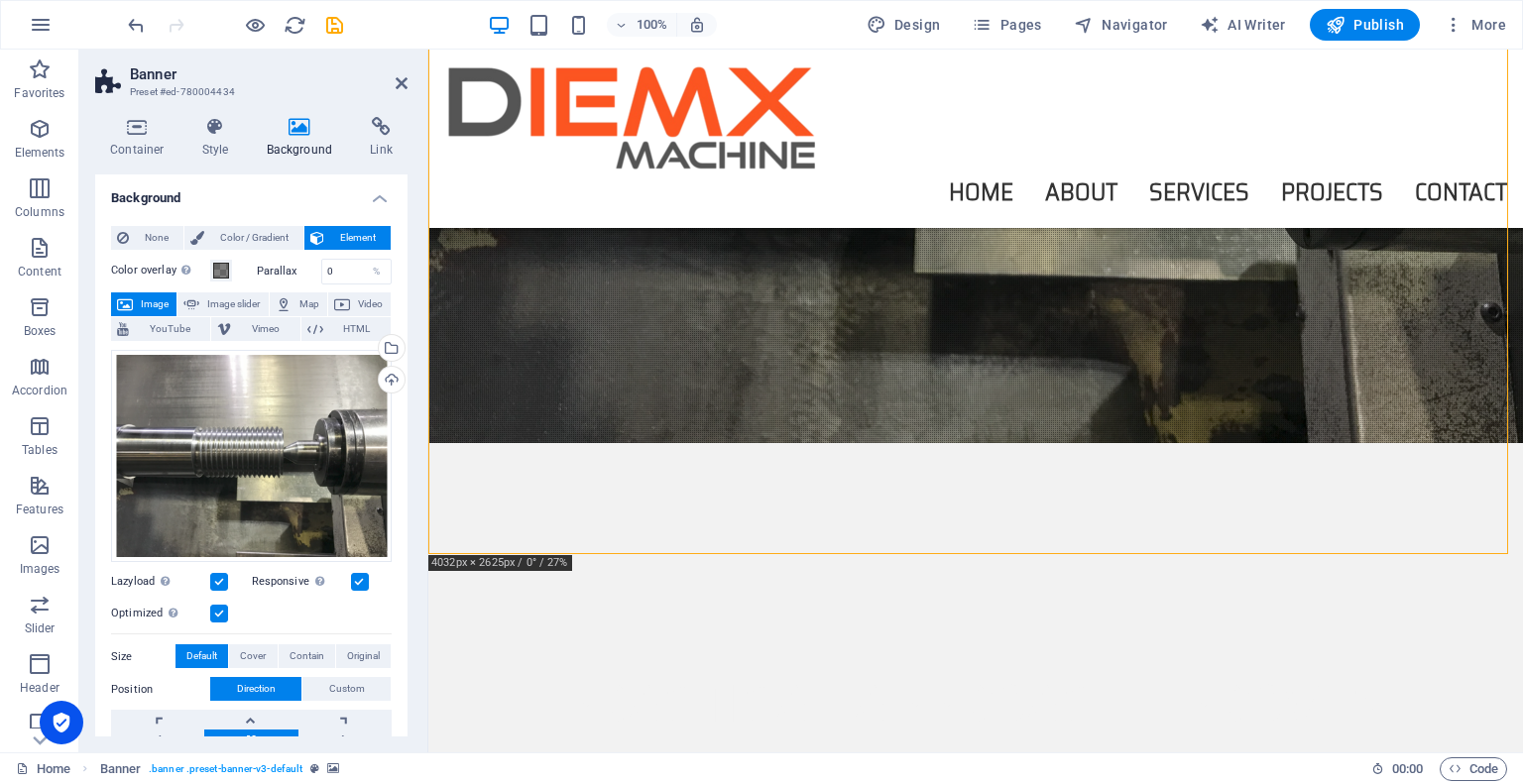 scroll, scrollTop: 366, scrollLeft: 0, axis: vertical 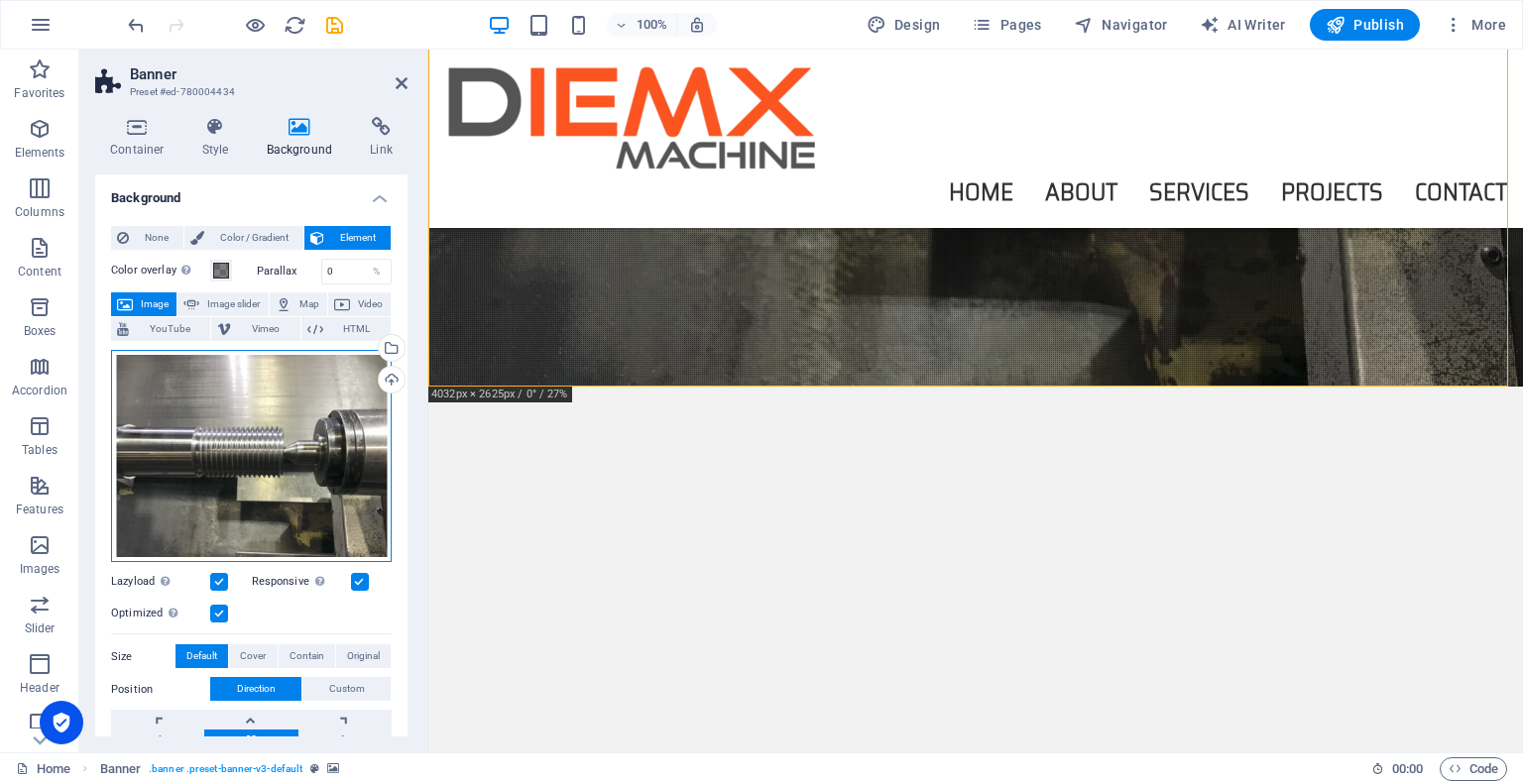click on "Drag files here, click to choose files or select files from Files or our free stock photos & videos" at bounding box center [251, 456] 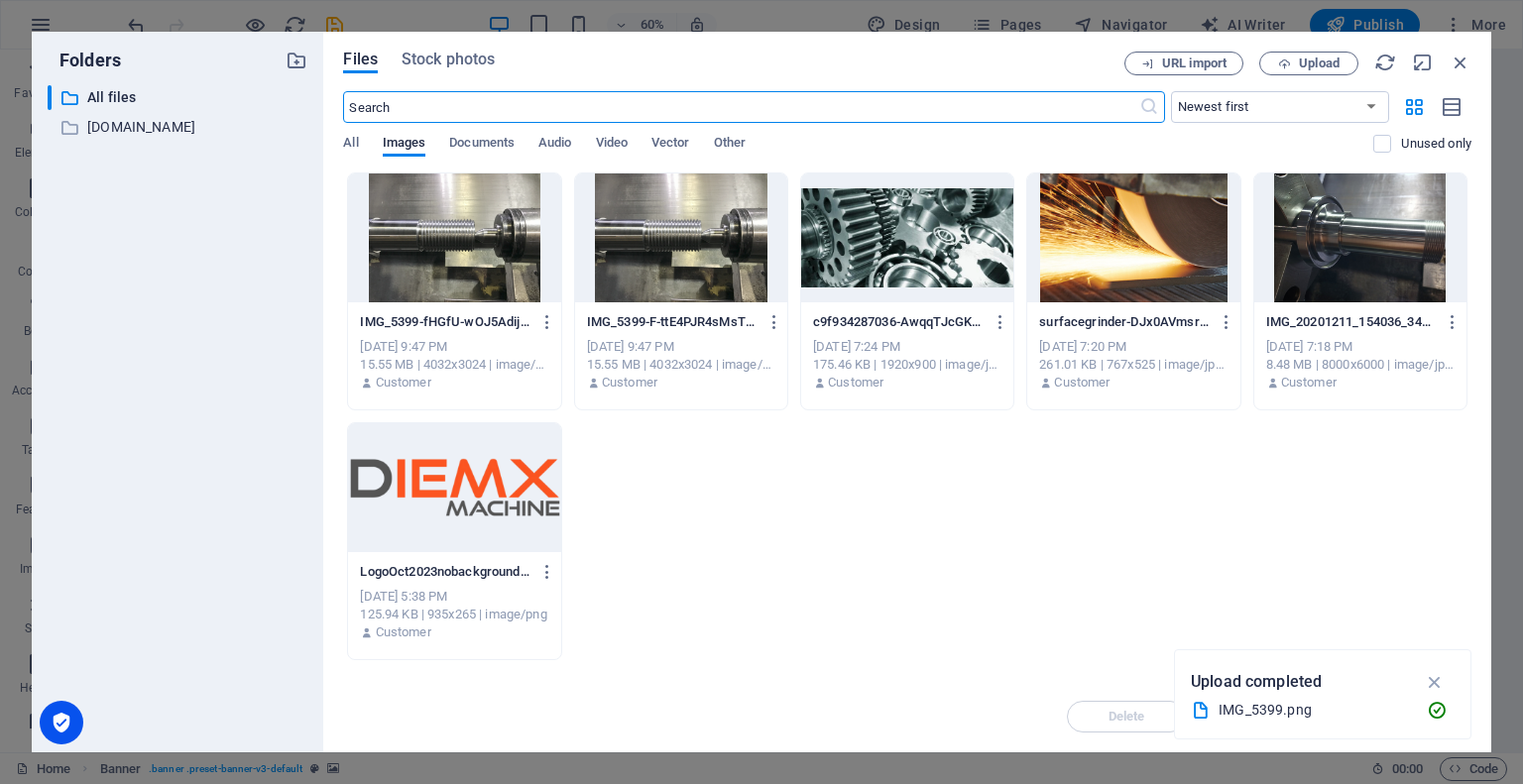 click on "​ All files All files ​ [DOMAIN_NAME] [DOMAIN_NAME]" at bounding box center [177, 410] 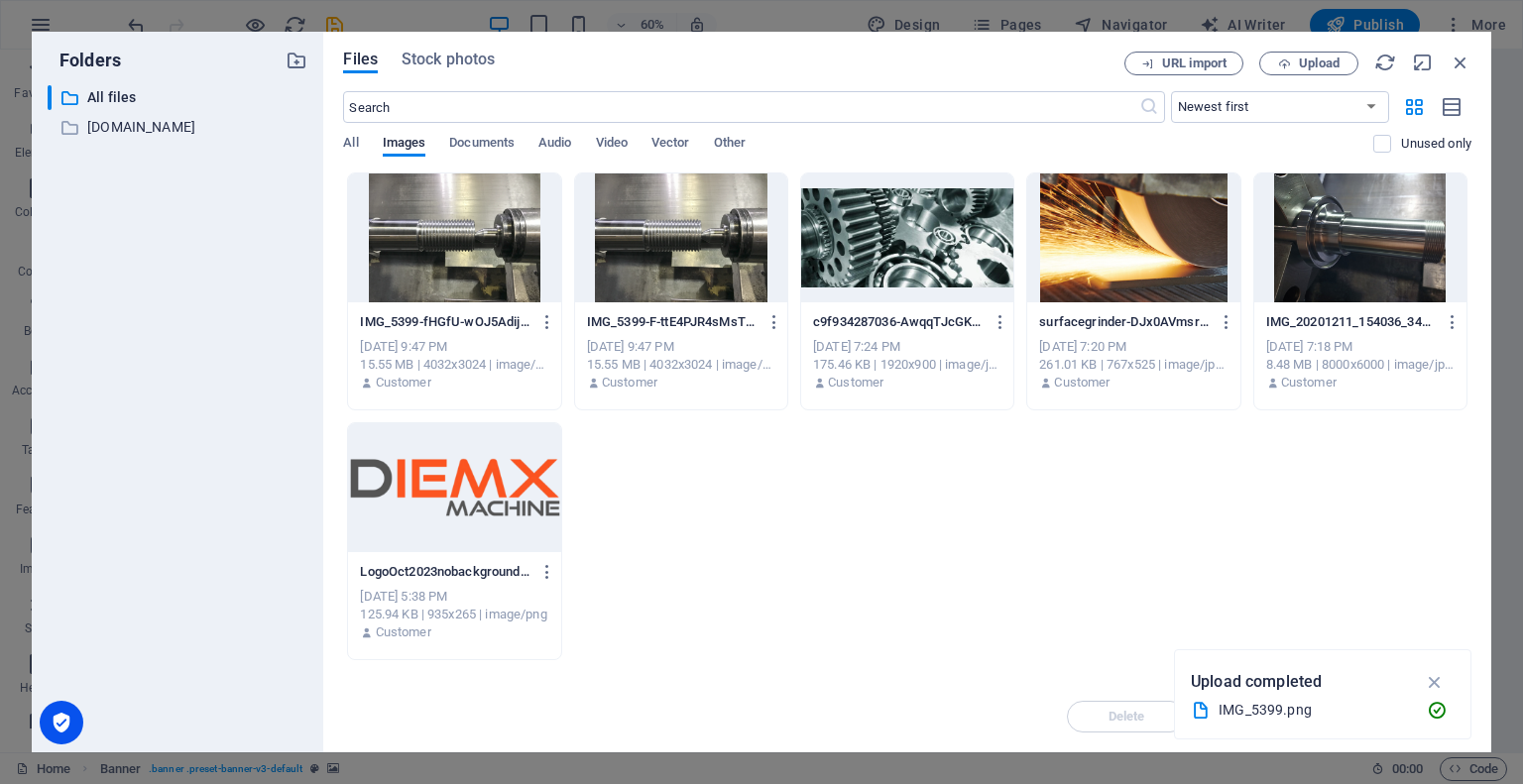 click at bounding box center (681, 238) 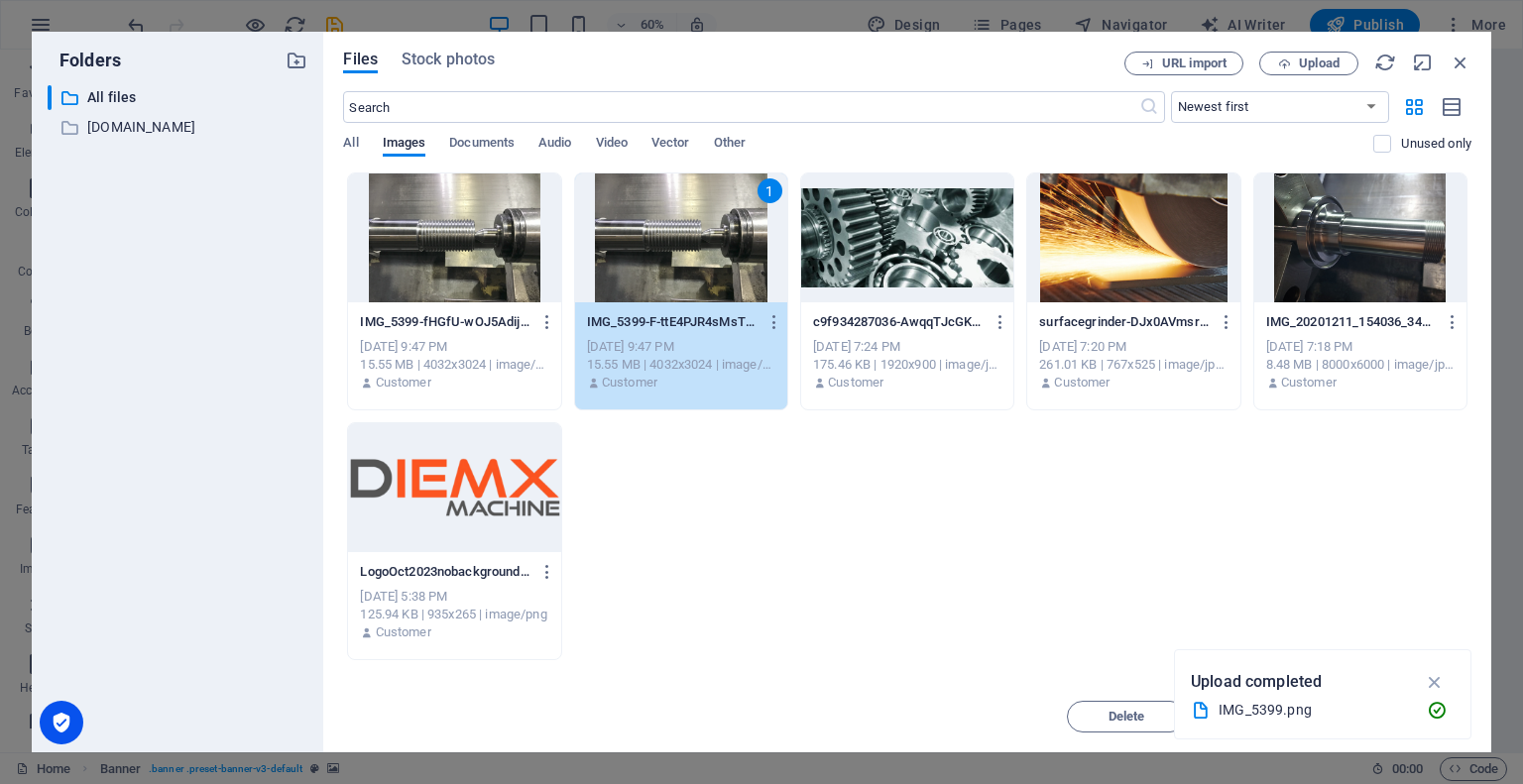 click on "1" at bounding box center [681, 238] 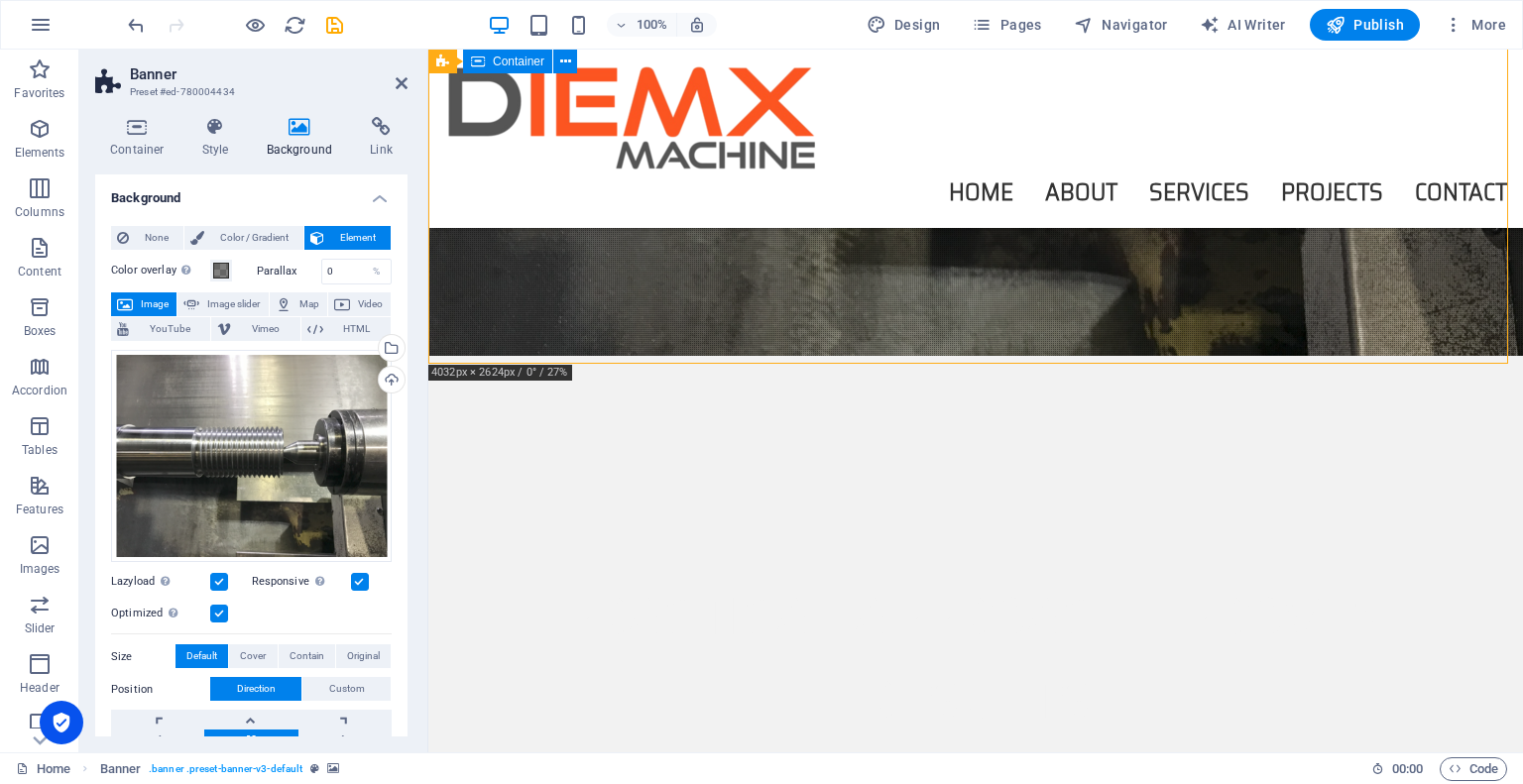 scroll, scrollTop: 0, scrollLeft: 0, axis: both 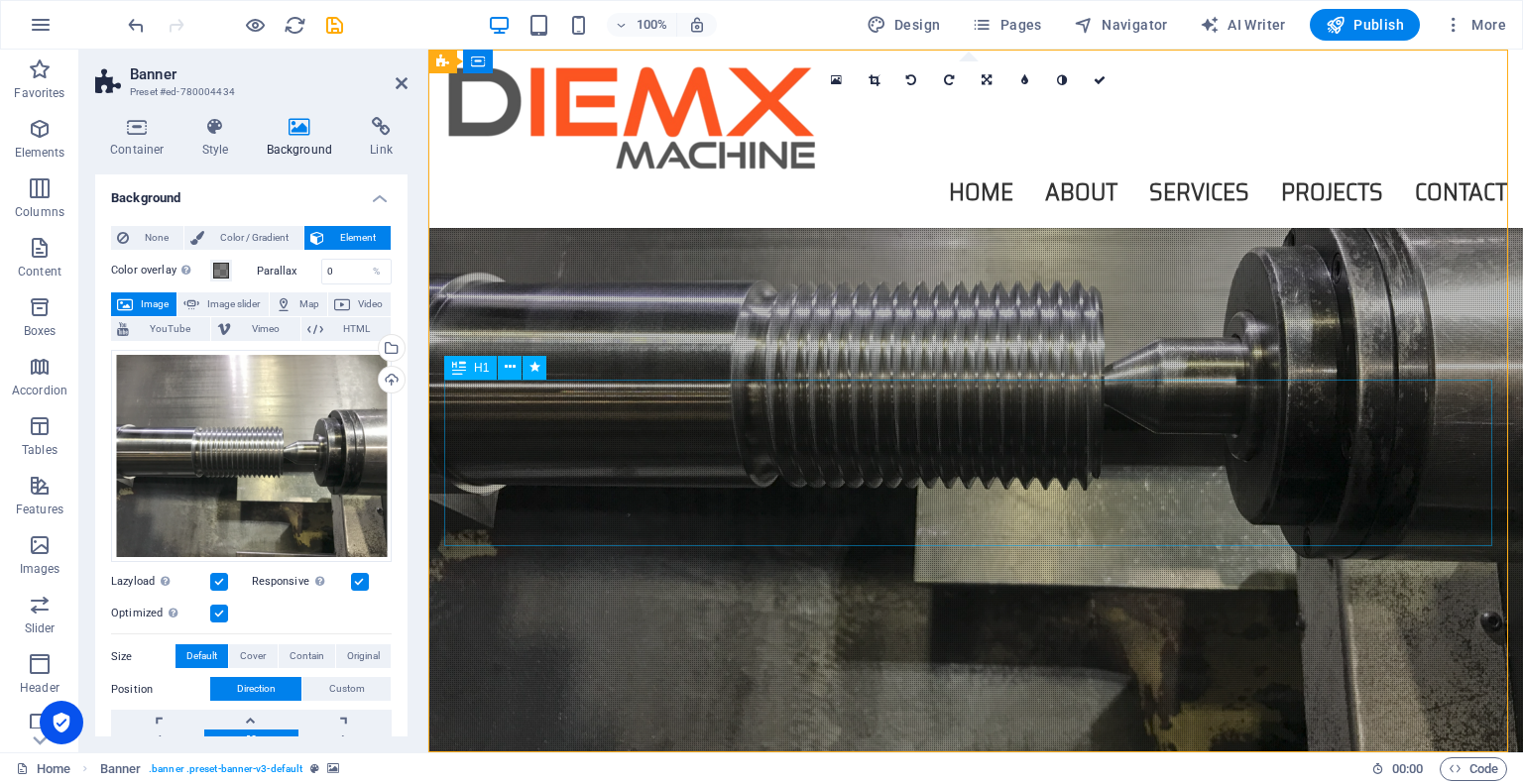 click on "PR ACTICAL APPROACH | PROVEN RESULTS" at bounding box center (976, 1053) 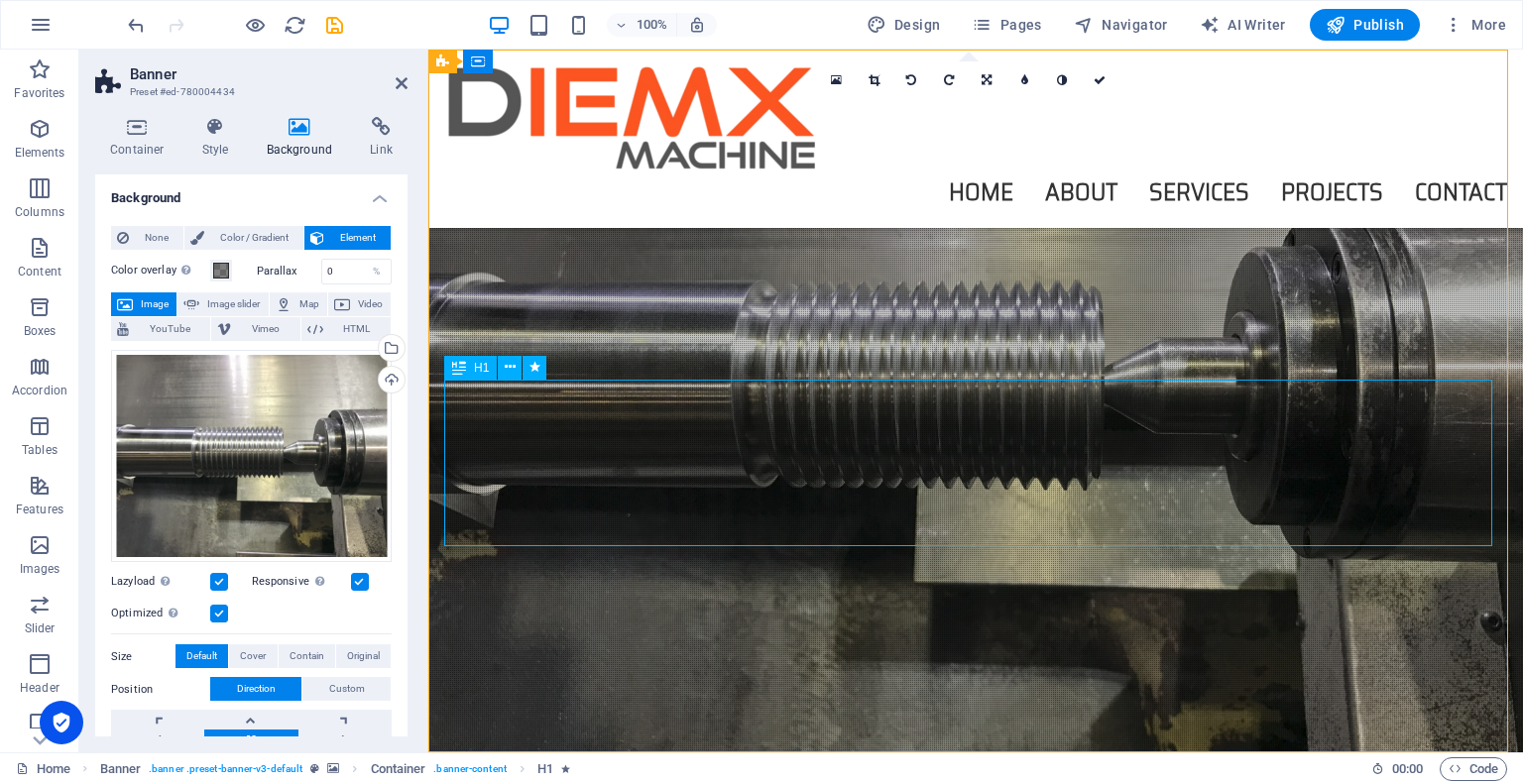 click on "PR ACTICAL APPROACH | PROVEN RESULTS" at bounding box center (976, 1053) 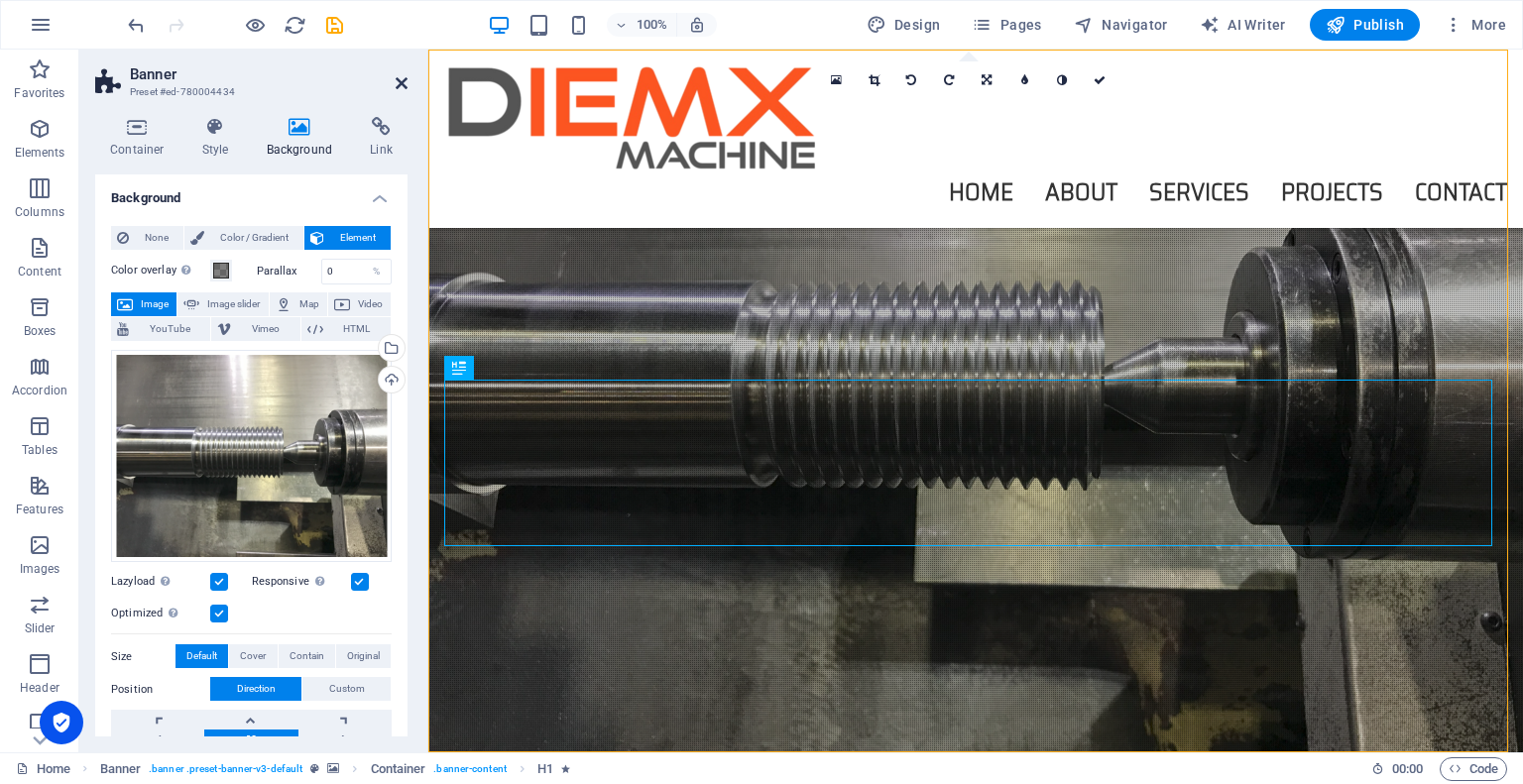 click at bounding box center [402, 83] 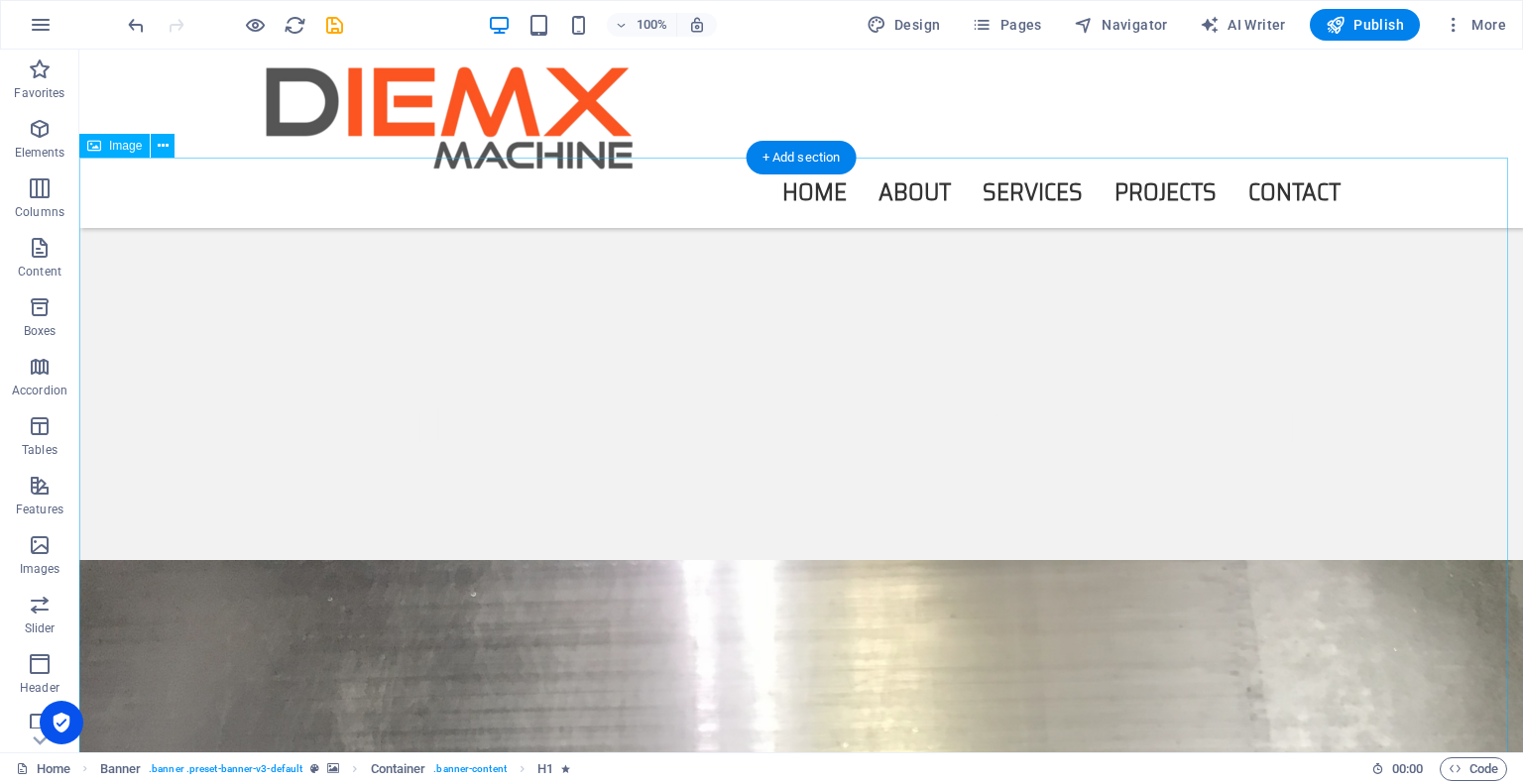 scroll, scrollTop: 595, scrollLeft: 0, axis: vertical 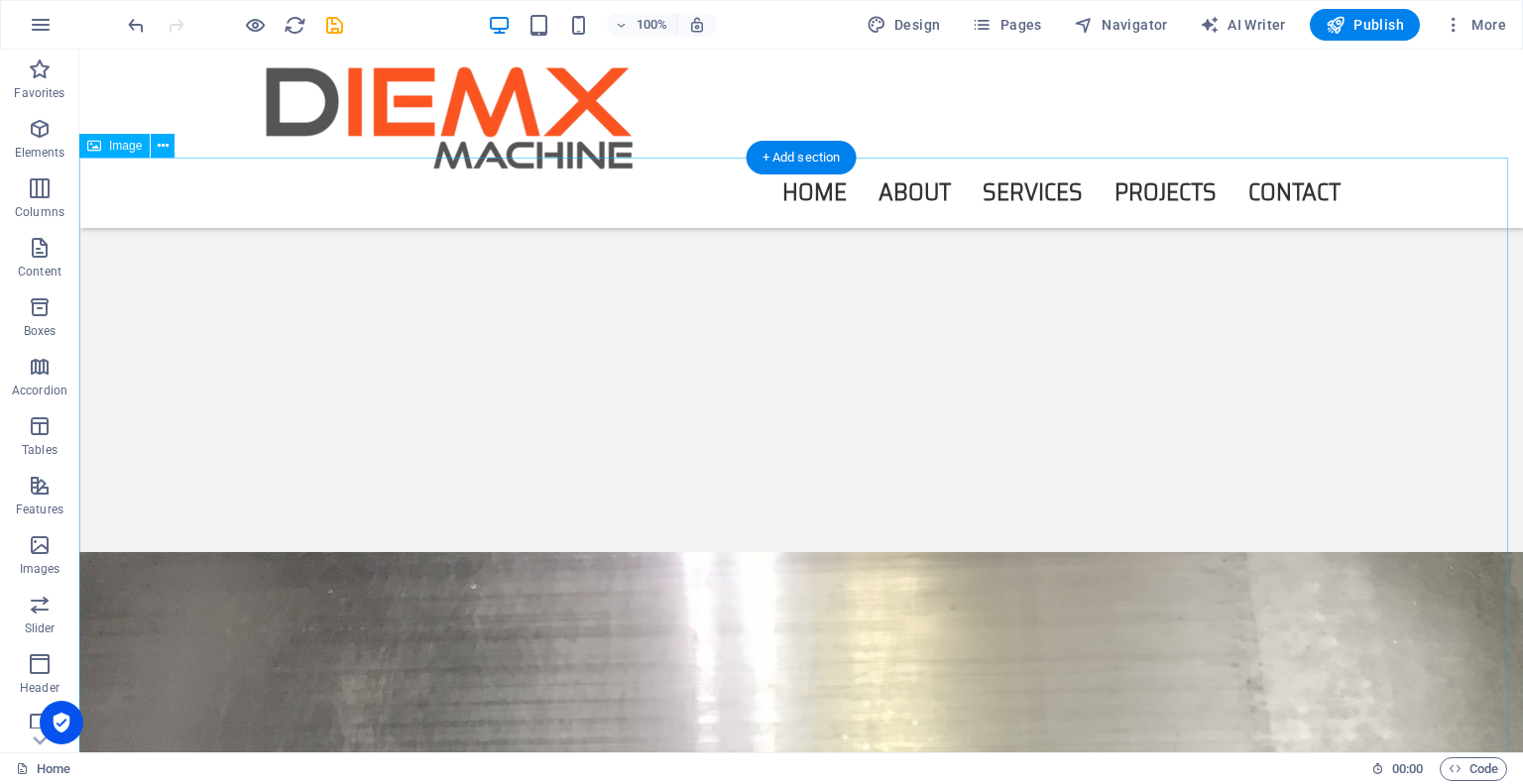 click at bounding box center (801, 1093) 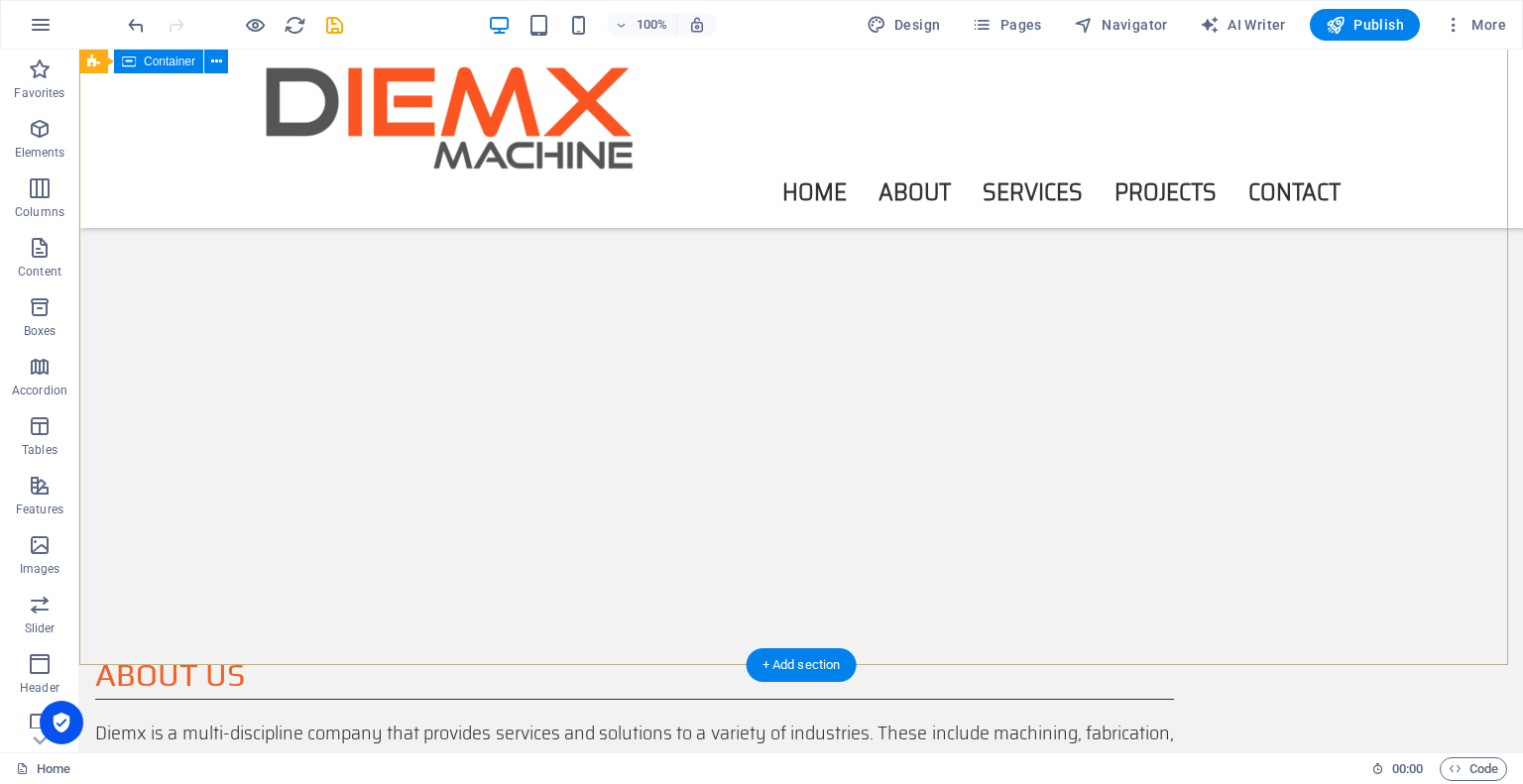 scroll, scrollTop: 0, scrollLeft: 0, axis: both 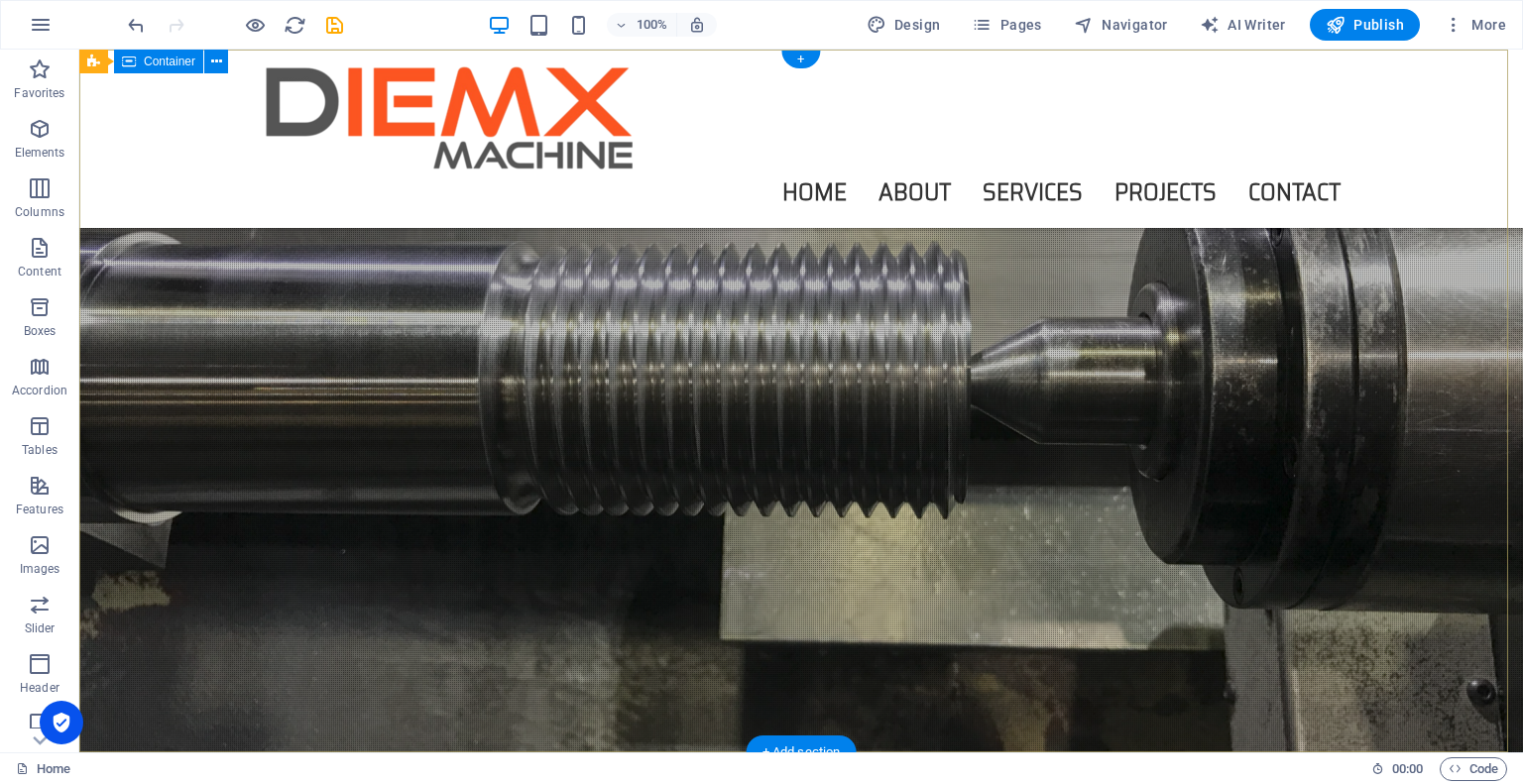 click on "PR ACTICAL APPROACH | PROVEN RESULTS" at bounding box center (801, 950) 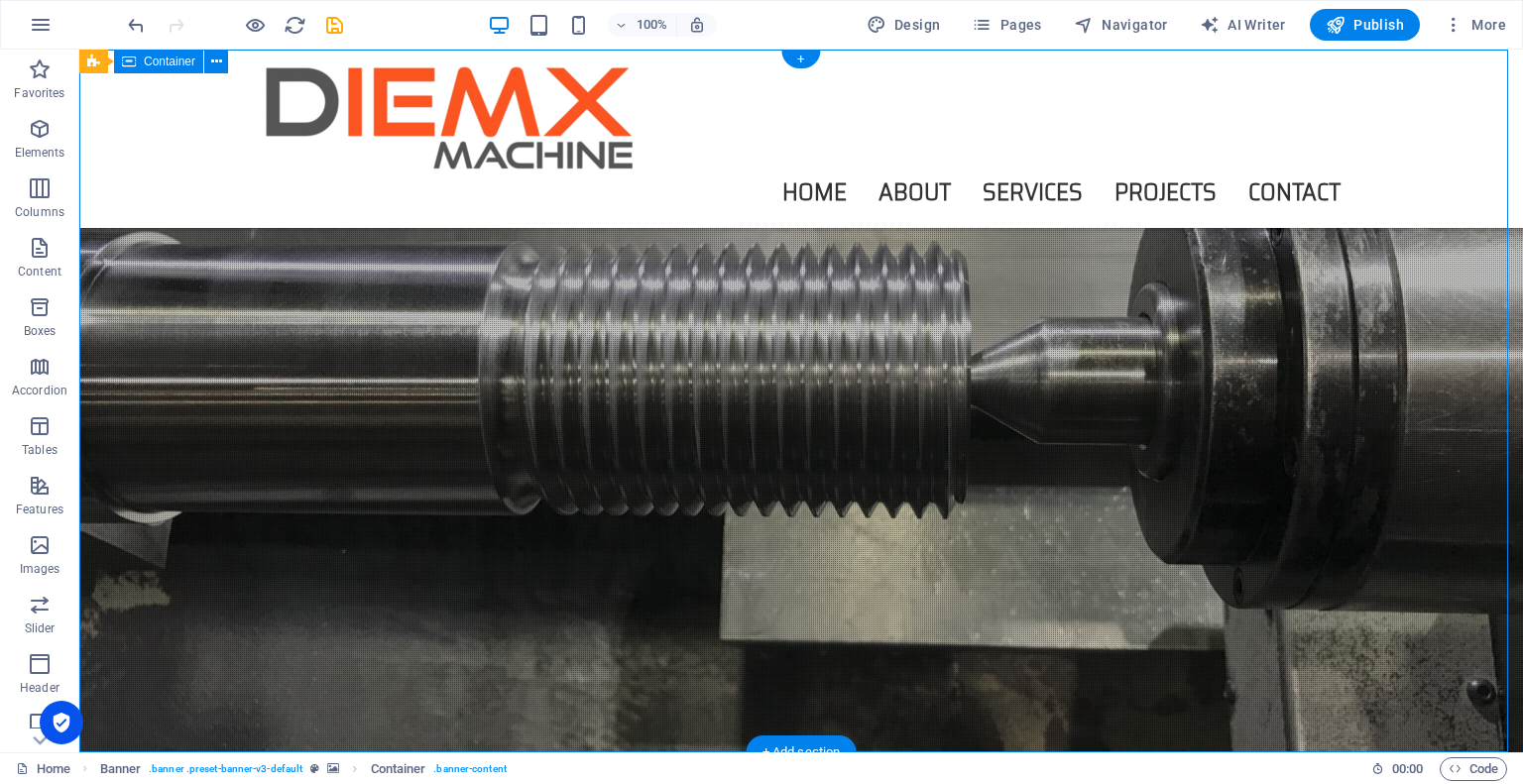 click on "PR ACTICAL APPROACH | PROVEN RESULTS" at bounding box center [801, 950] 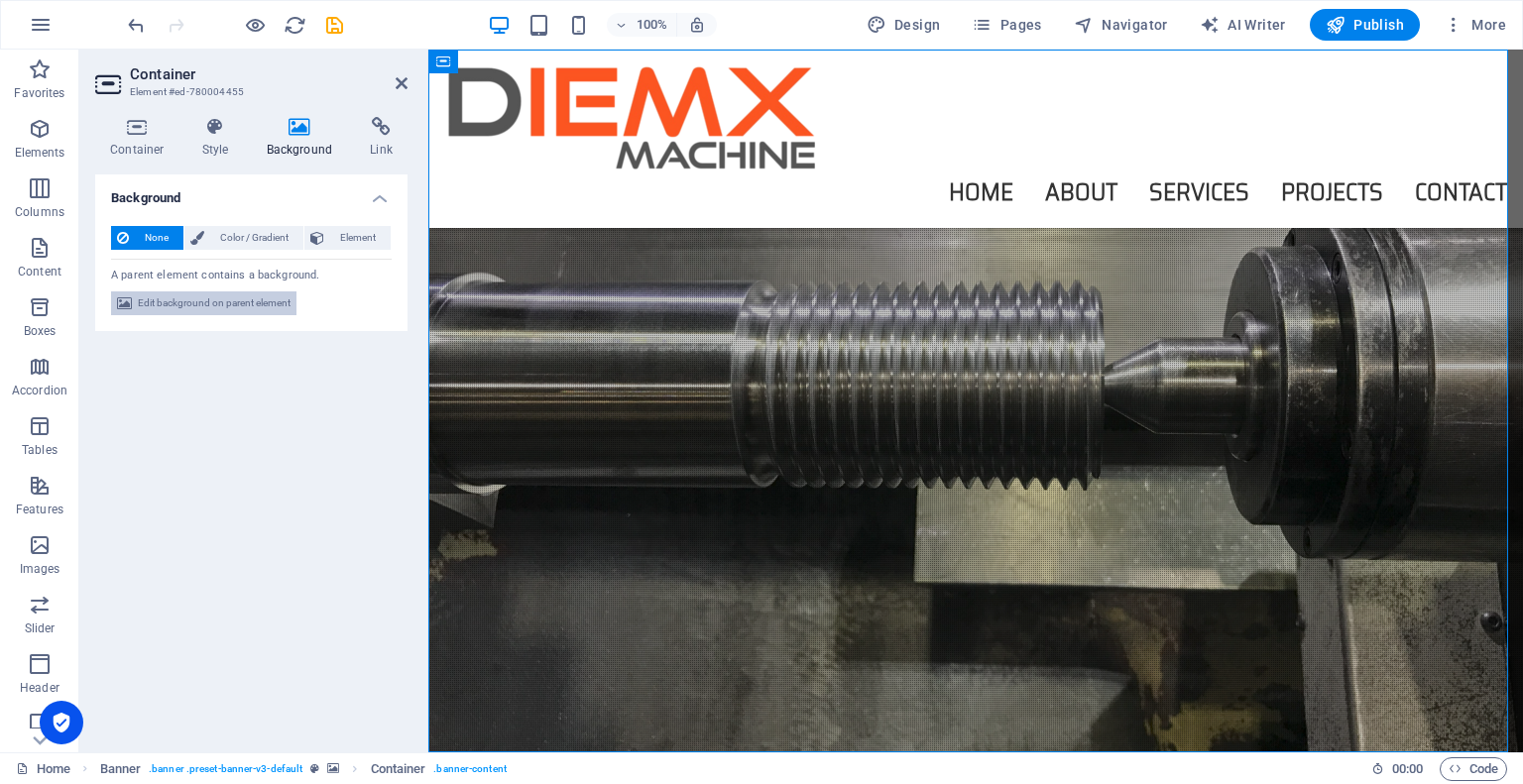 click on "Edit background on parent element" at bounding box center (214, 303) 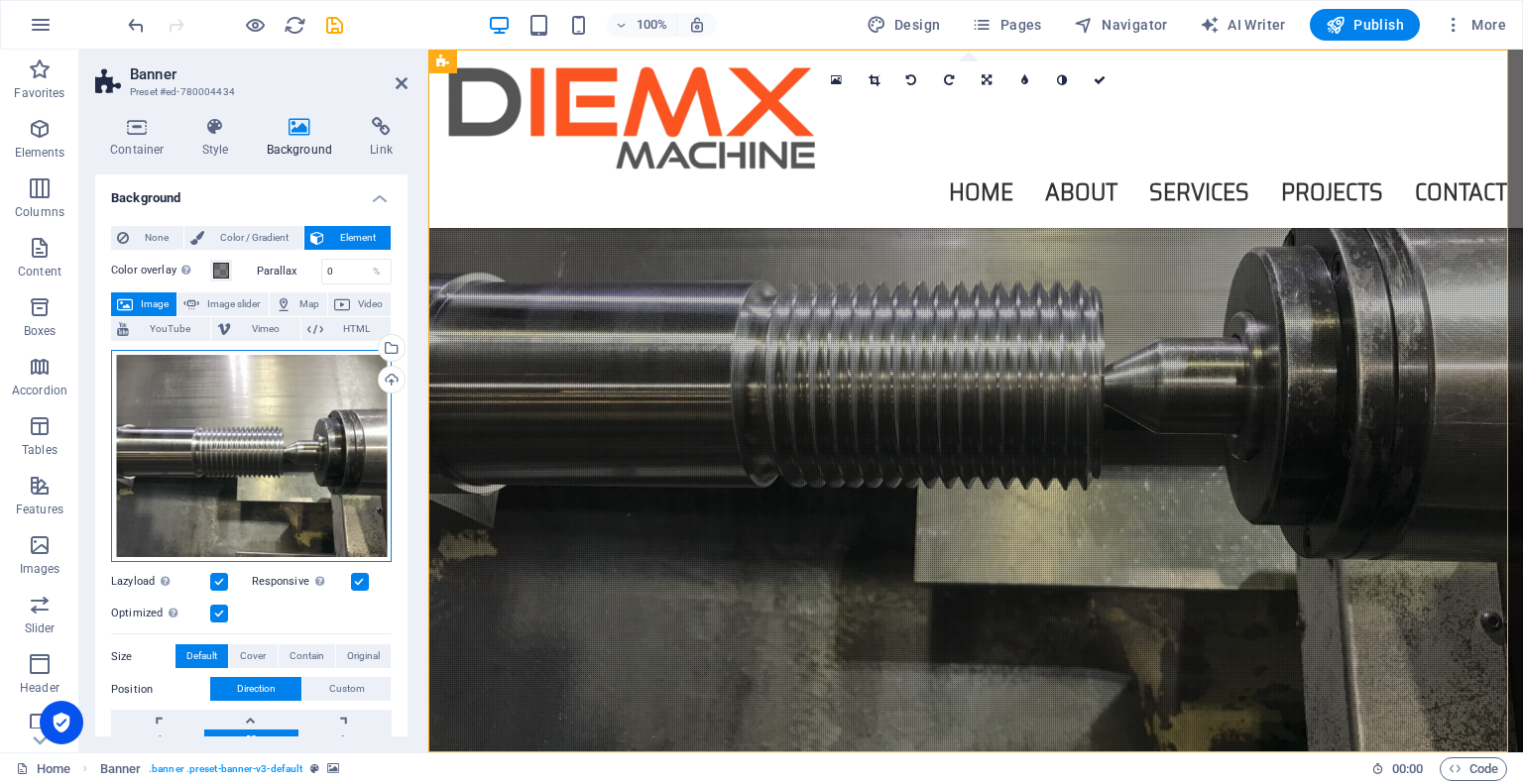 drag, startPoint x: 207, startPoint y: 428, endPoint x: 211, endPoint y: 459, distance: 31.257 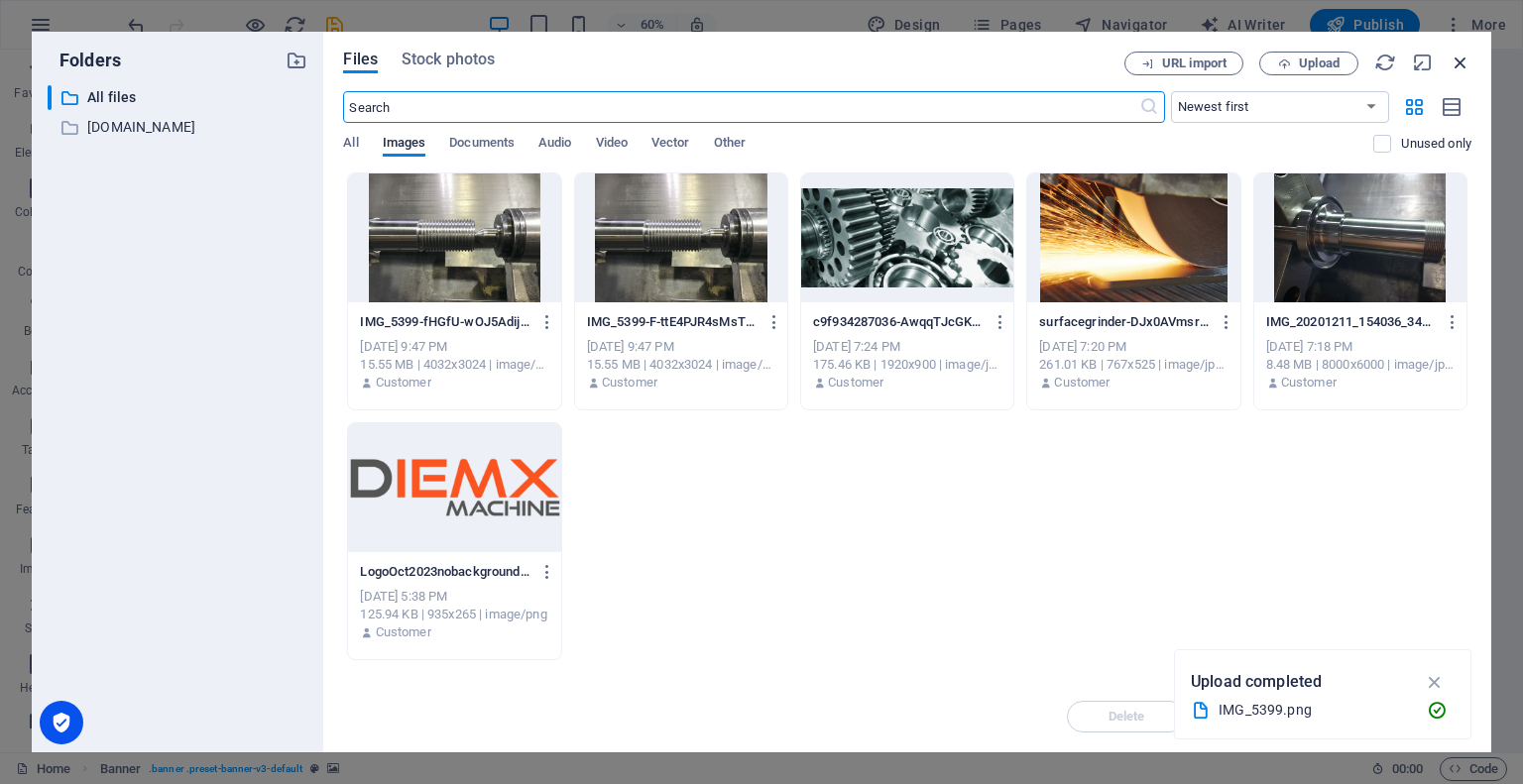 click at bounding box center [1461, 62] 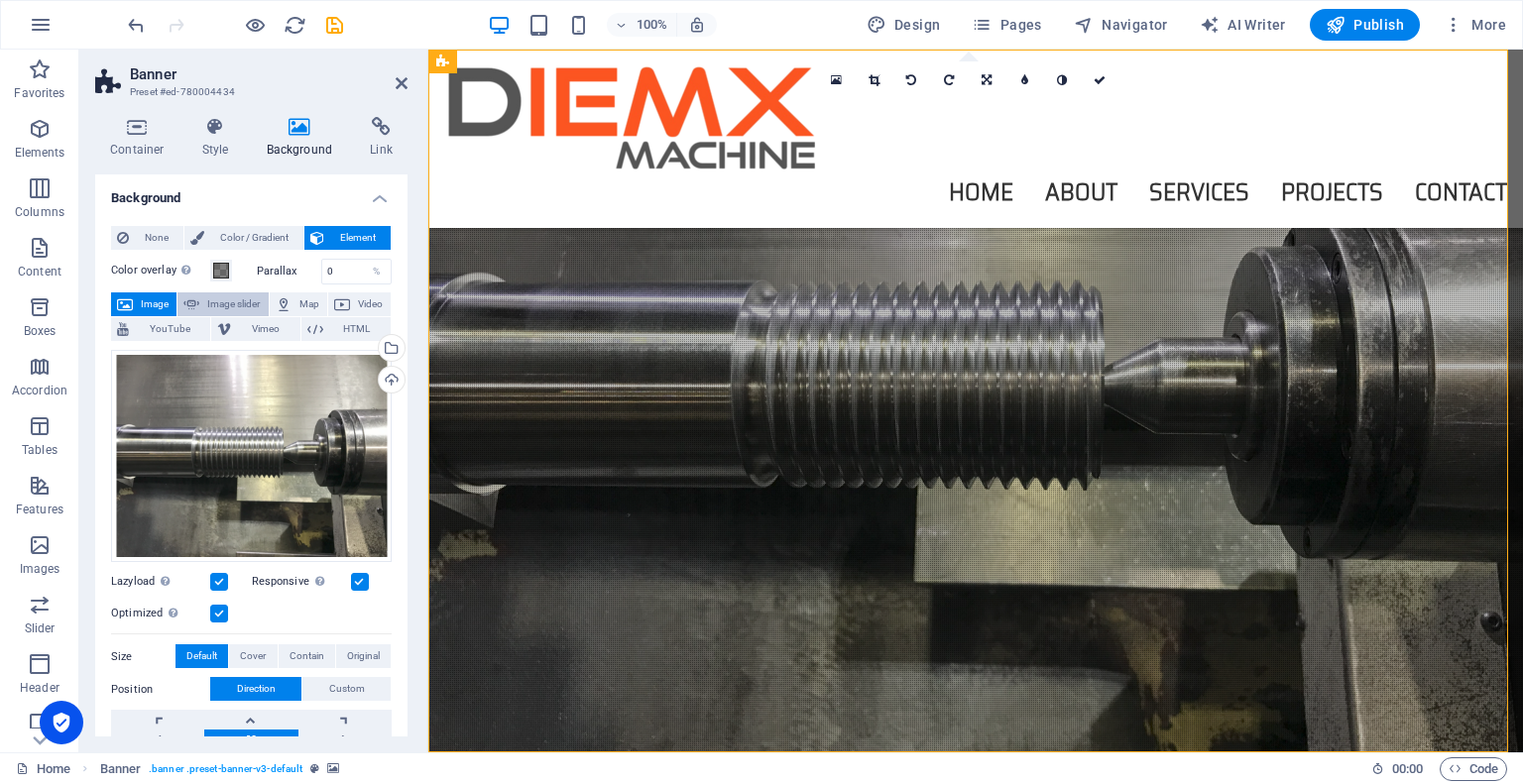 click on "Image slider" at bounding box center (233, 304) 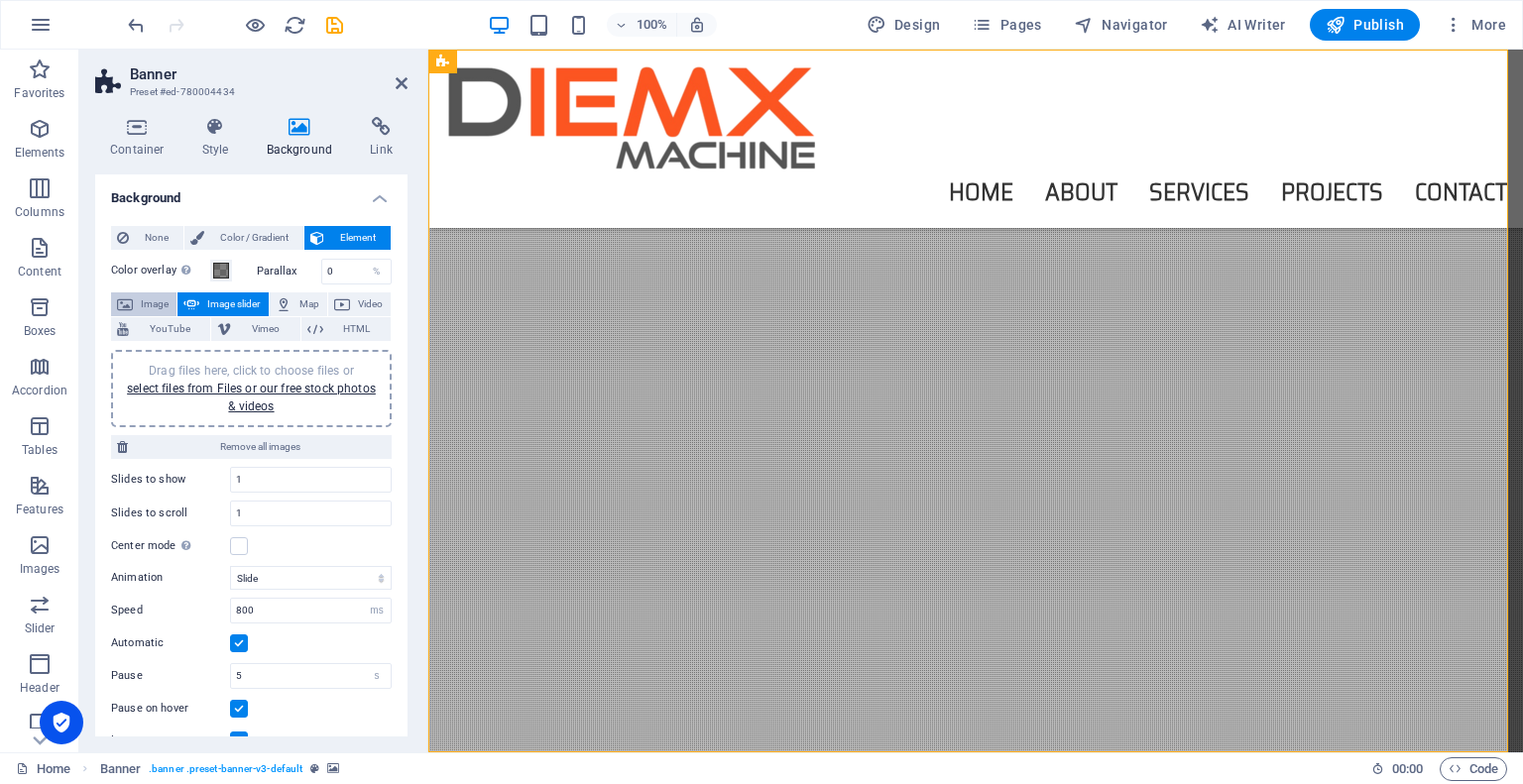 click on "Image" at bounding box center [155, 304] 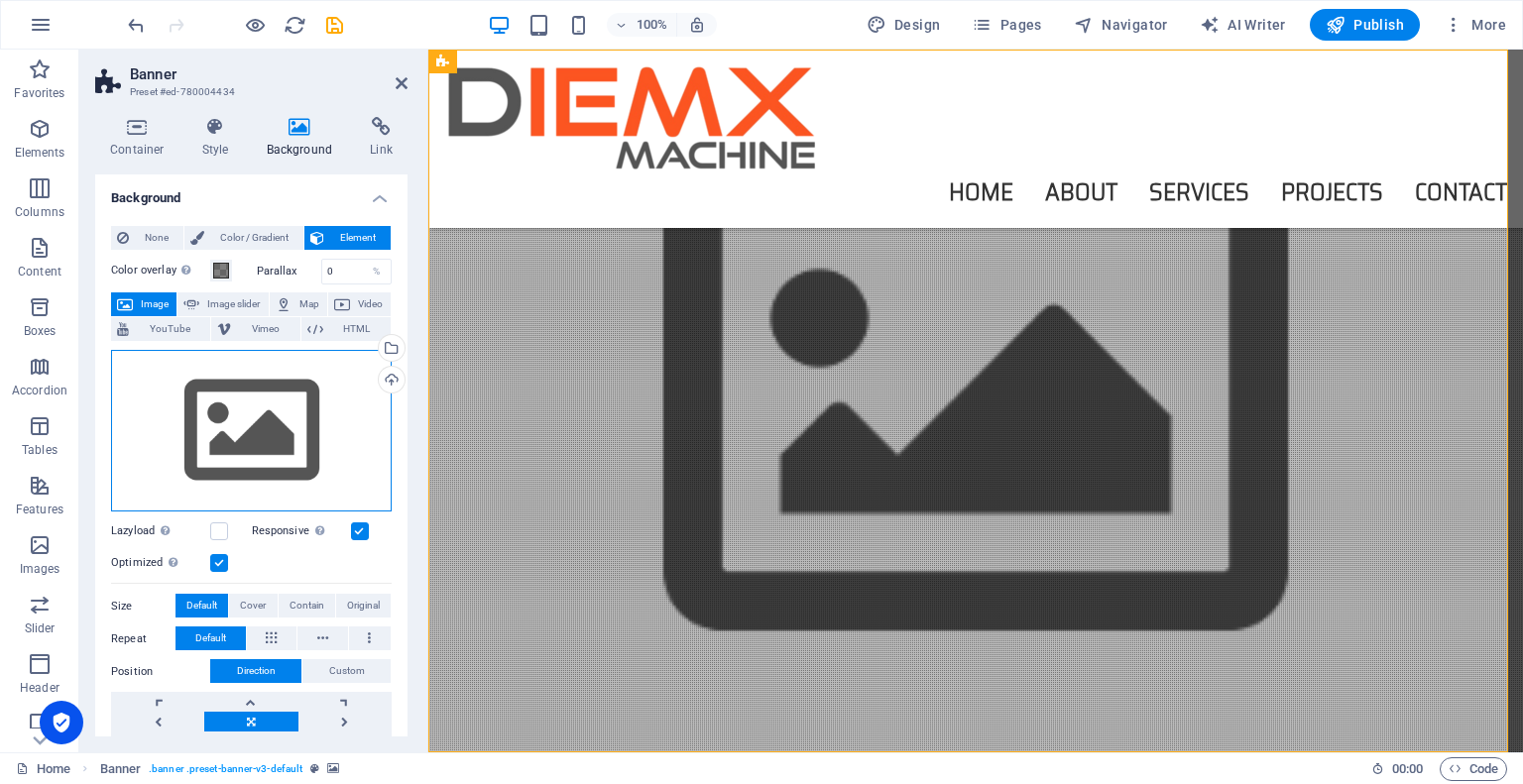 click on "Drag files here, click to choose files or select files from Files or our free stock photos & videos" at bounding box center [251, 431] 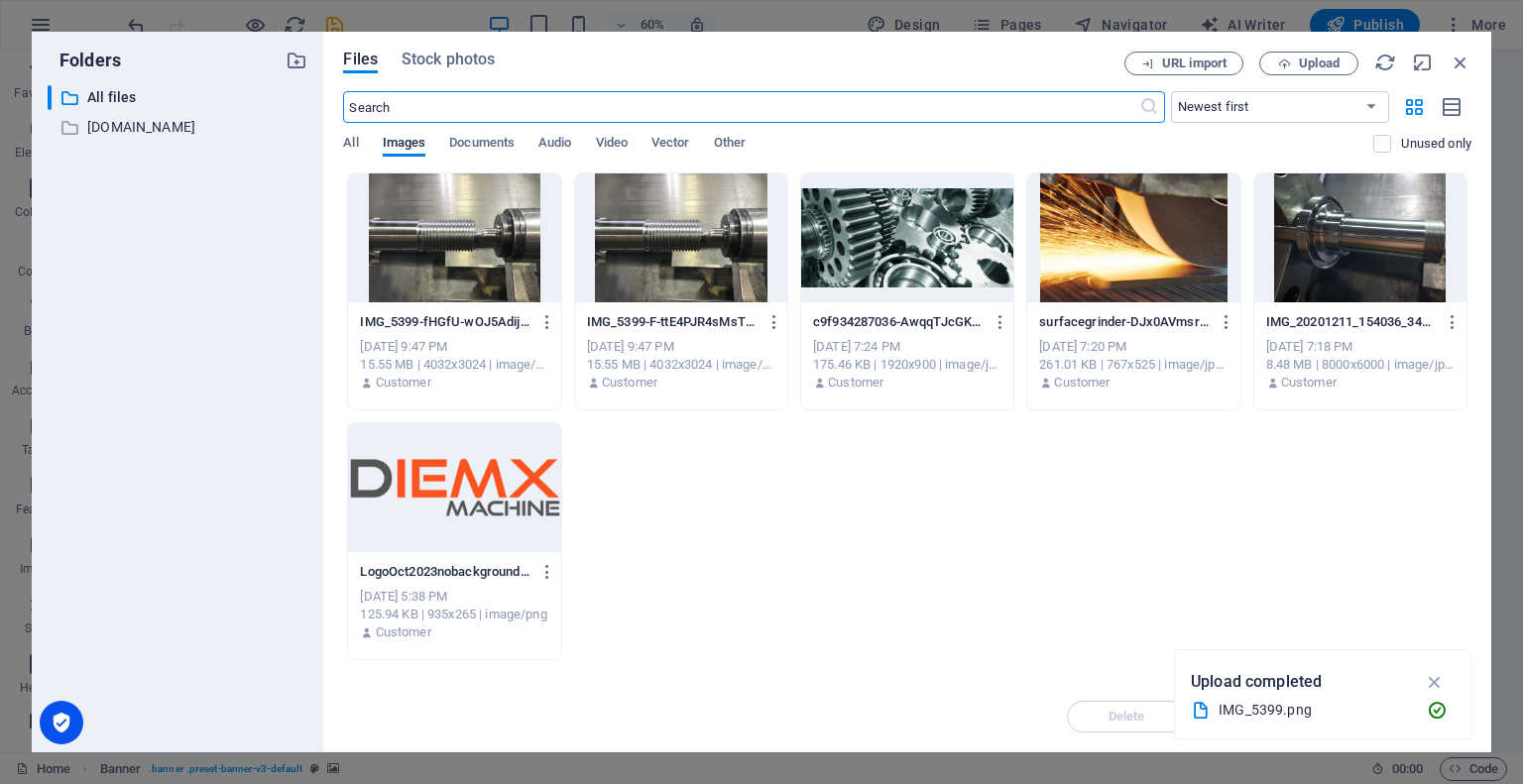 click at bounding box center (454, 238) 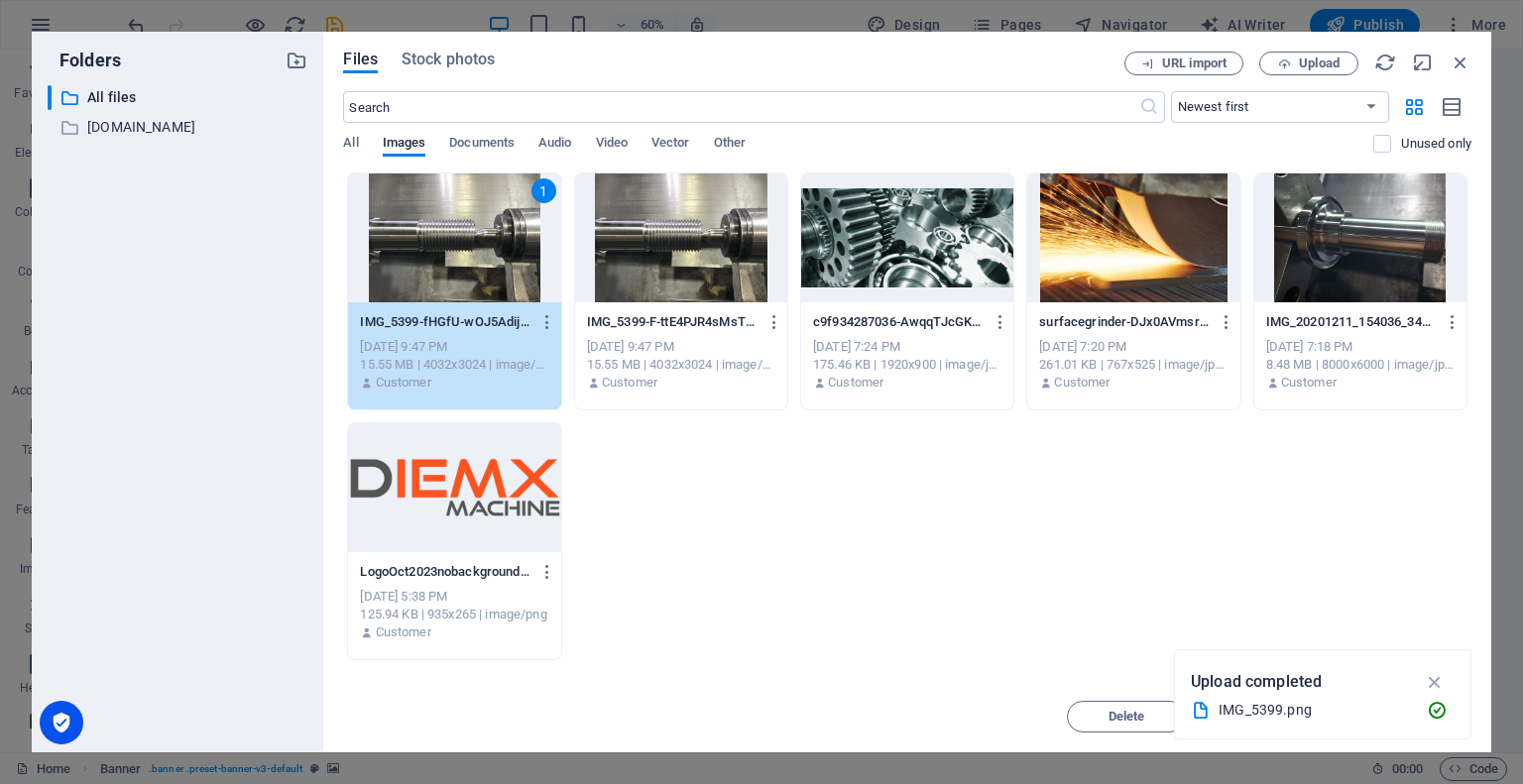 click on "1" at bounding box center [454, 238] 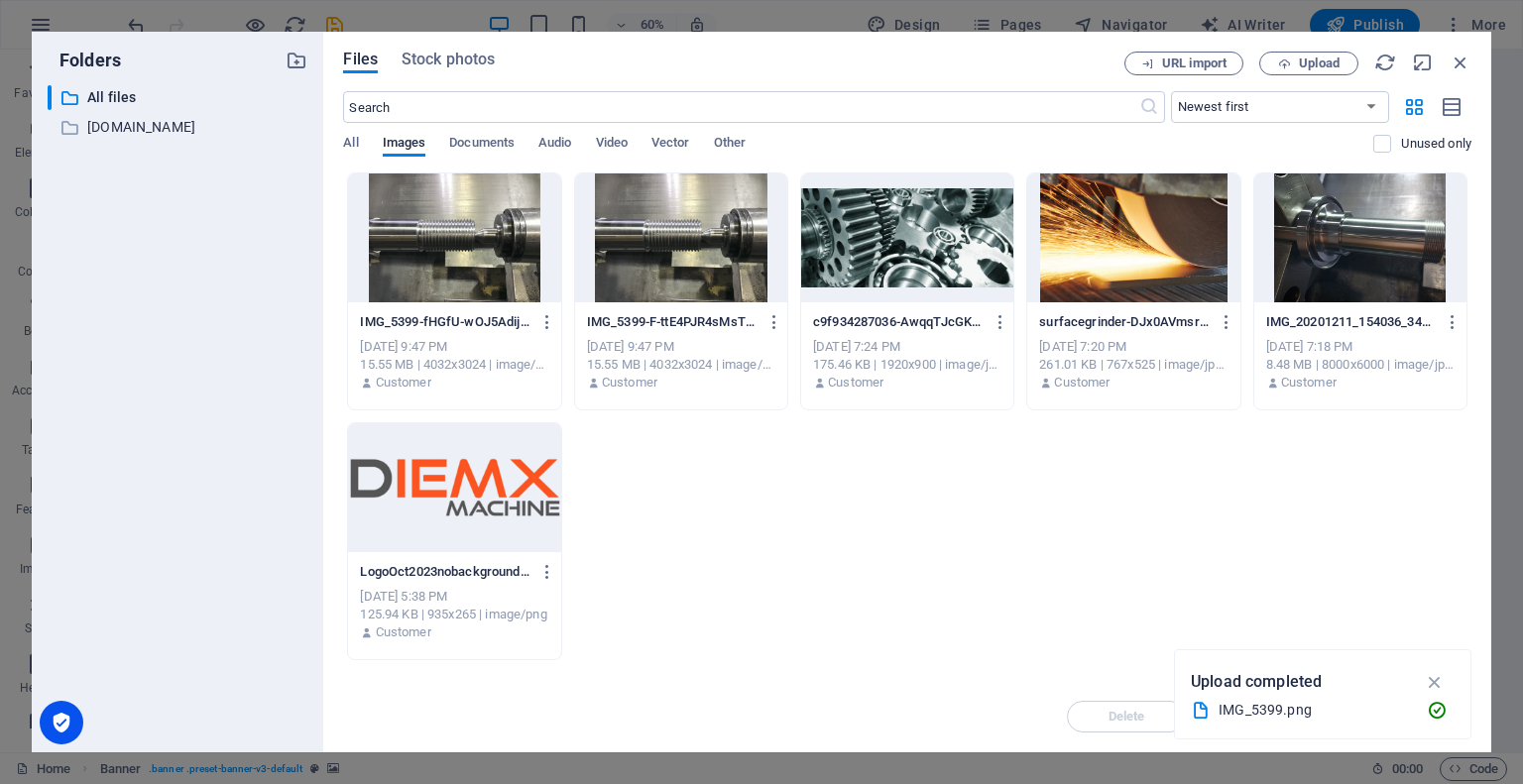 click at bounding box center (454, 238) 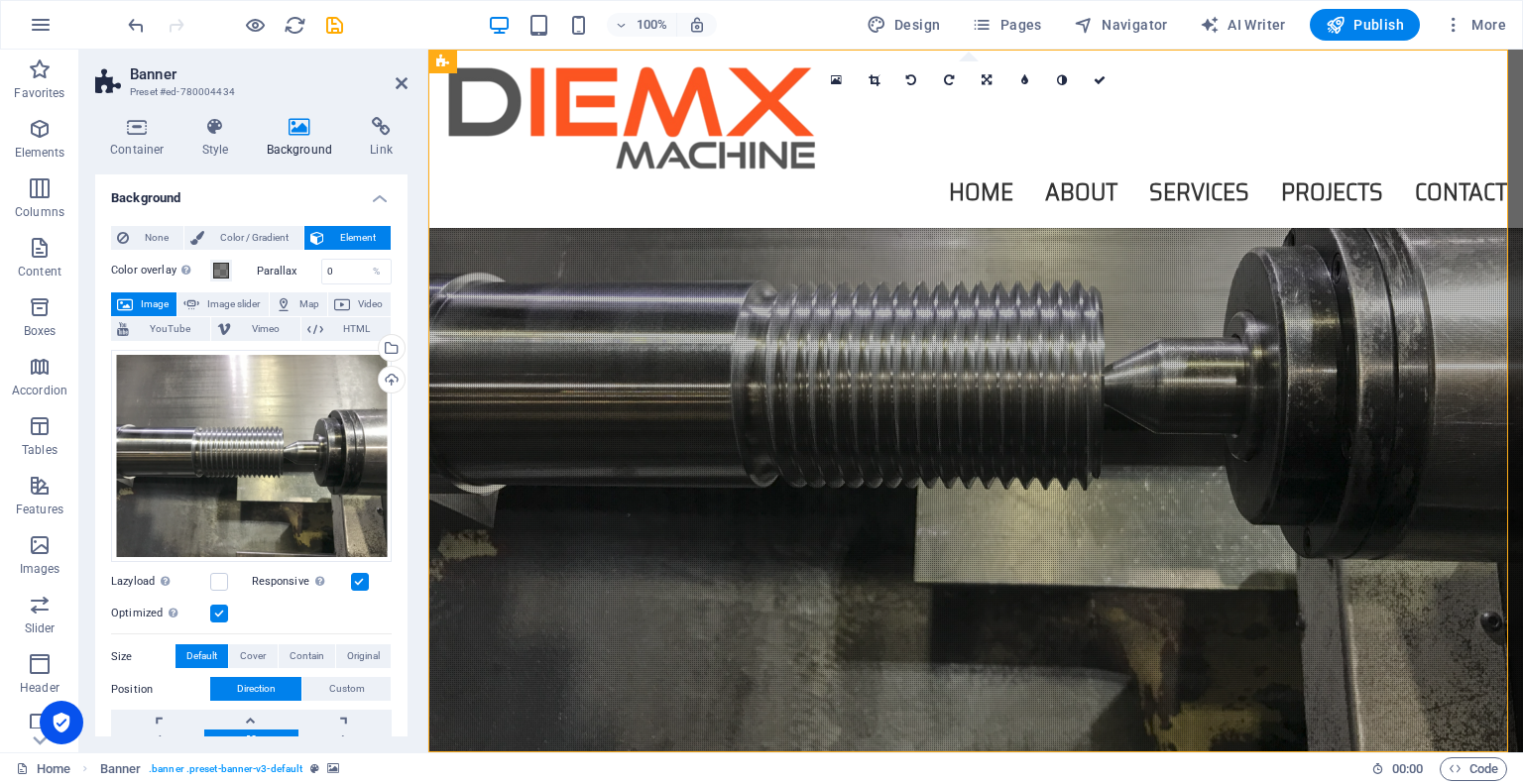 click on "None Color / Gradient Element Stretch background to full-width Color overlay Places an overlay over the background to colorize it Parallax 0 % Image Image slider Map Video YouTube Vimeo HTML Drag files here, click to choose files or select files from Files or our free stock photos & videos Select files from the file manager, stock photos, or upload file(s) Upload Lazyload Loading images after the page loads improves page speed. Responsive Automatically load retina image and smartphone optimized sizes. Optimized Images are compressed to improve page speed. Size Default Cover Contain Original Repeat Default Position Direction Custom X offset 50 px rem % vh vw Y offset 50 px rem % vh vw Alternative text The alternative text is used by devices that cannot display images (e.g. image search engines) and should be added to every image to improve website accessibility. Image caption Paragraph Format Normal Heading 1 Heading 2 Heading 3 Heading 4 Heading 5 Heading 6 Code Font Family Arial [US_STATE] Impact [PERSON_NAME]" at bounding box center [251, 585] 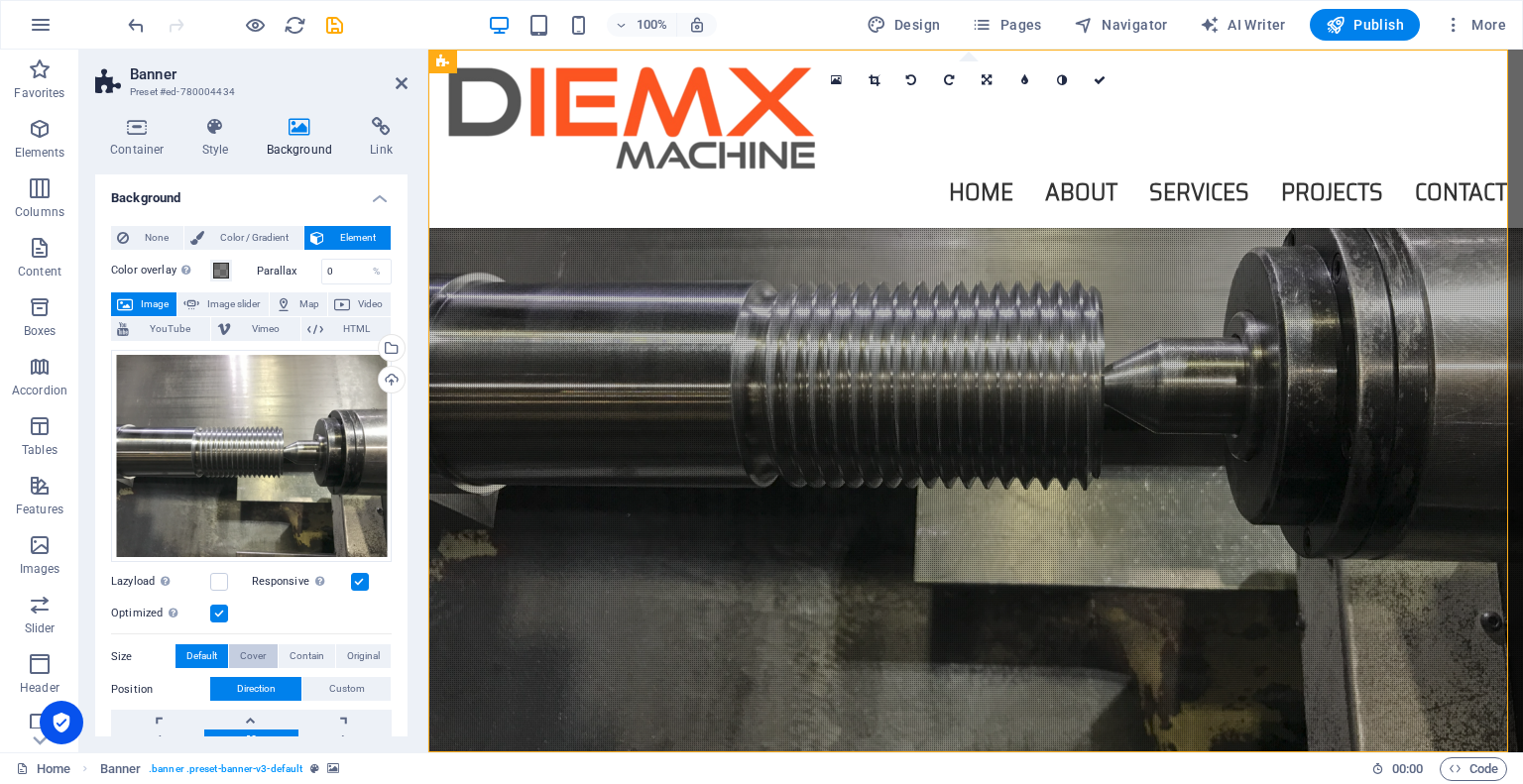 click on "Cover" at bounding box center (253, 656) 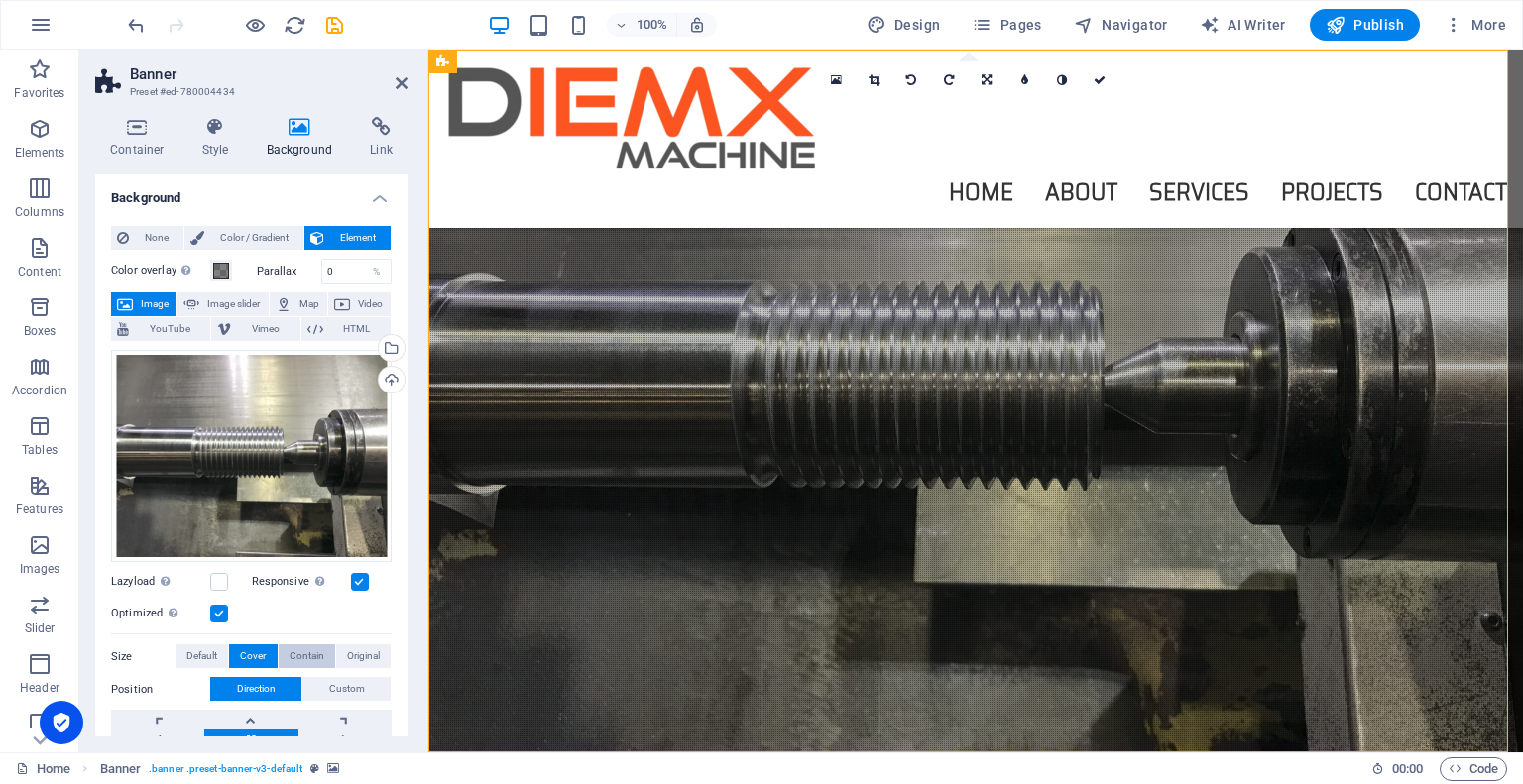 click on "Contain" at bounding box center (306, 656) 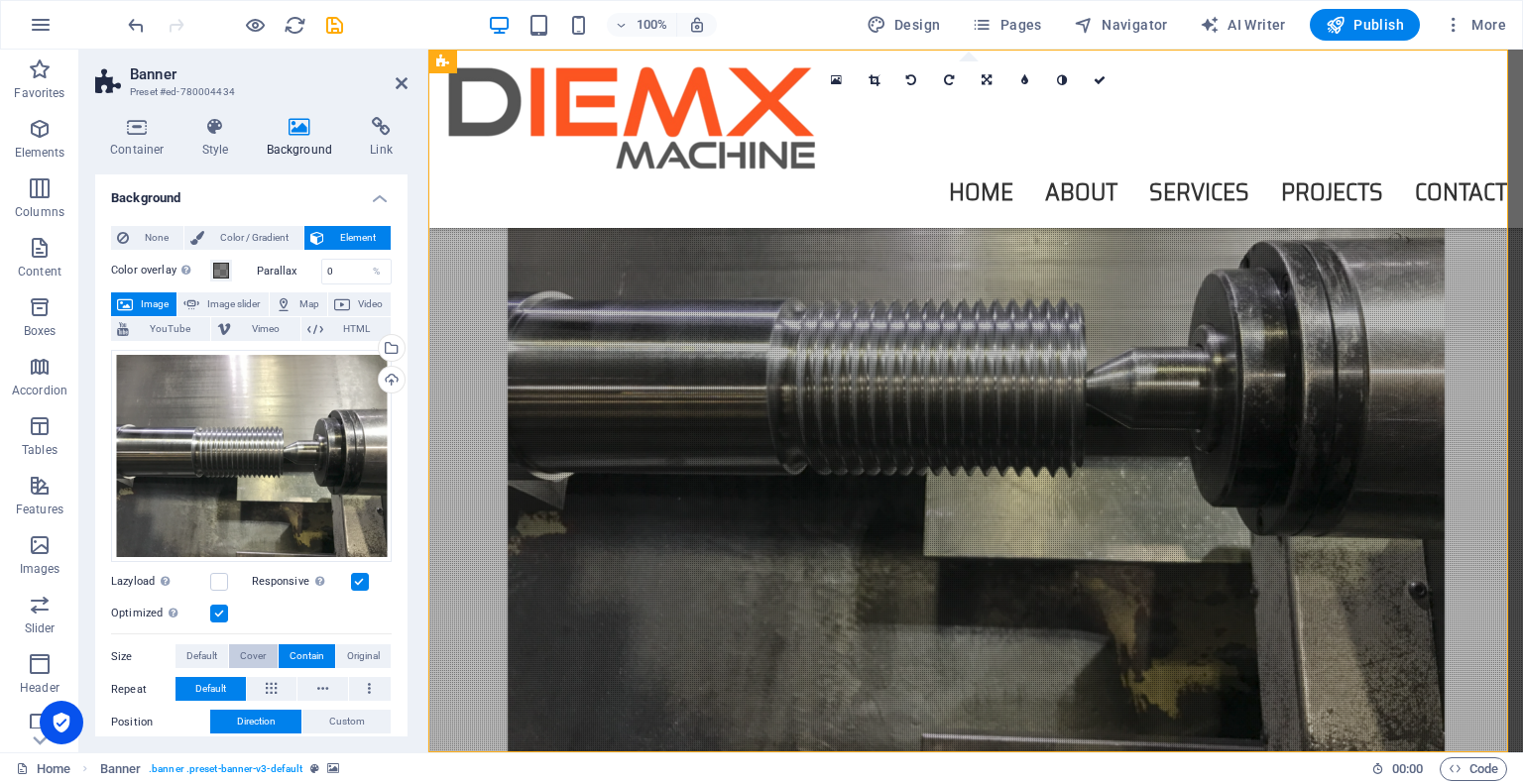 click on "Cover" at bounding box center [253, 656] 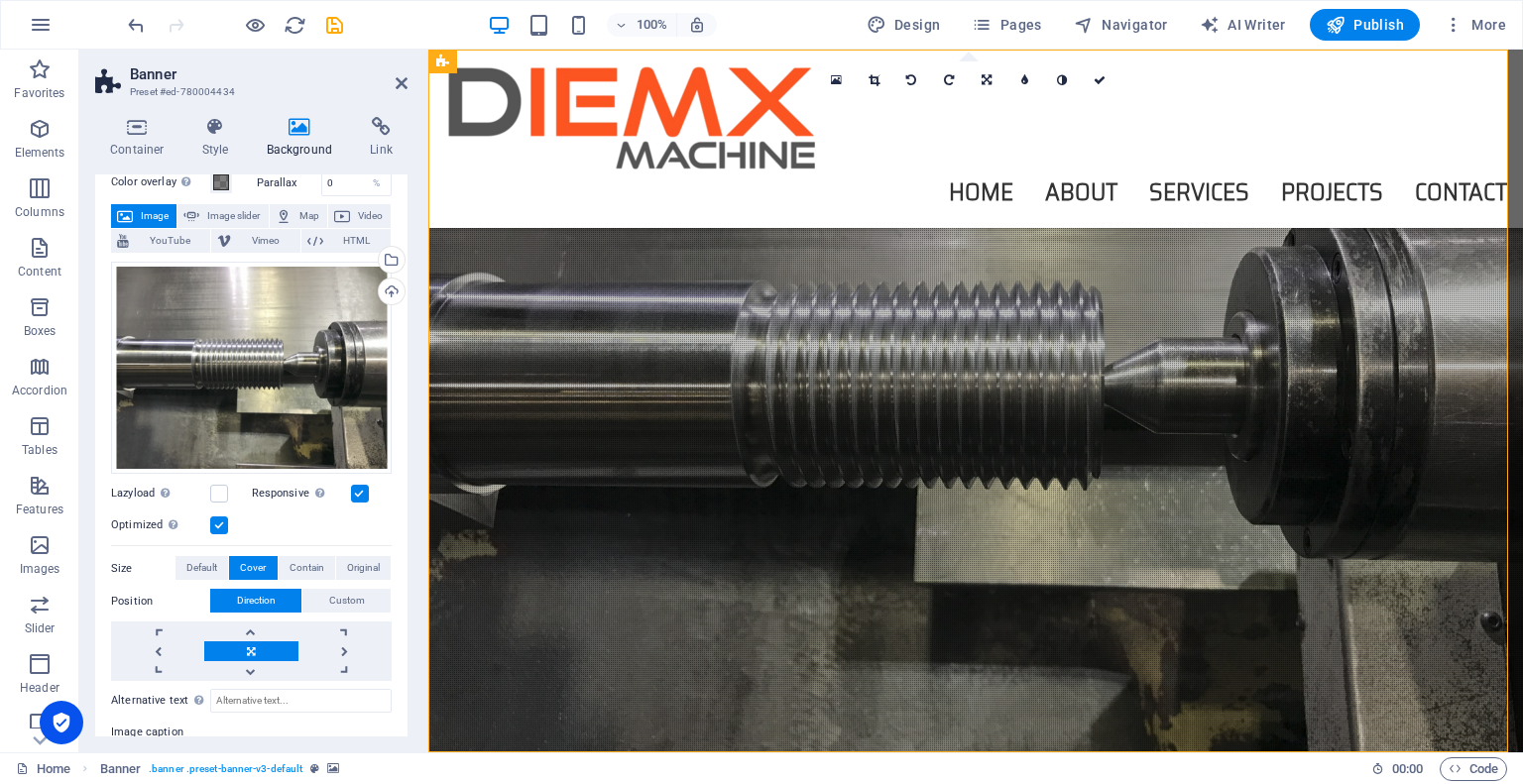 scroll, scrollTop: 99, scrollLeft: 0, axis: vertical 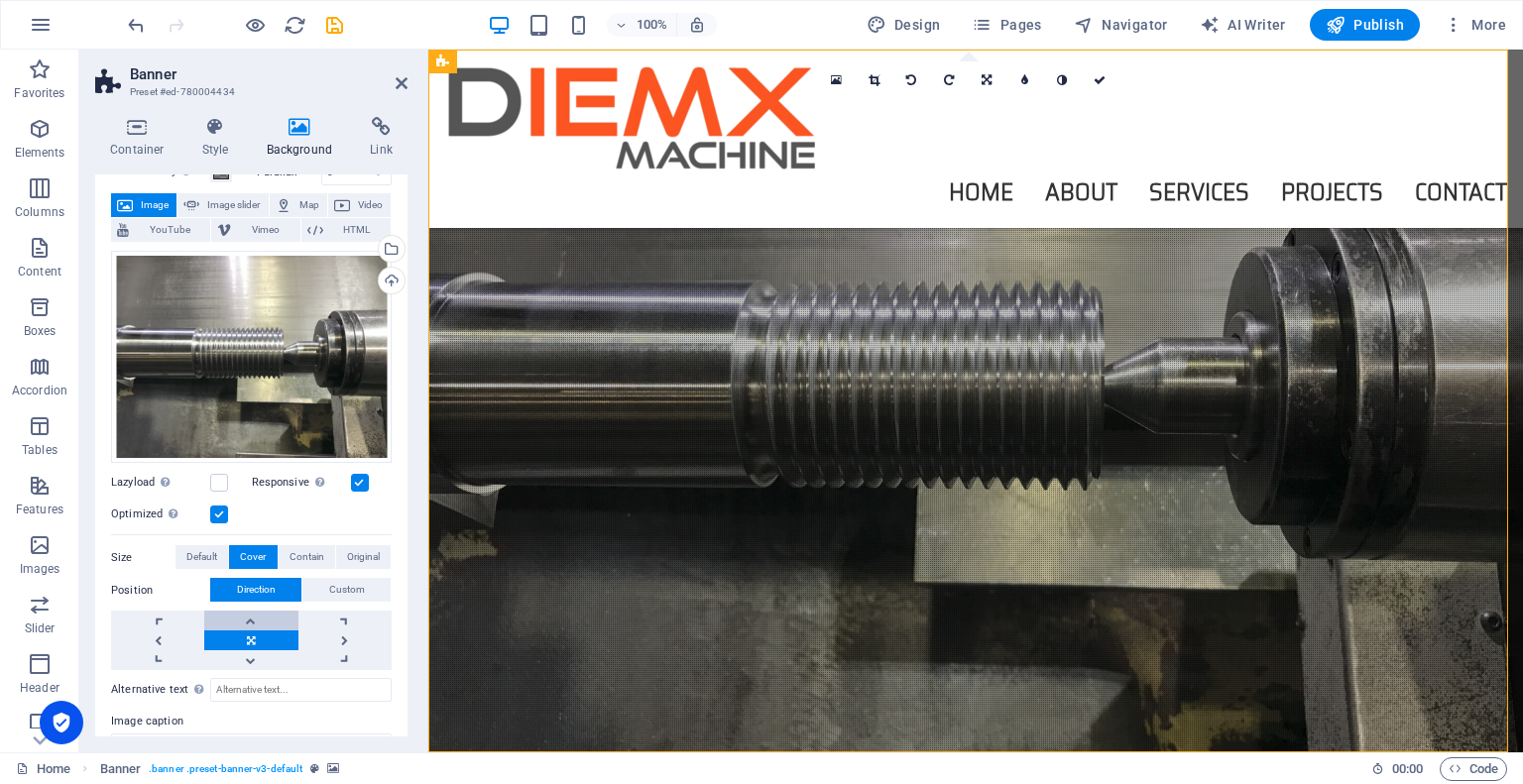 click at bounding box center (251, 620) 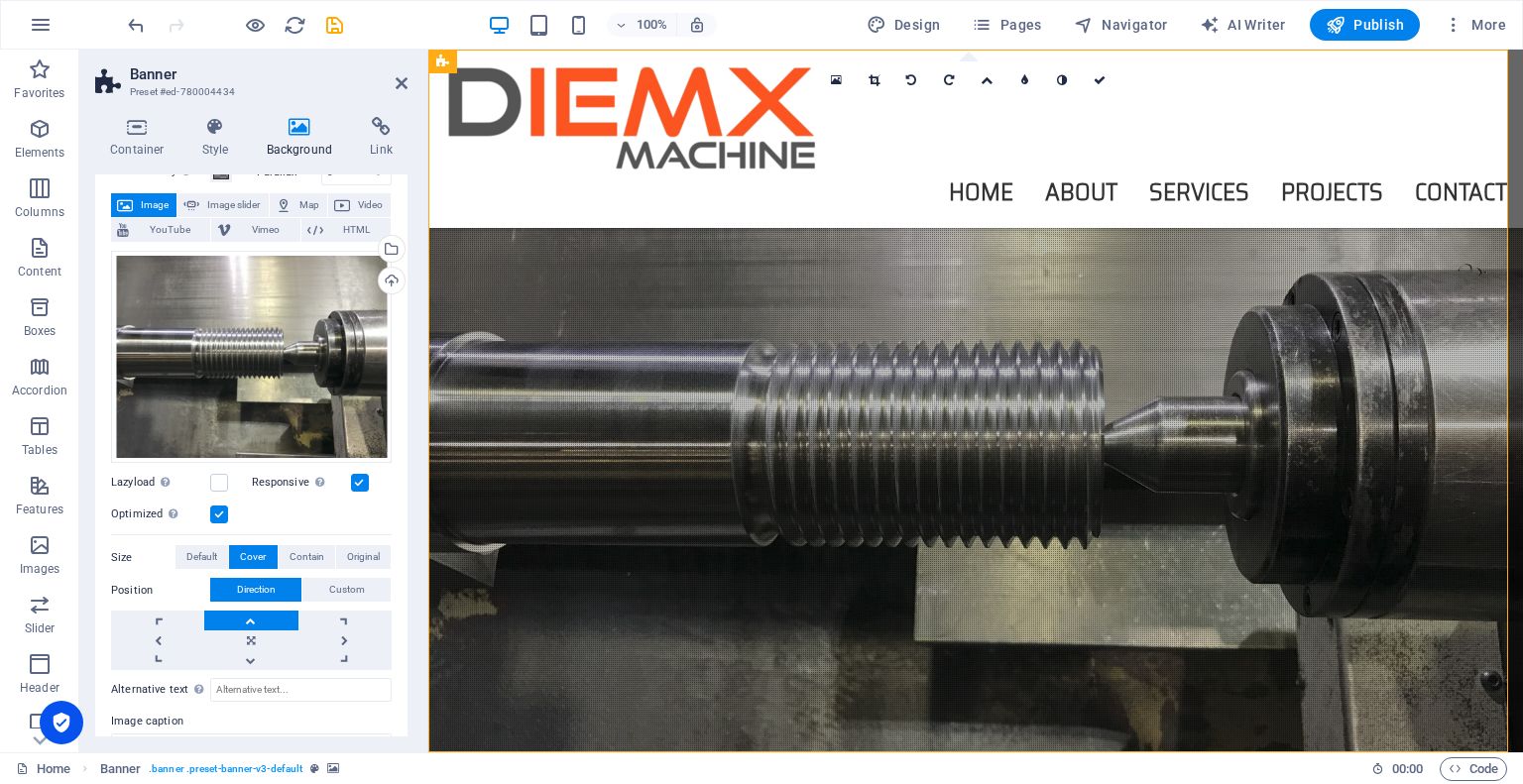 click at bounding box center [251, 620] 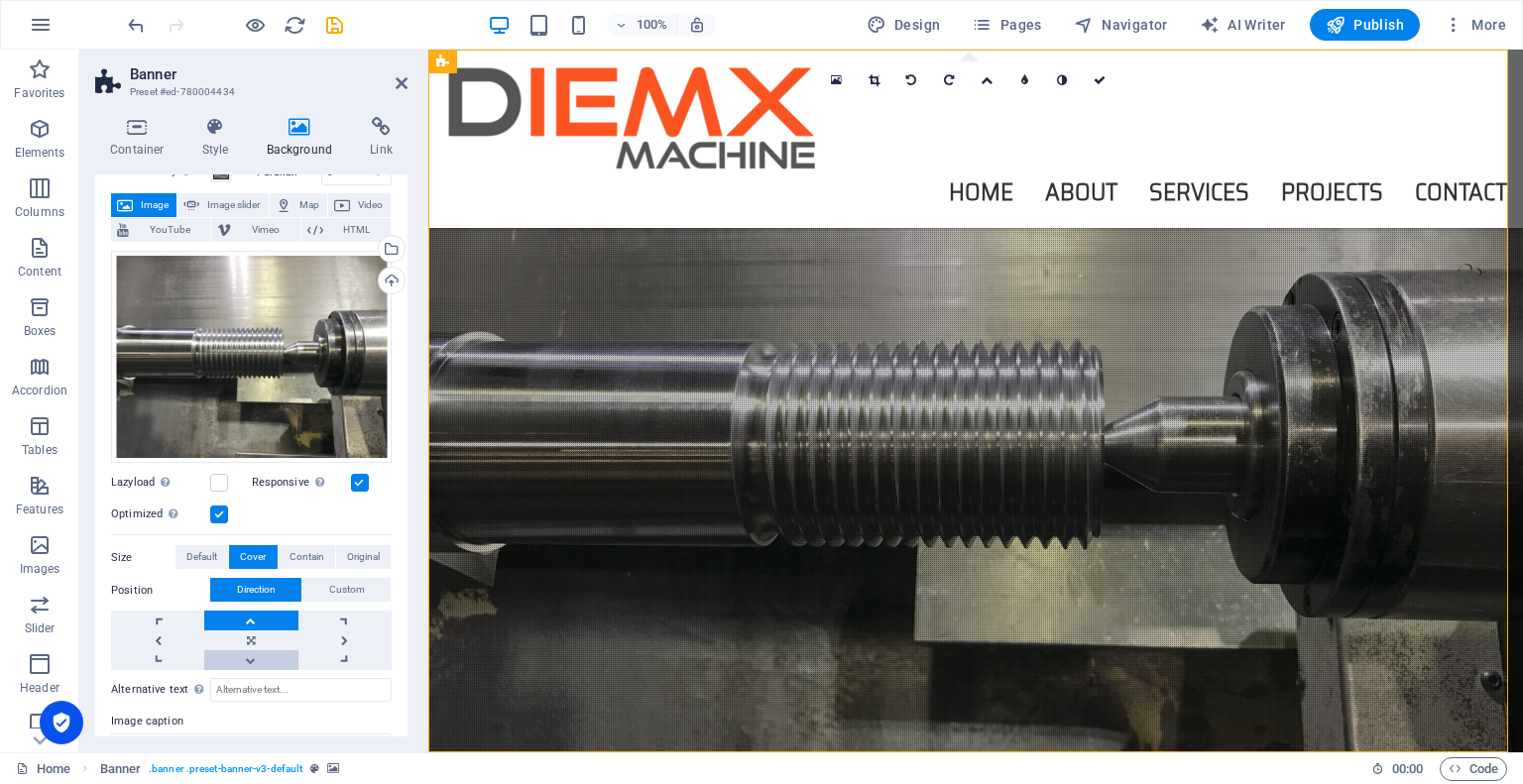 click at bounding box center (251, 660) 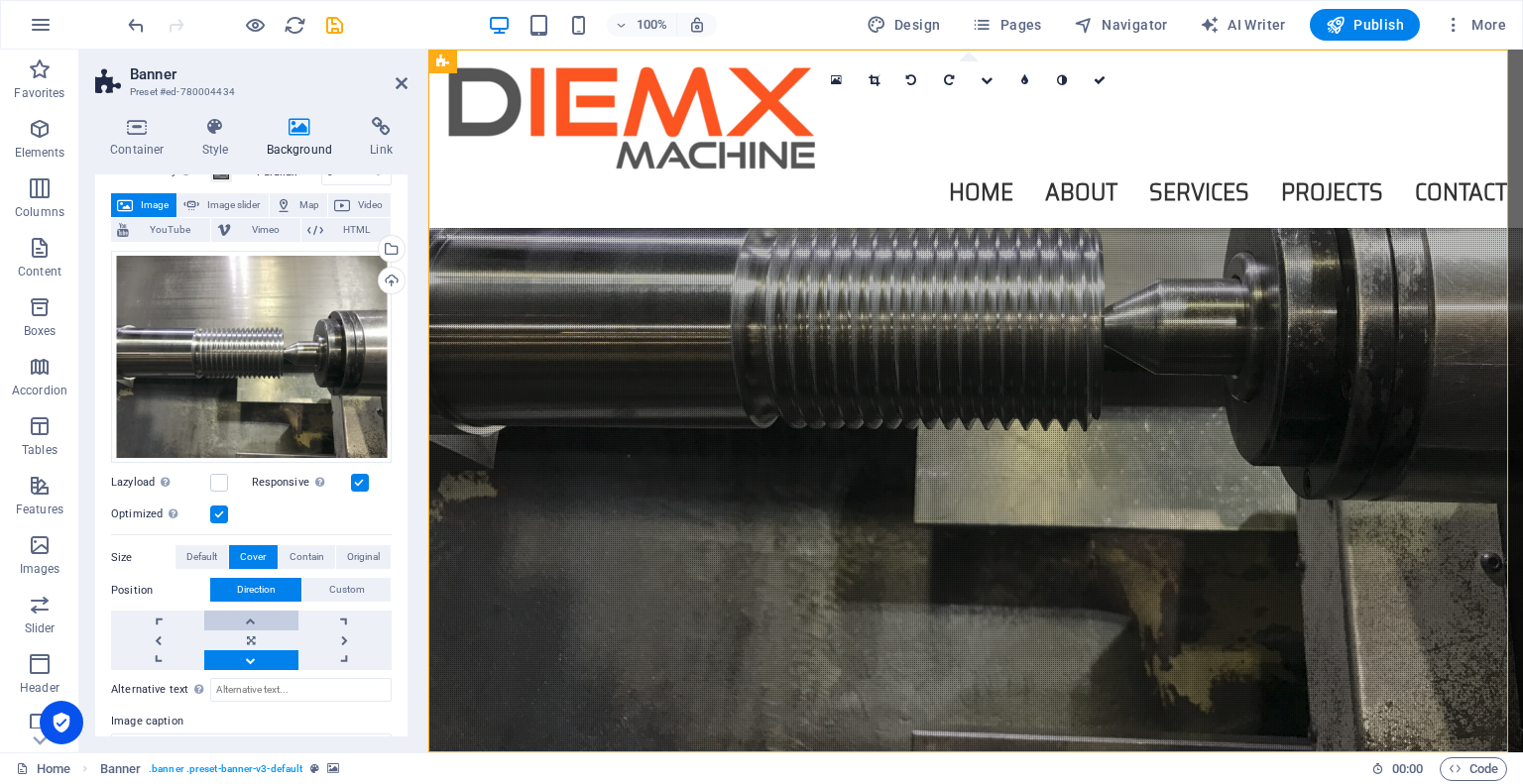 click at bounding box center [251, 620] 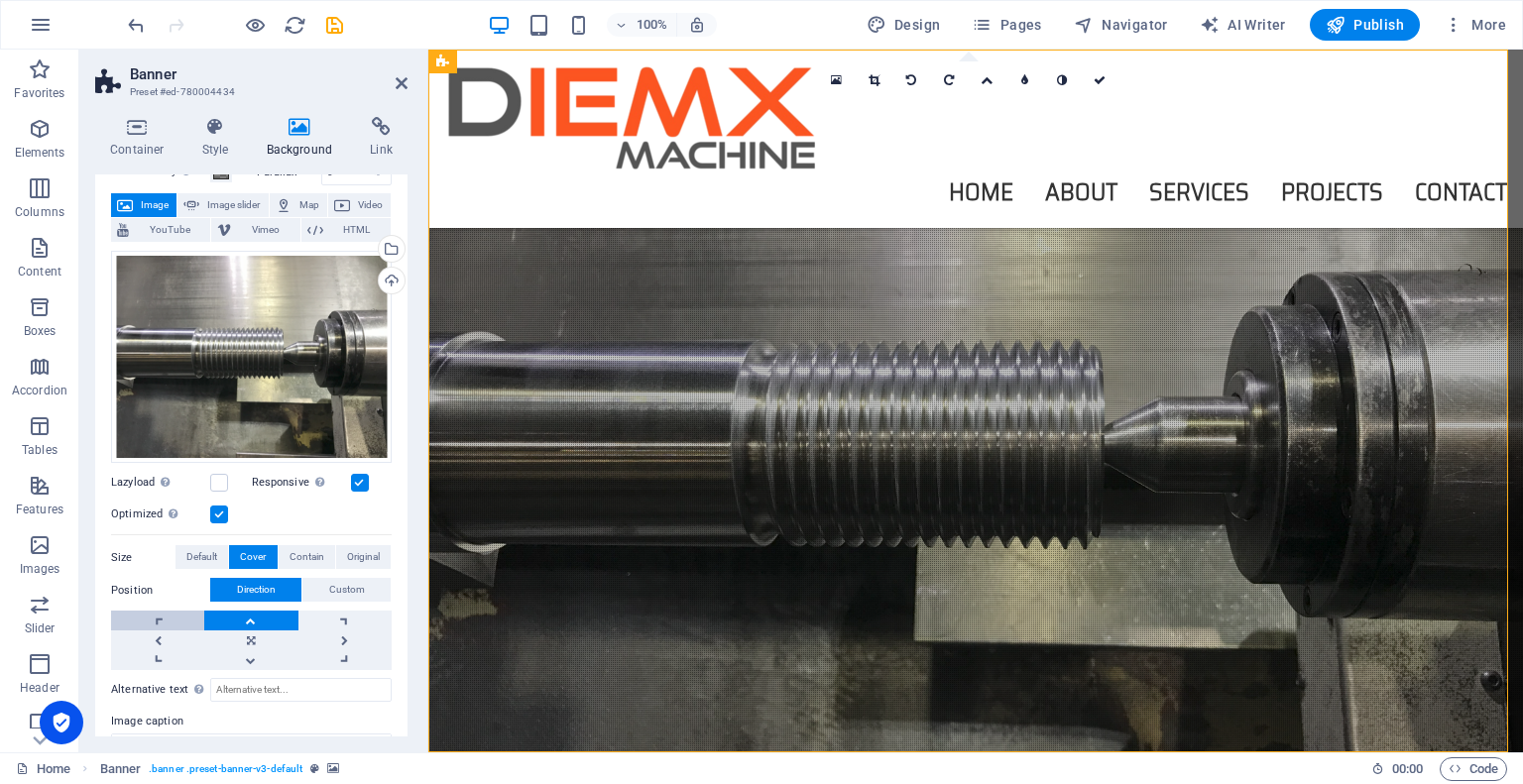 click at bounding box center [158, 620] 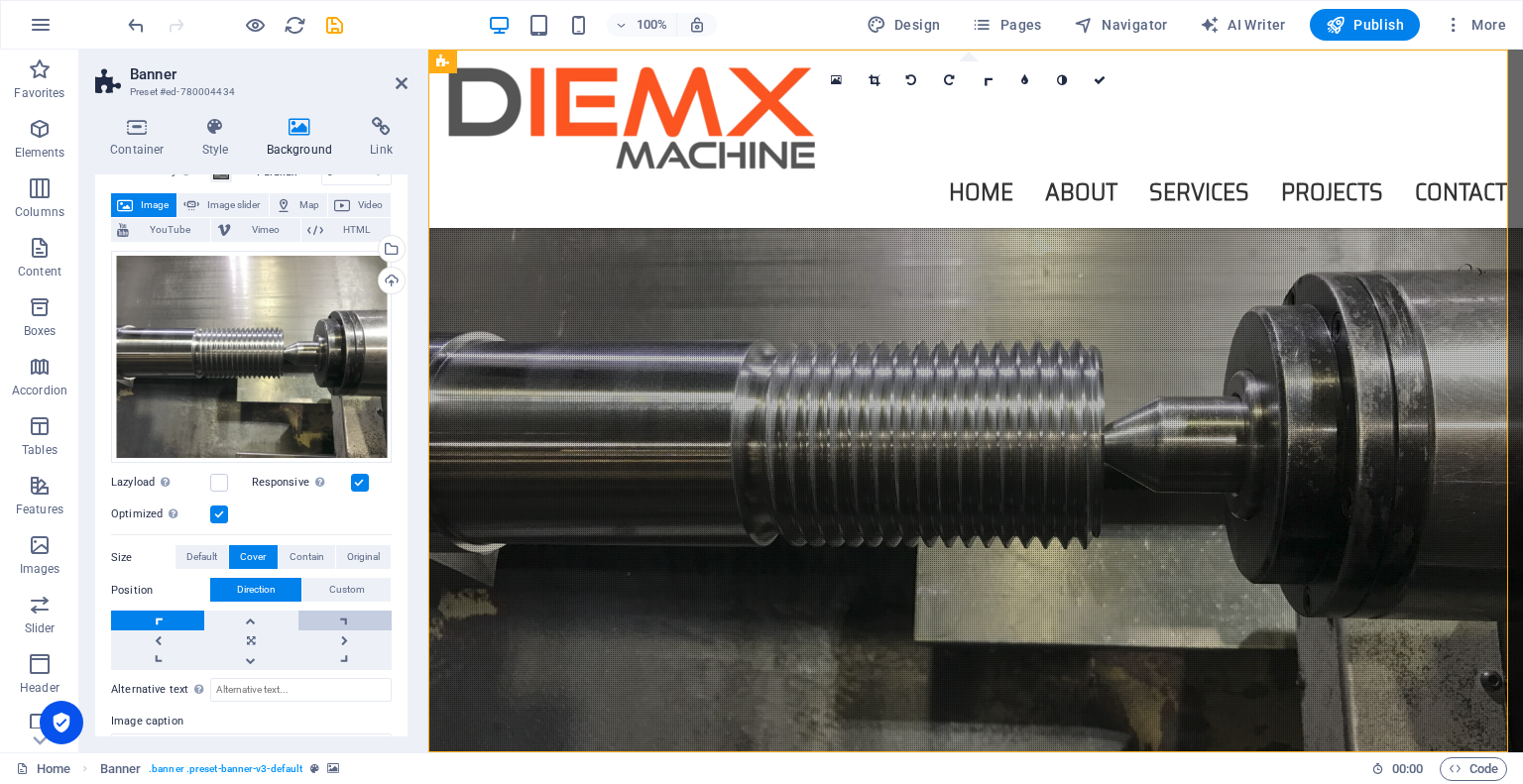 click at bounding box center [345, 620] 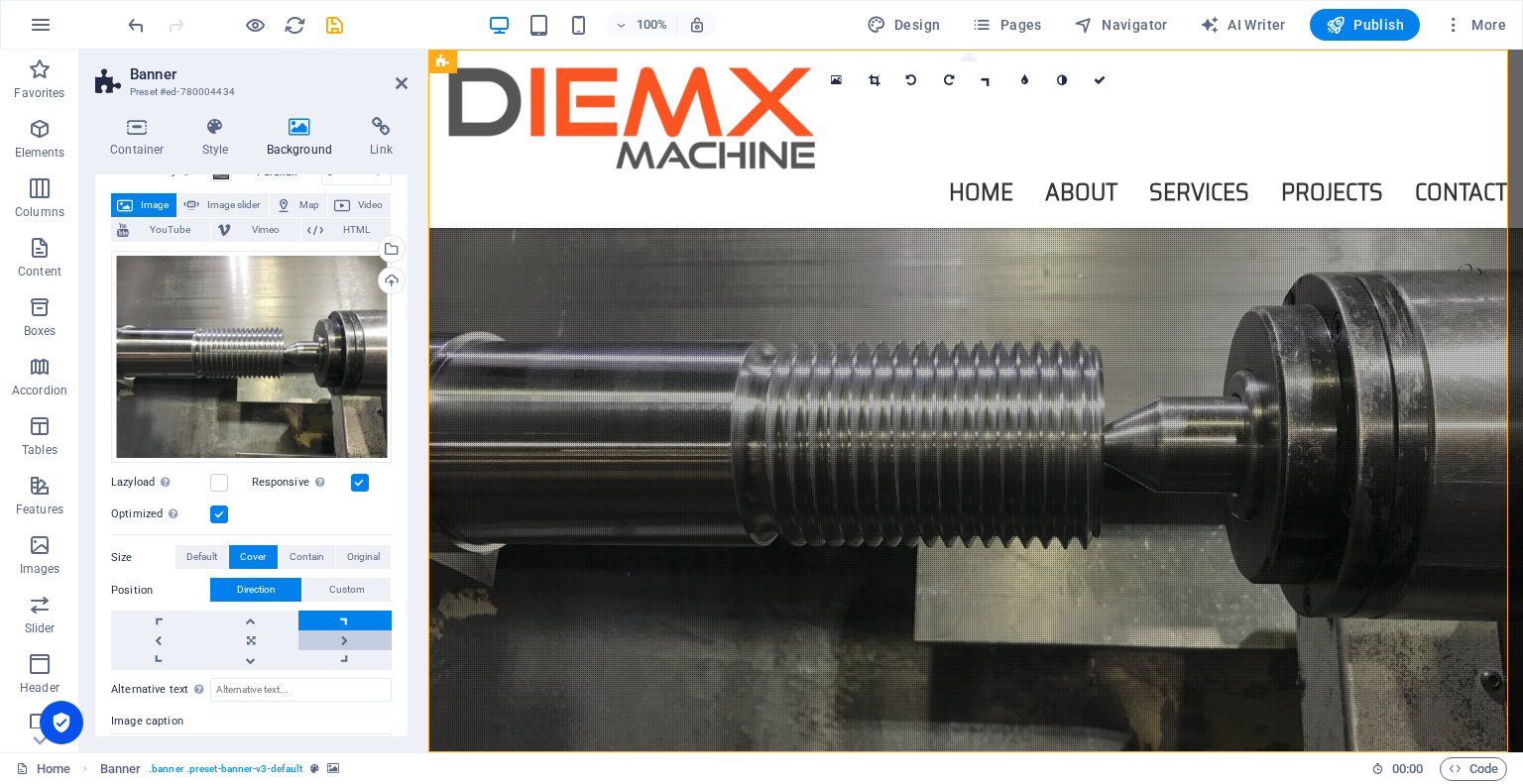 click at bounding box center (345, 640) 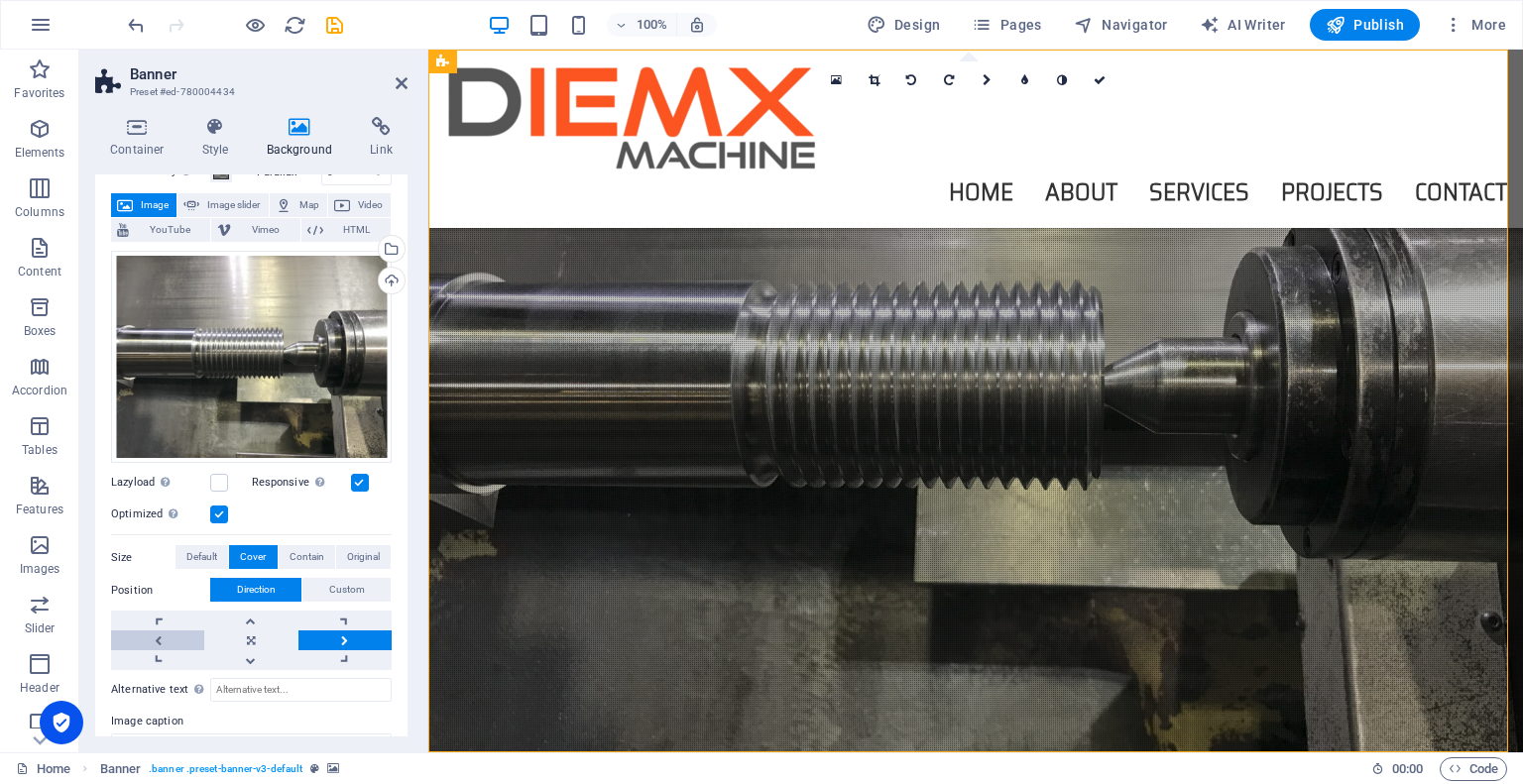 click at bounding box center [158, 640] 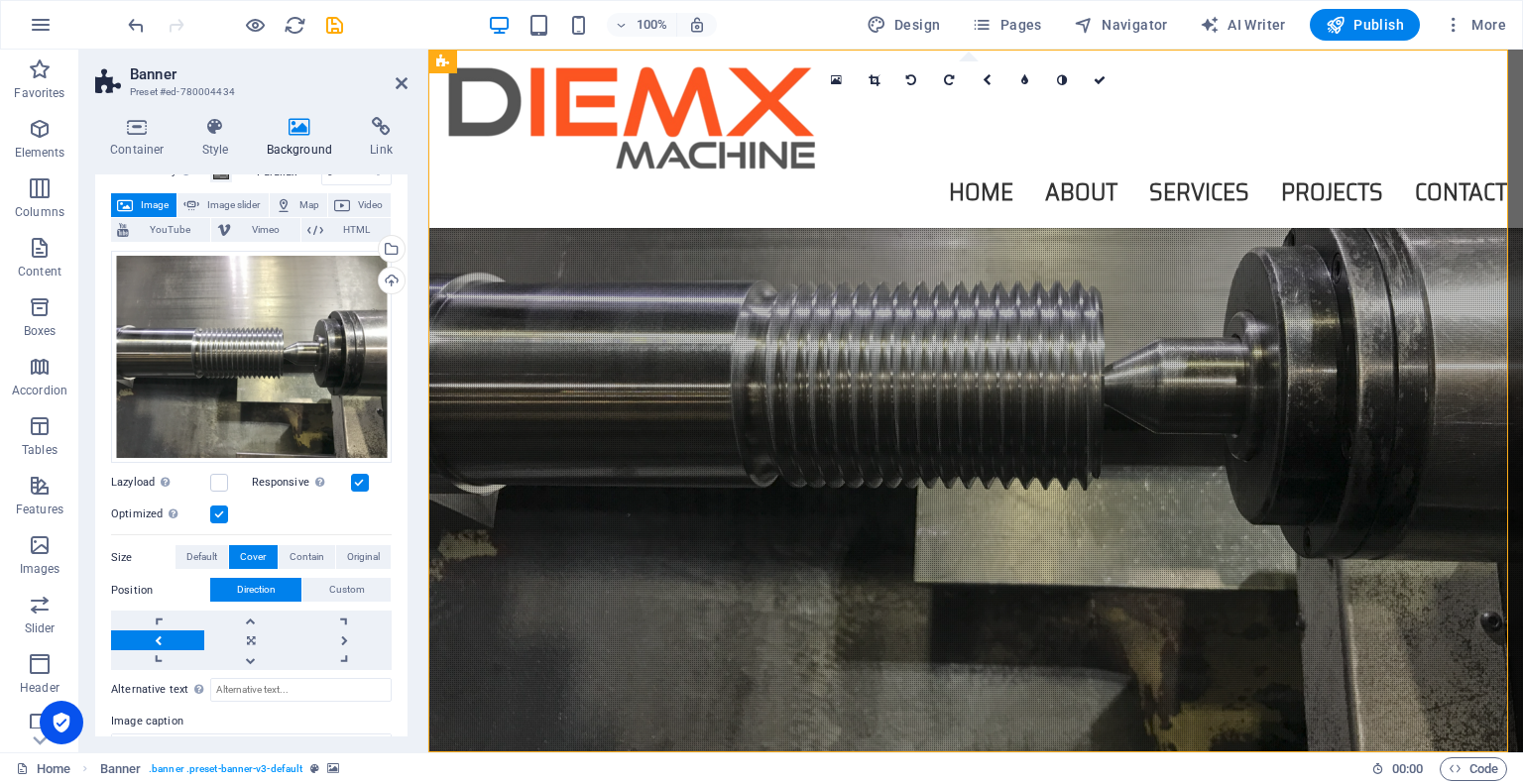 click at bounding box center [158, 640] 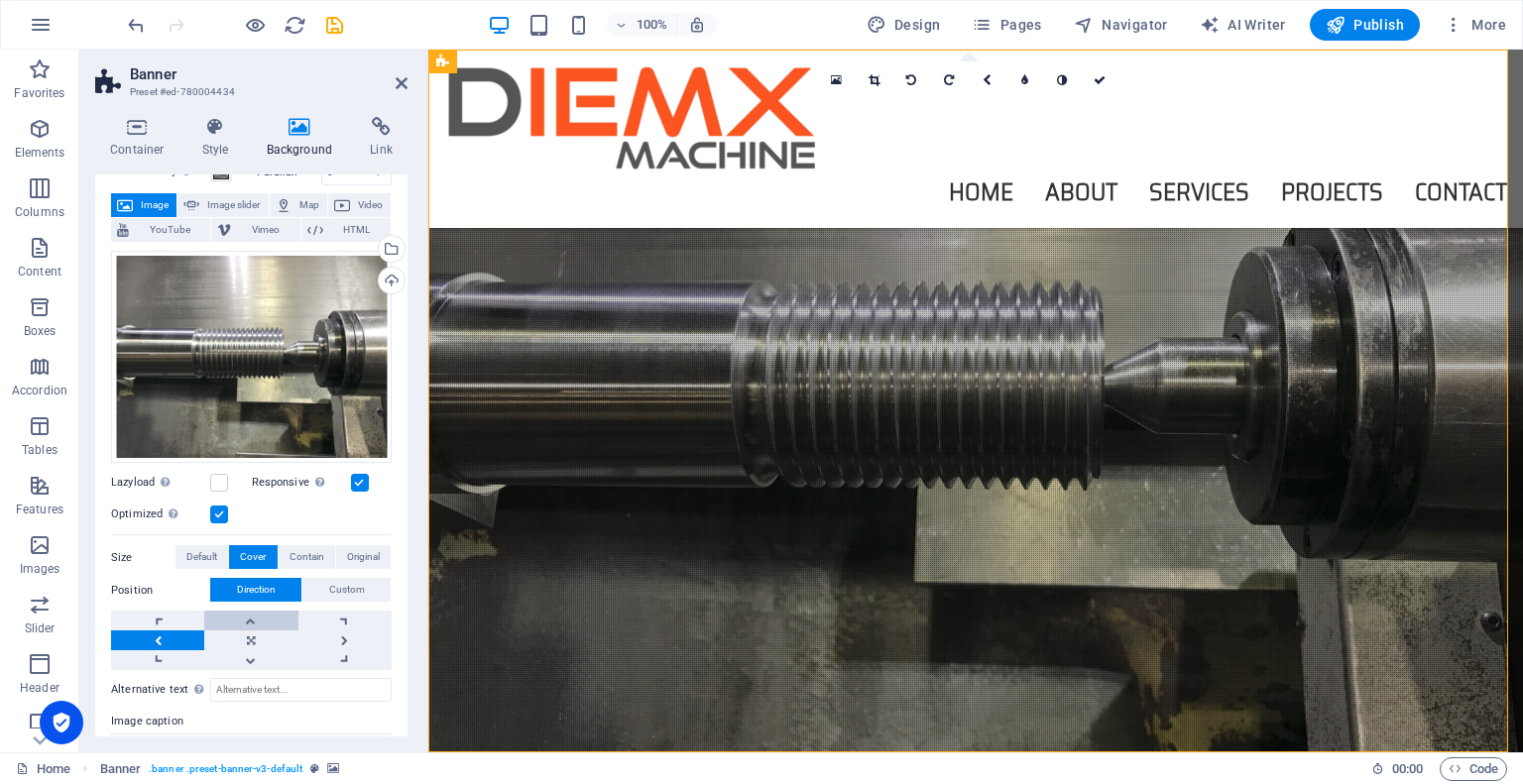 click at bounding box center (251, 620) 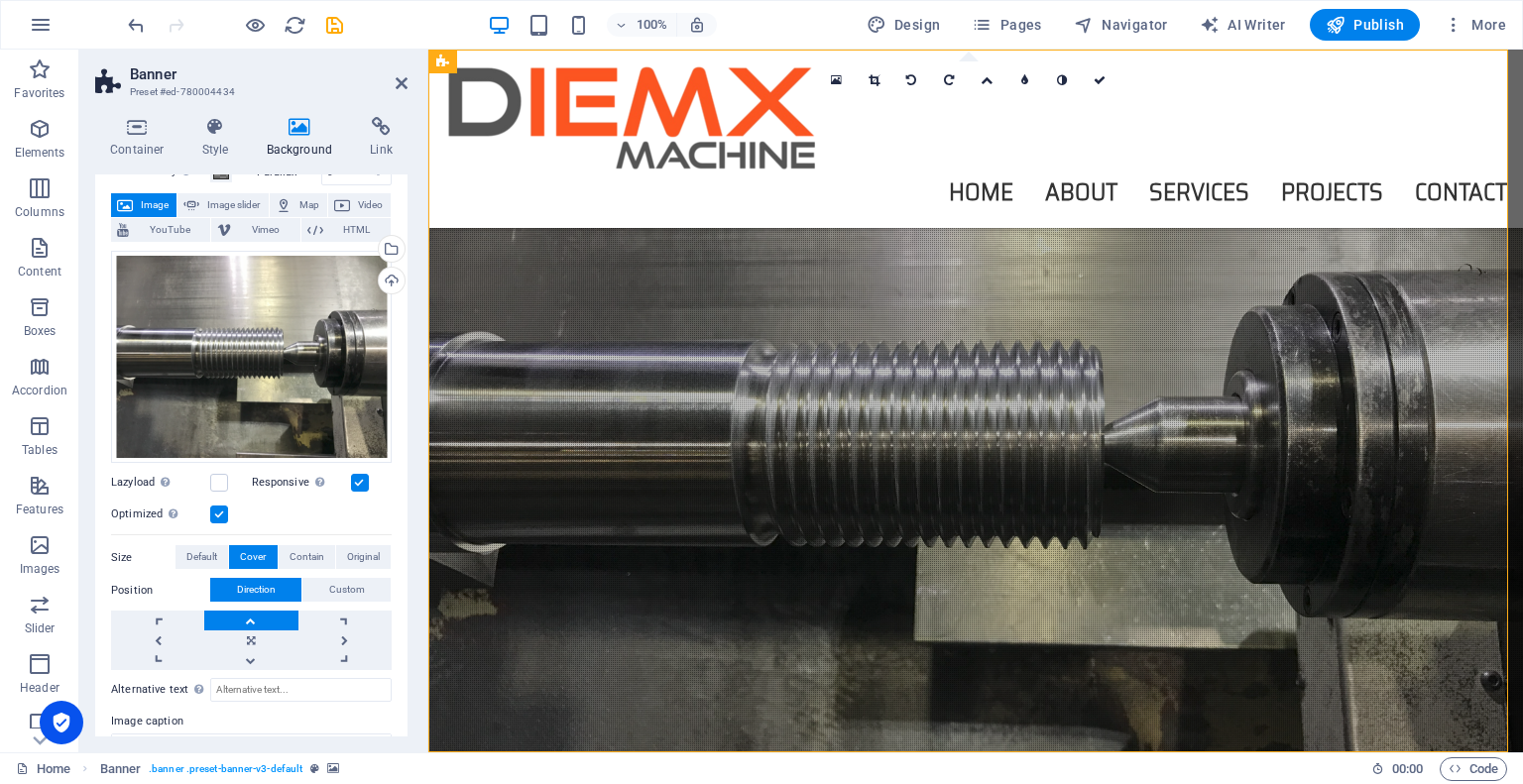 click at bounding box center (251, 620) 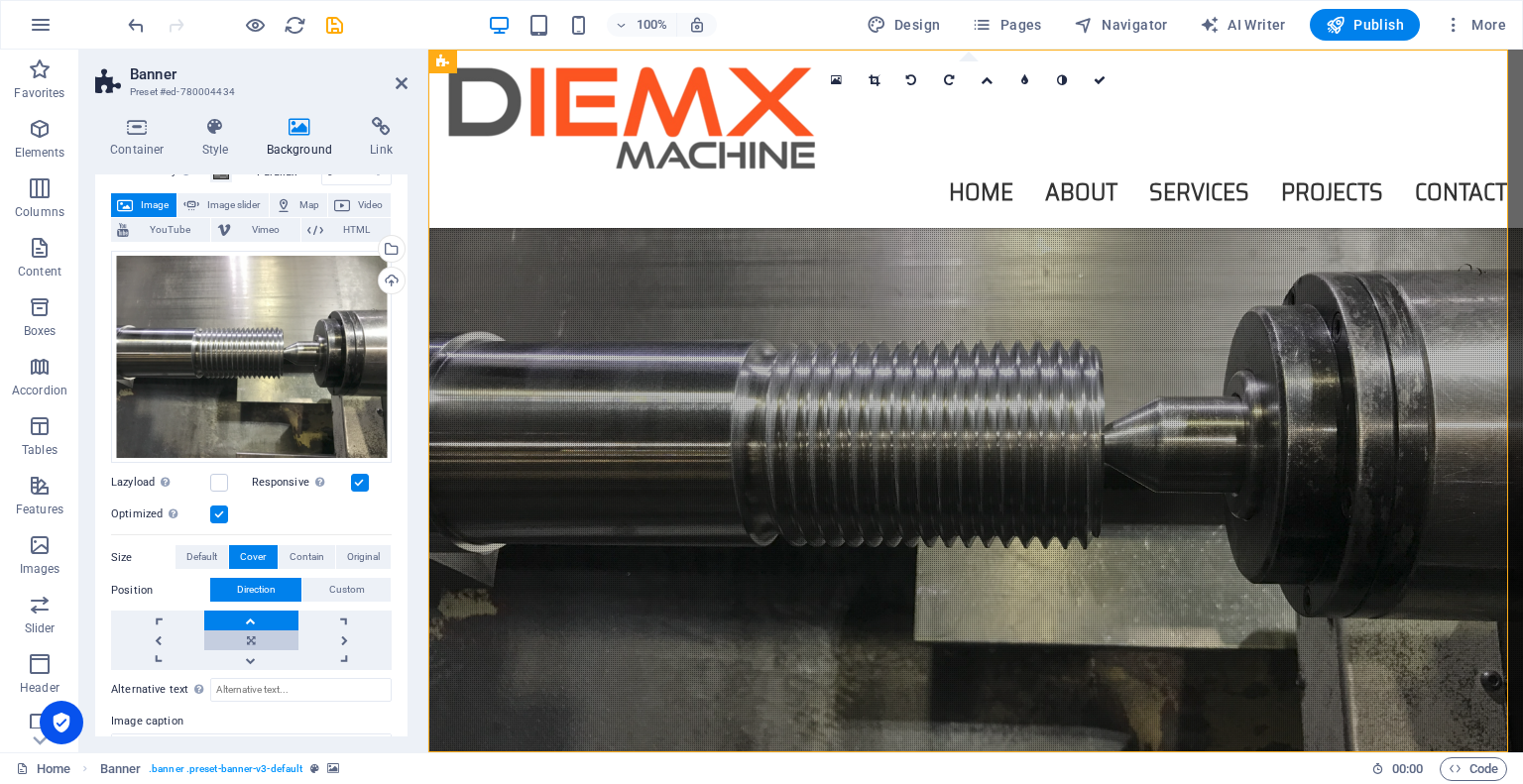 click at bounding box center (251, 640) 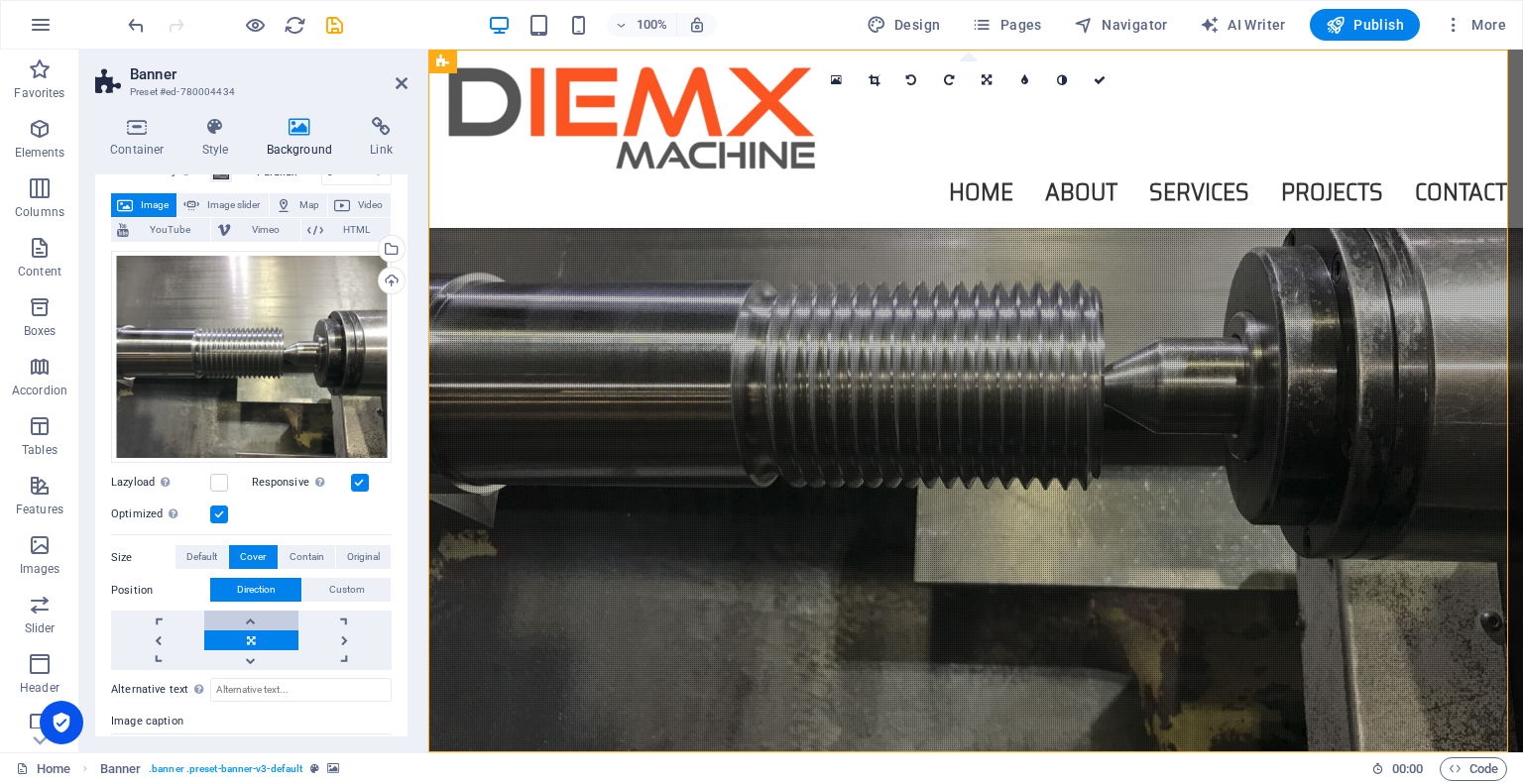 click at bounding box center [251, 620] 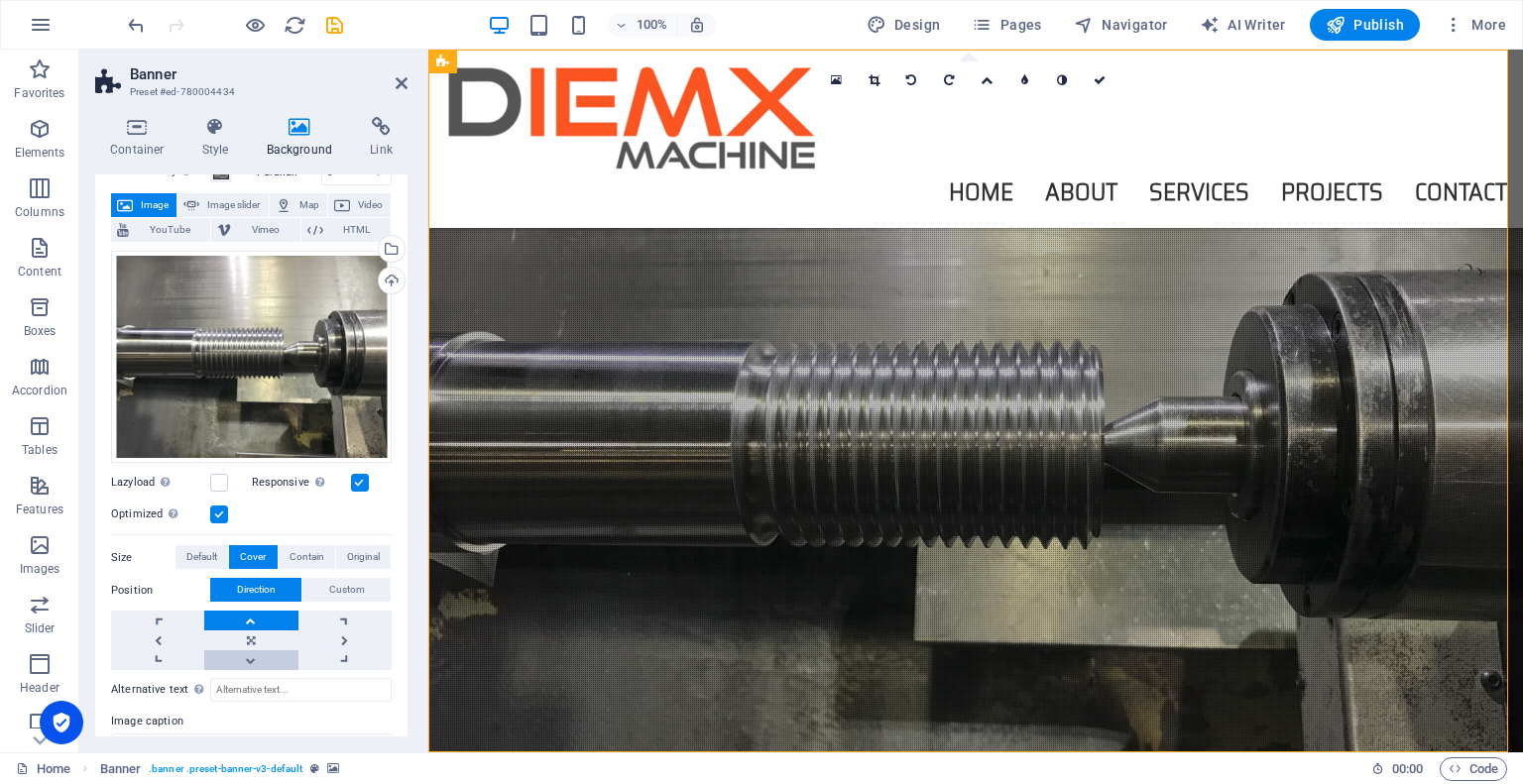 click at bounding box center [251, 660] 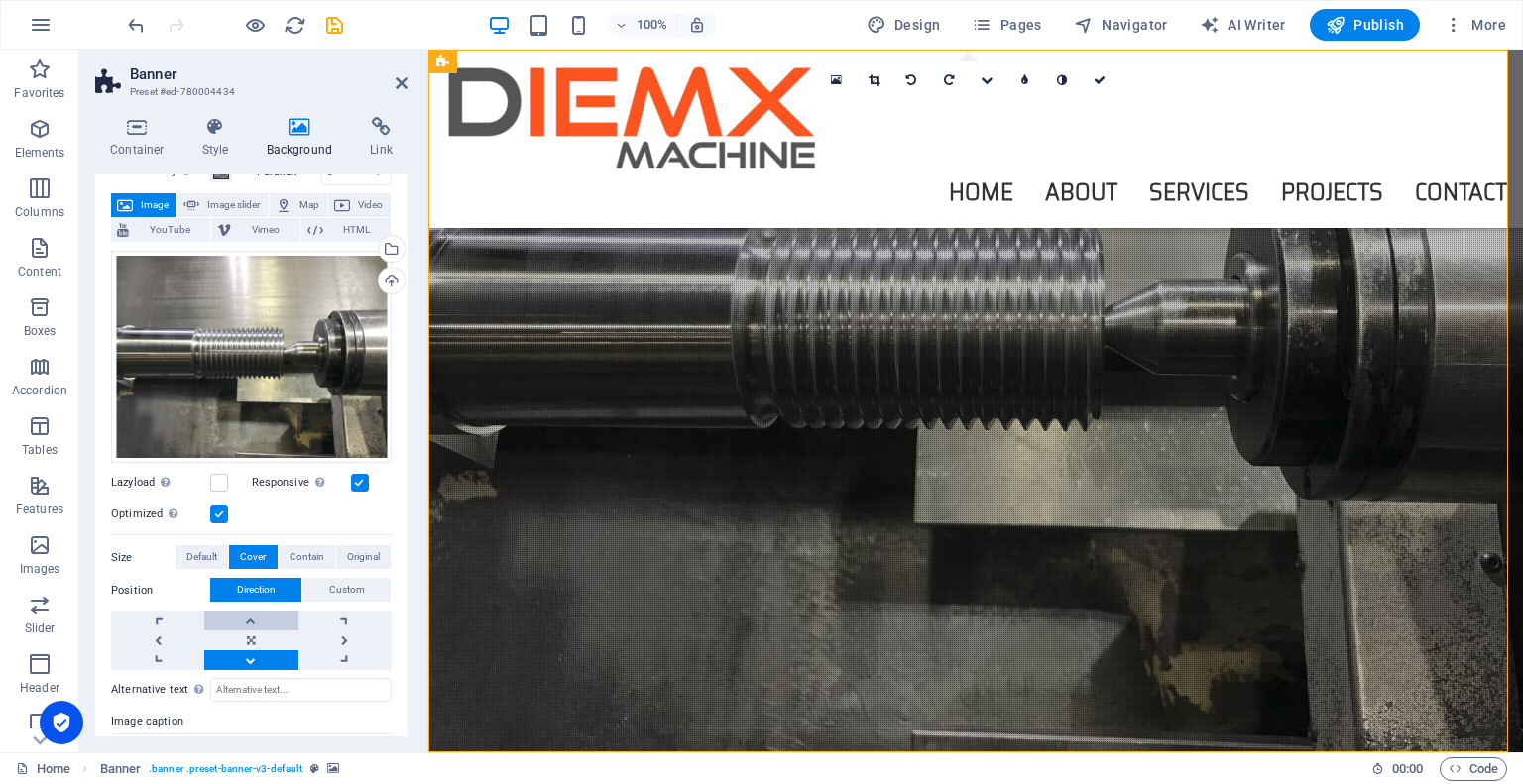 click at bounding box center (251, 620) 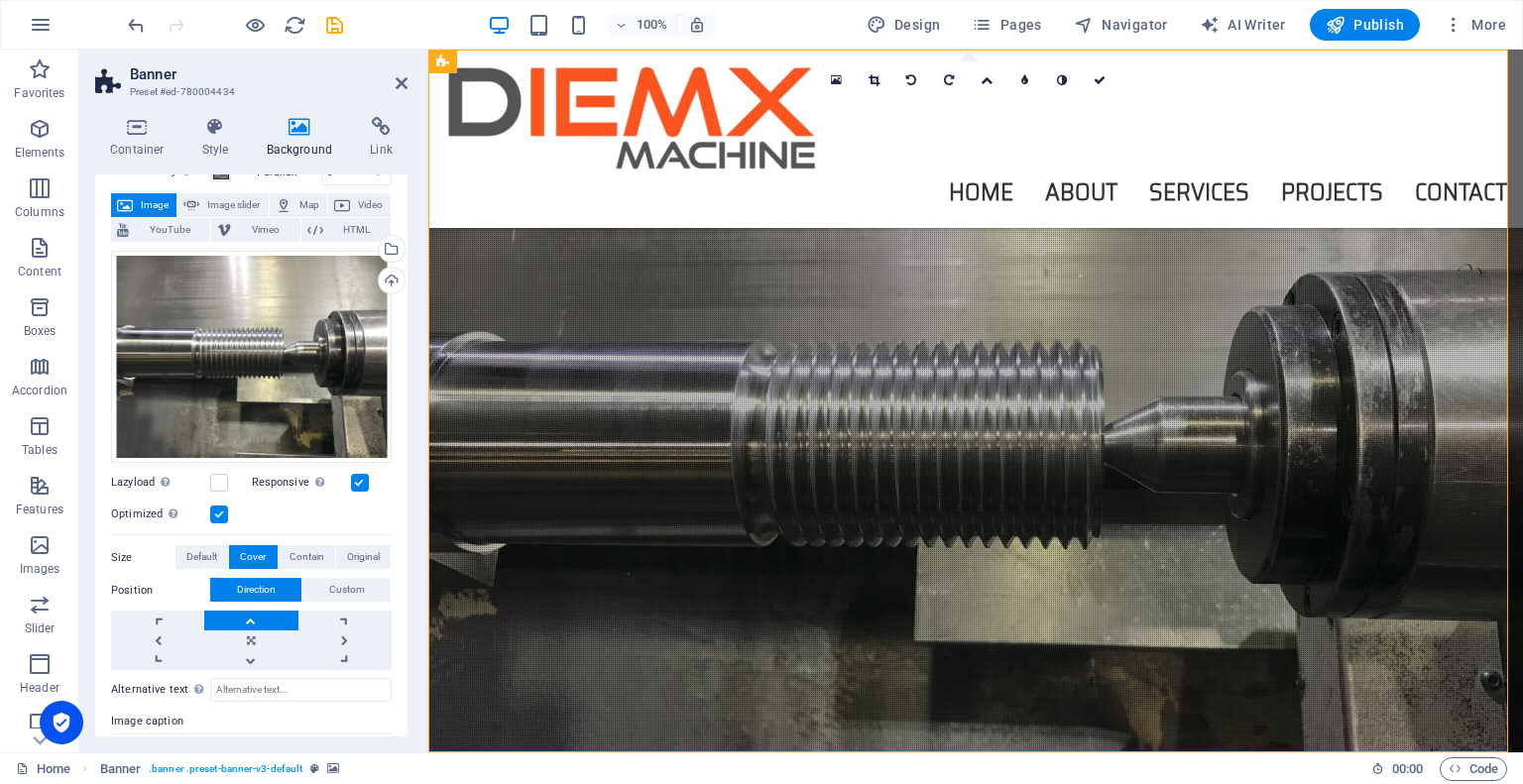 click at bounding box center [251, 620] 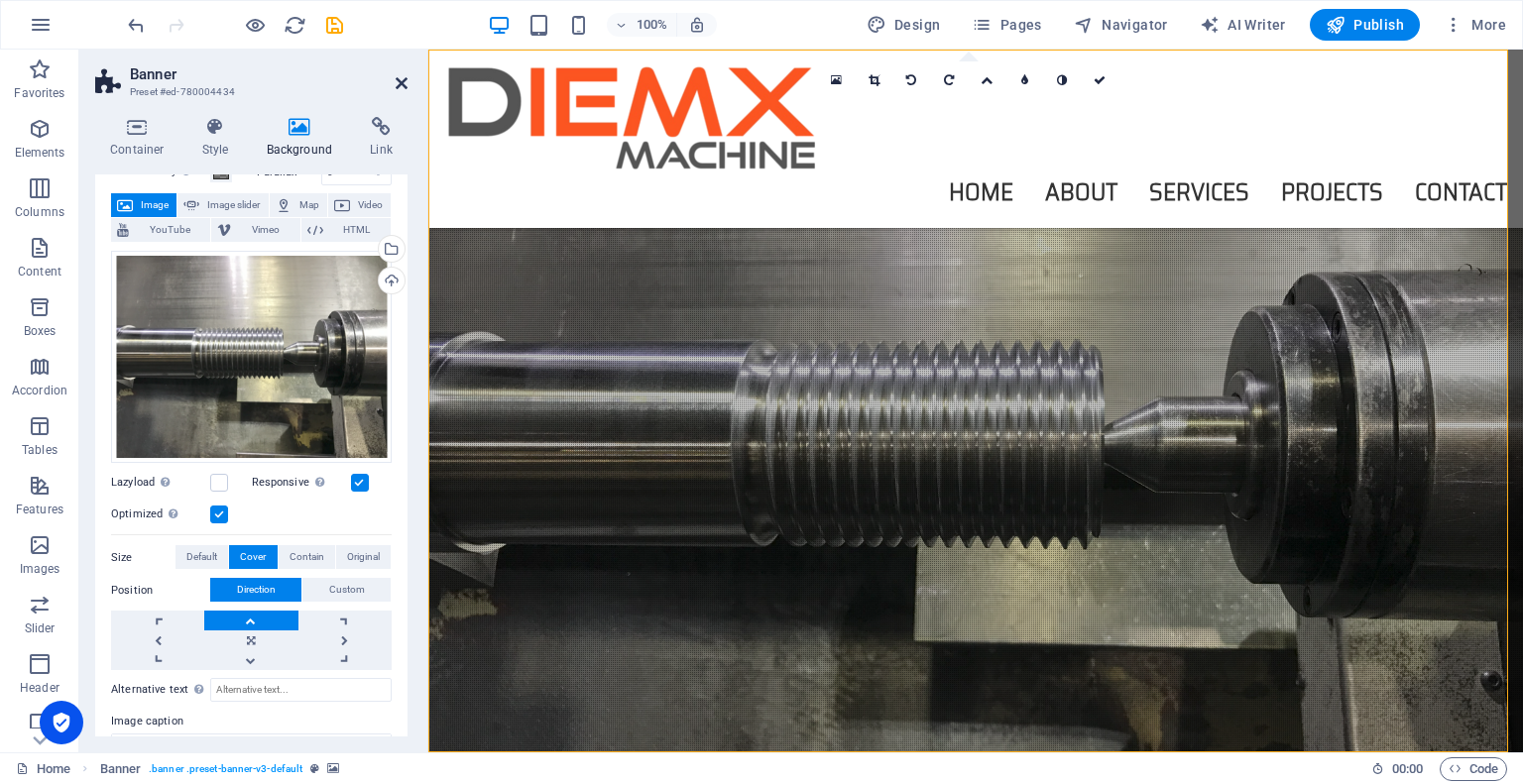click at bounding box center (402, 83) 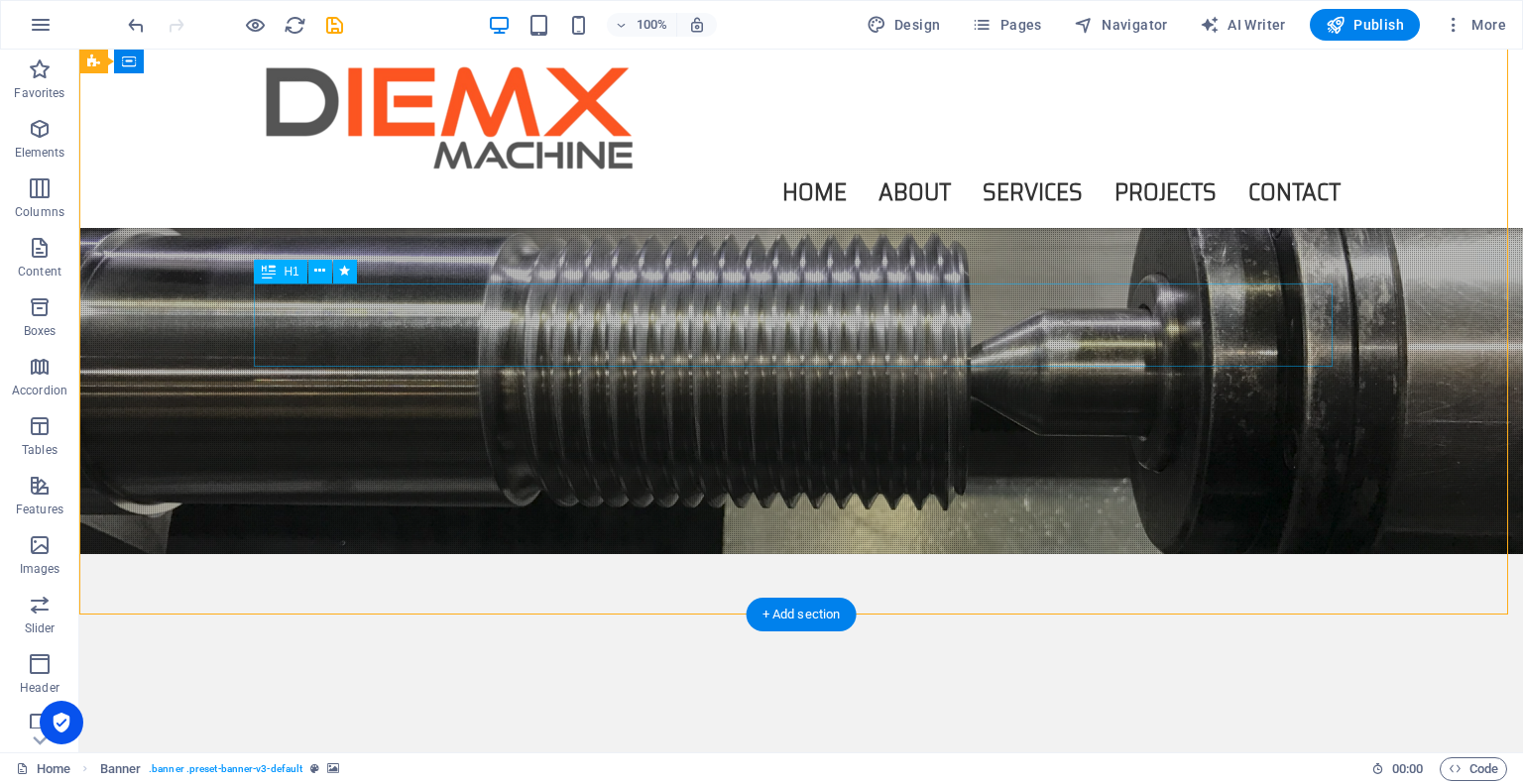 scroll, scrollTop: 99, scrollLeft: 0, axis: vertical 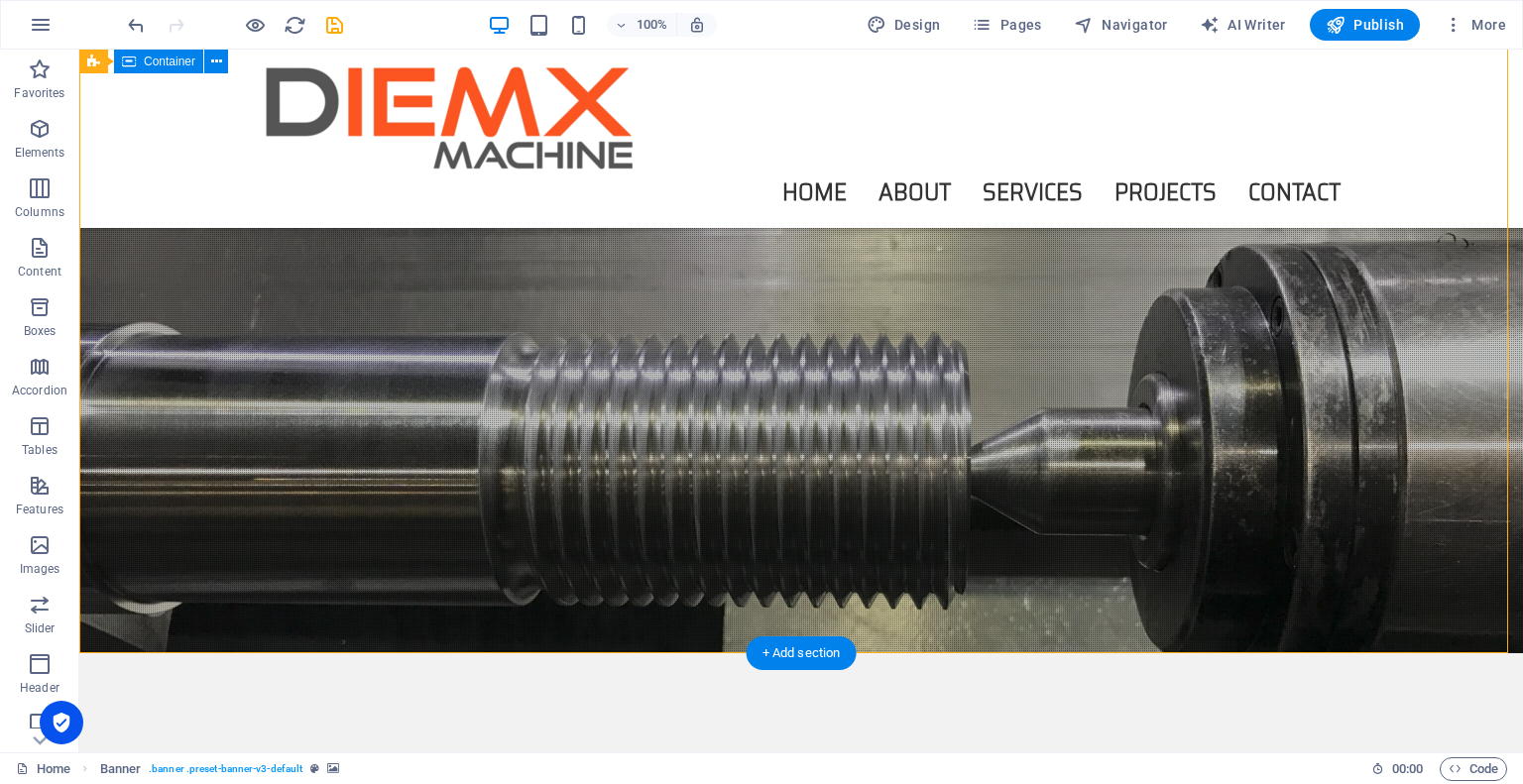 click on "PR ACTICAL APPROACH | PROVEN RESULTS" at bounding box center (801, 850) 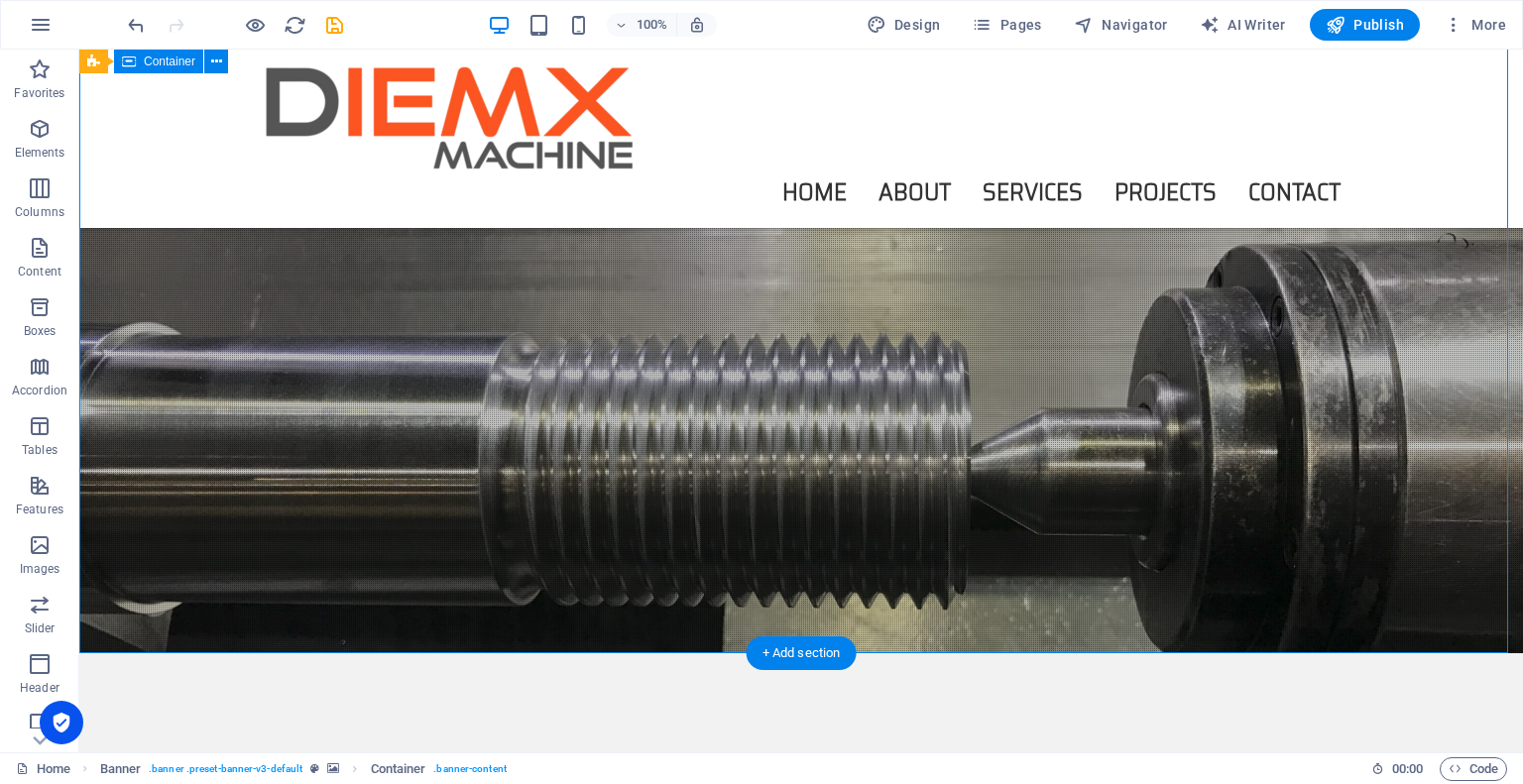 click on "PR ACTICAL APPROACH | PROVEN RESULTS" at bounding box center [801, 850] 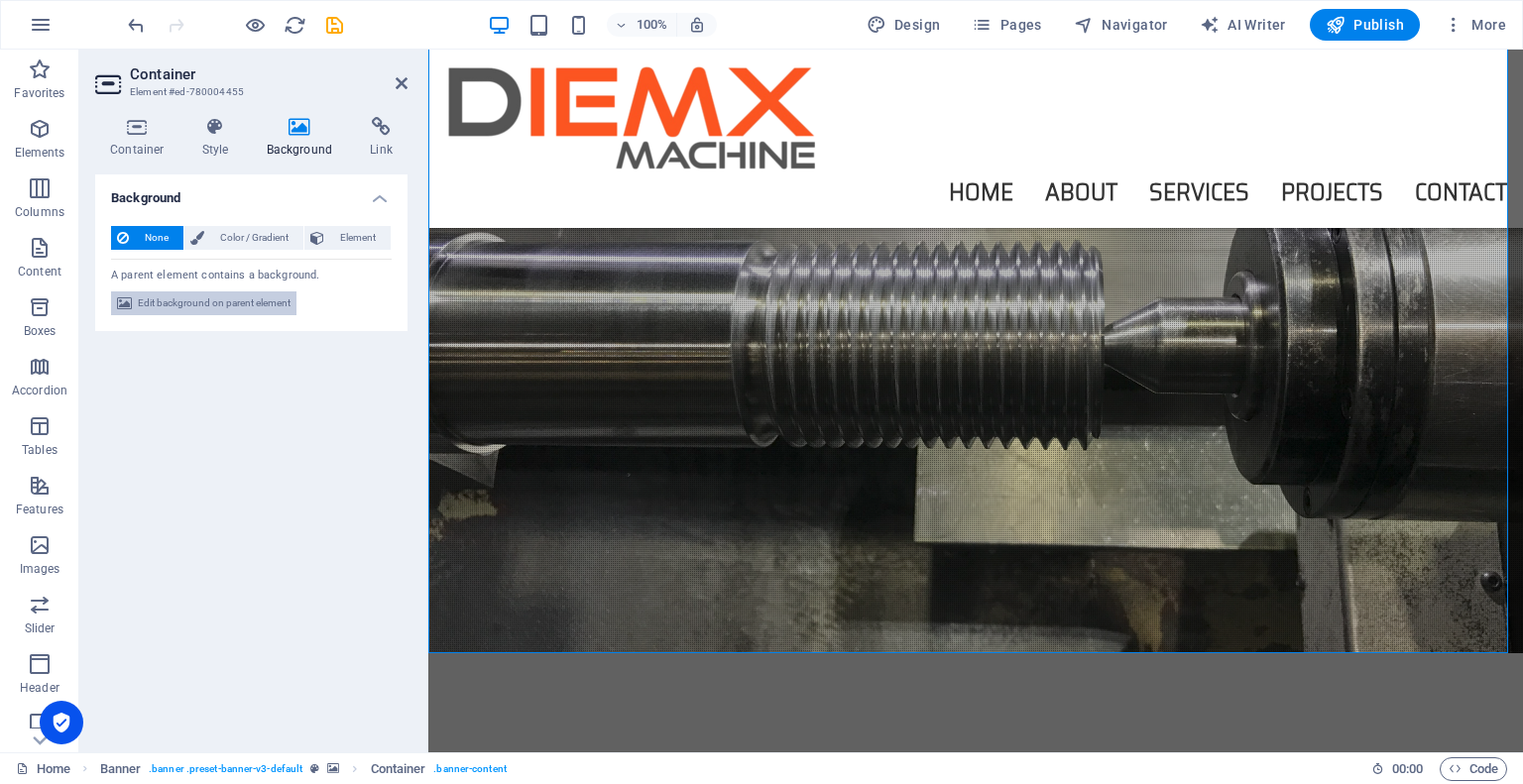 click on "Edit background on parent element" at bounding box center [214, 303] 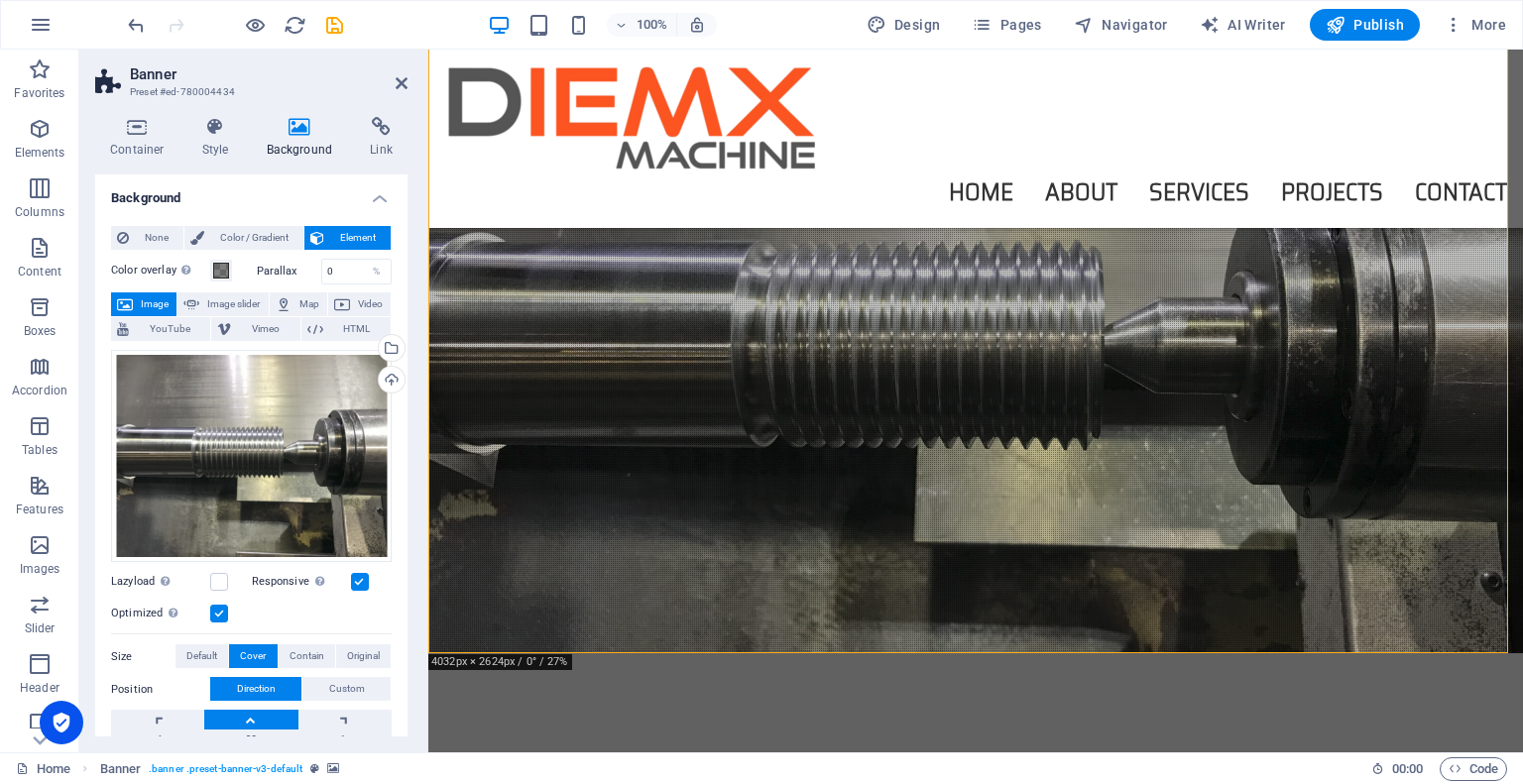 scroll, scrollTop: 198, scrollLeft: 0, axis: vertical 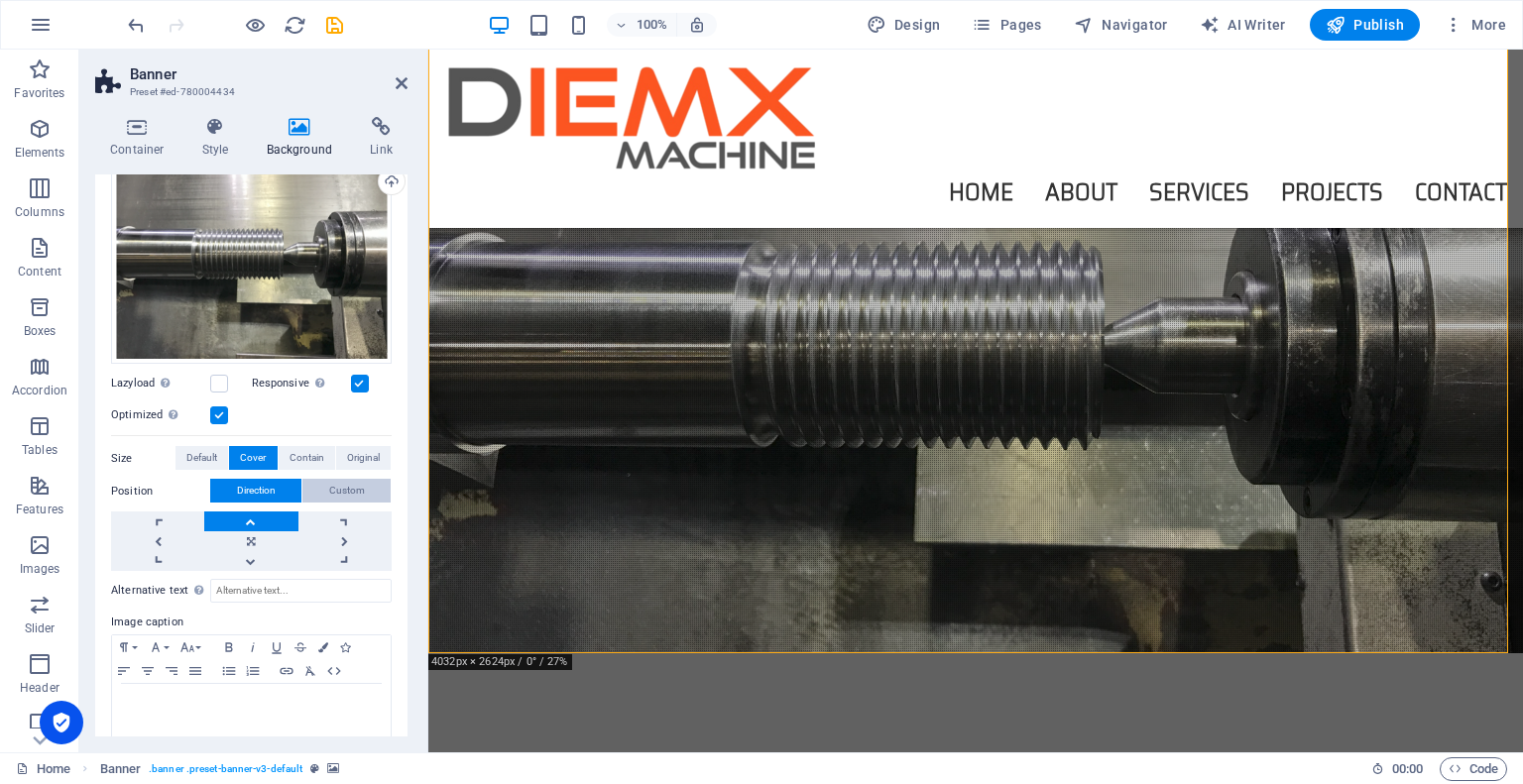 click on "Custom" at bounding box center [347, 491] 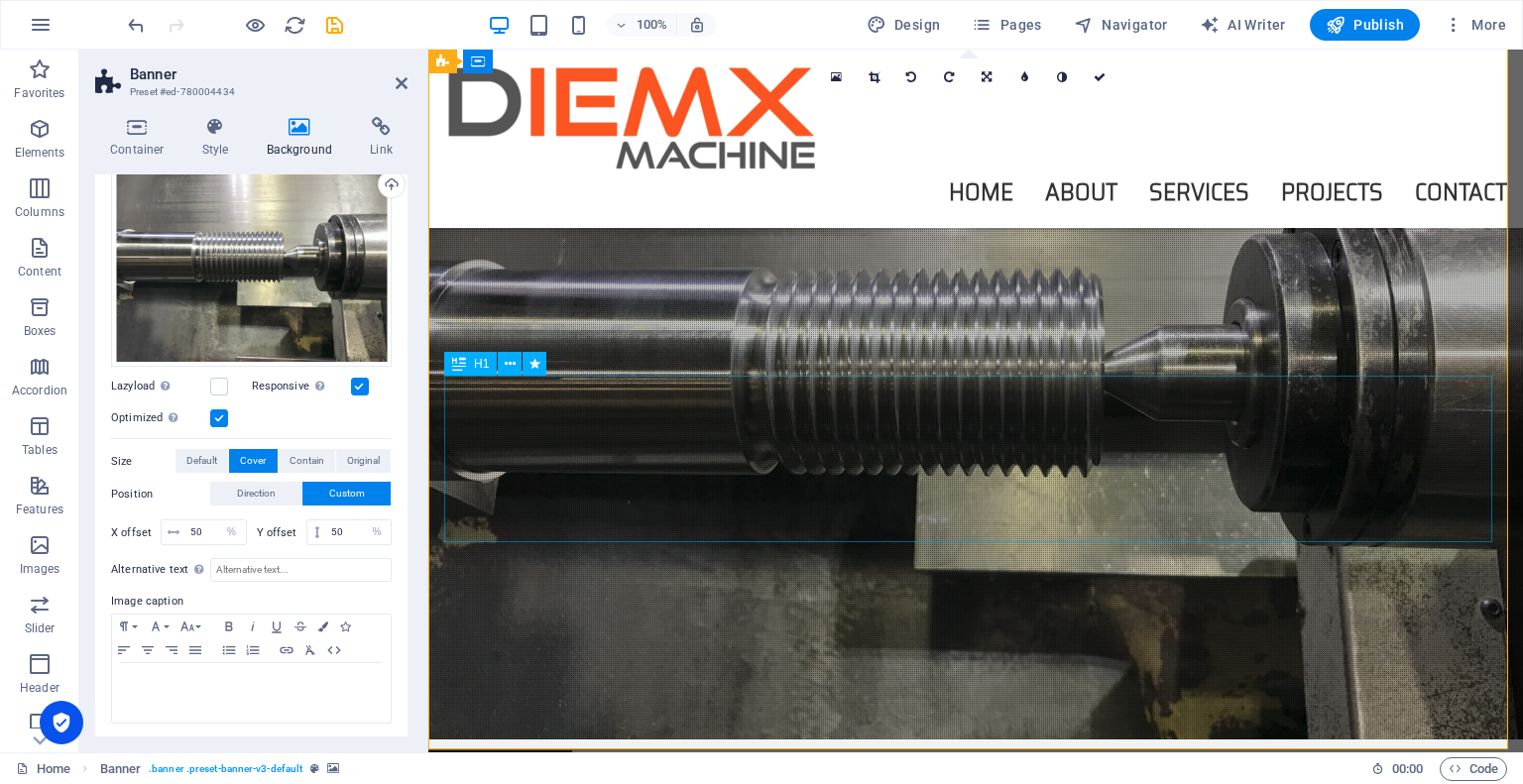 scroll, scrollTop: 0, scrollLeft: 0, axis: both 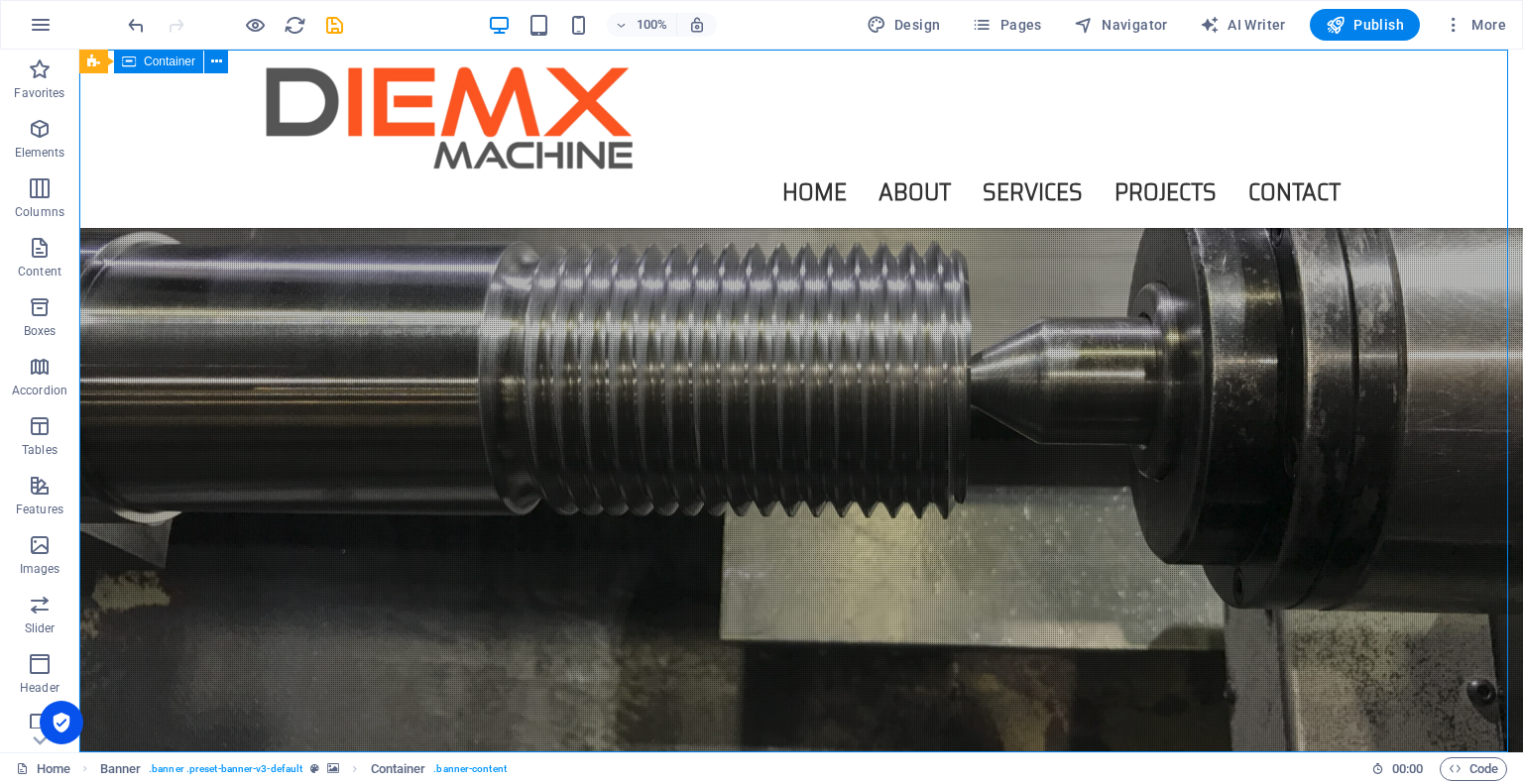 drag, startPoint x: 439, startPoint y: 343, endPoint x: 790, endPoint y: 379, distance: 352.8413 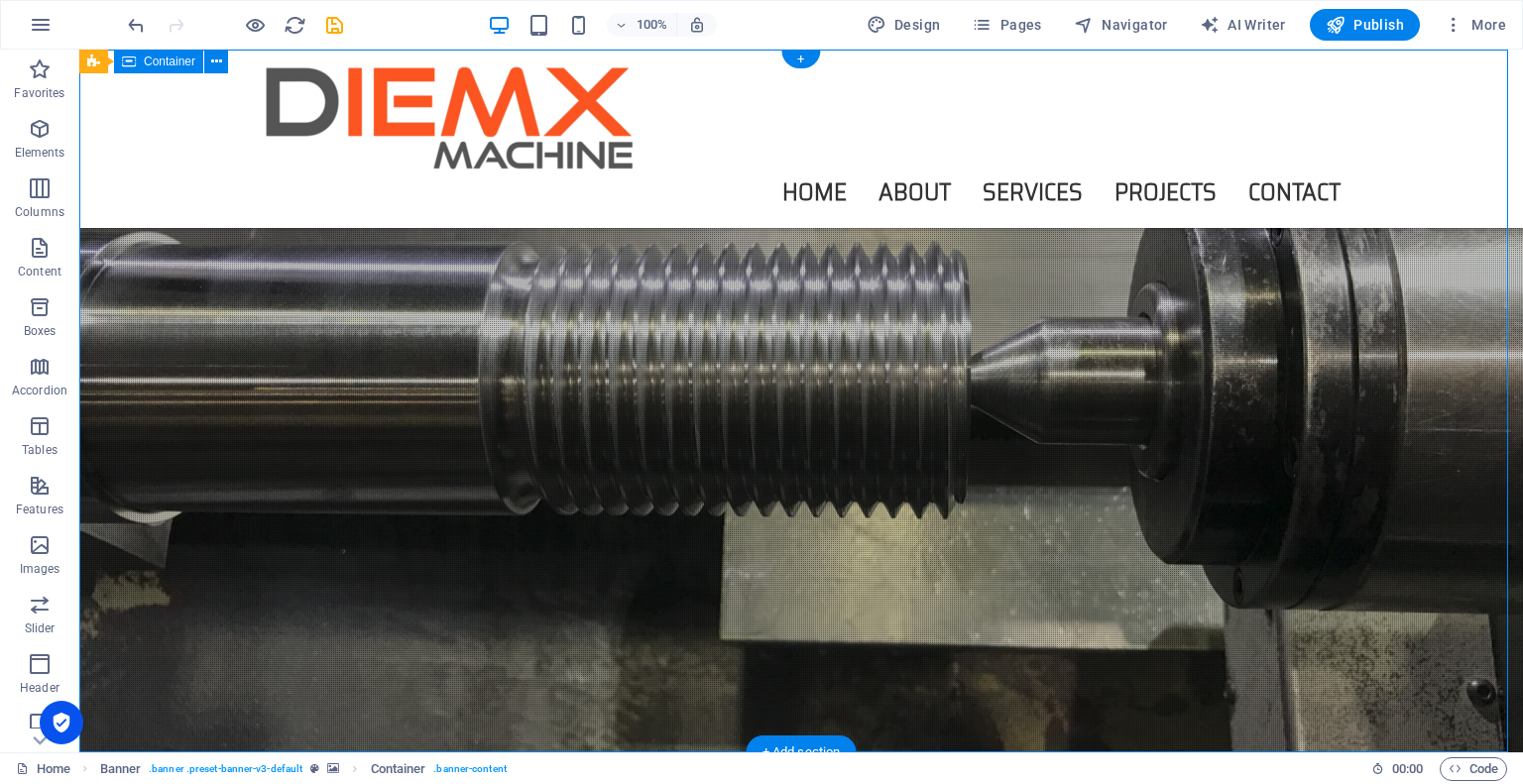 drag, startPoint x: 790, startPoint y: 379, endPoint x: 790, endPoint y: 456, distance: 77 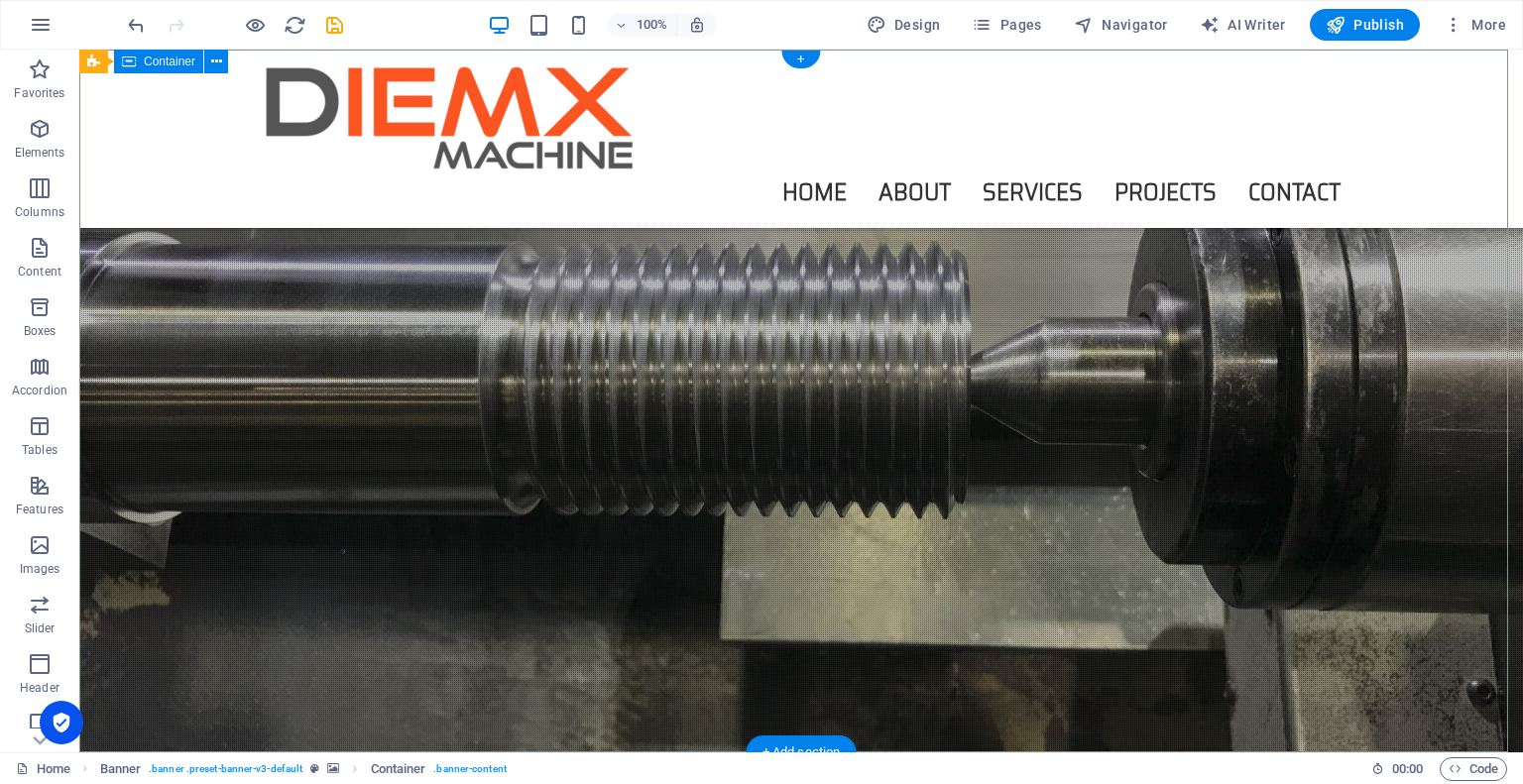 click on "PR ACTICAL APPROACH | PROVEN RESULTS" at bounding box center (801, 950) 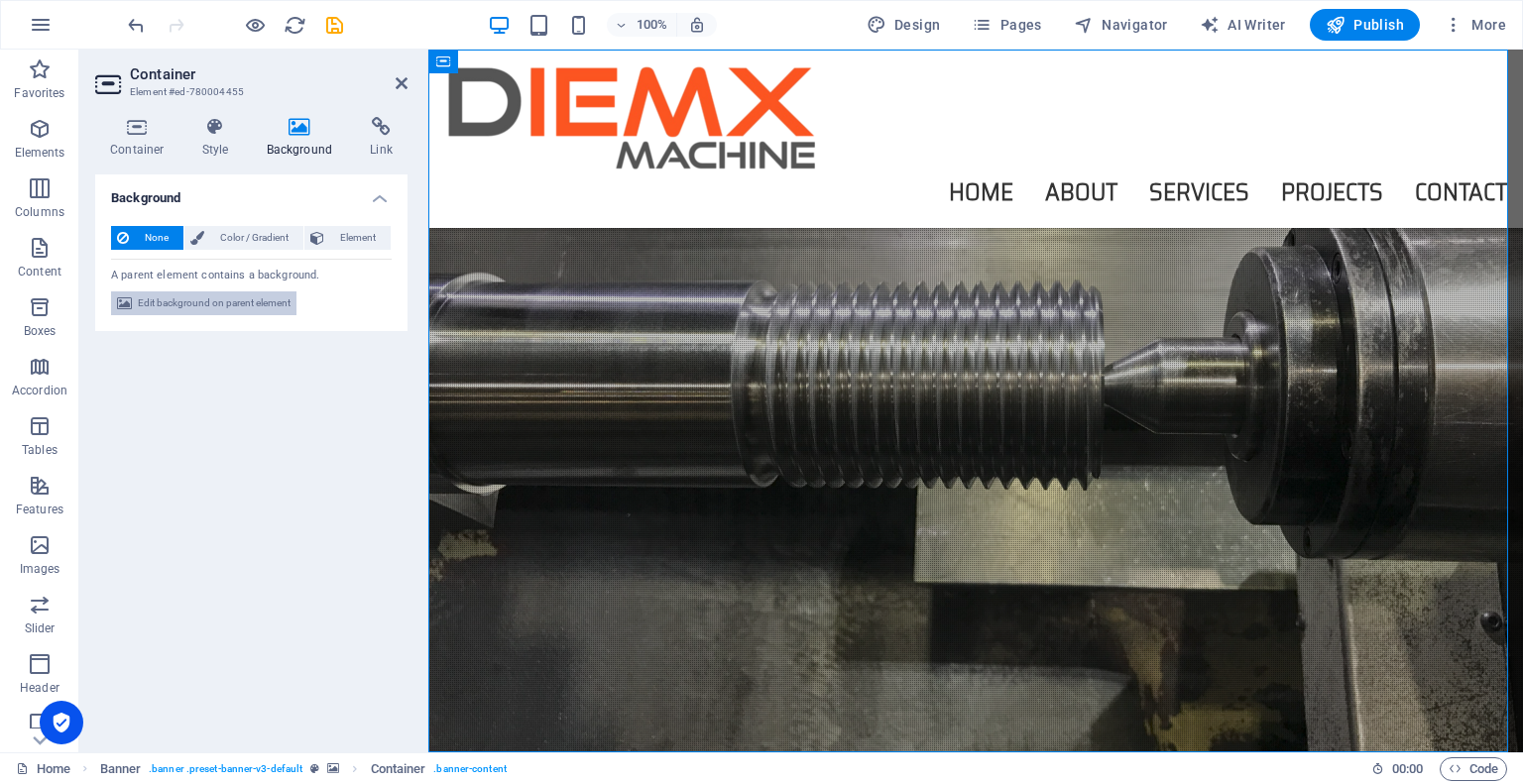 click on "Edit background on parent element" at bounding box center (214, 303) 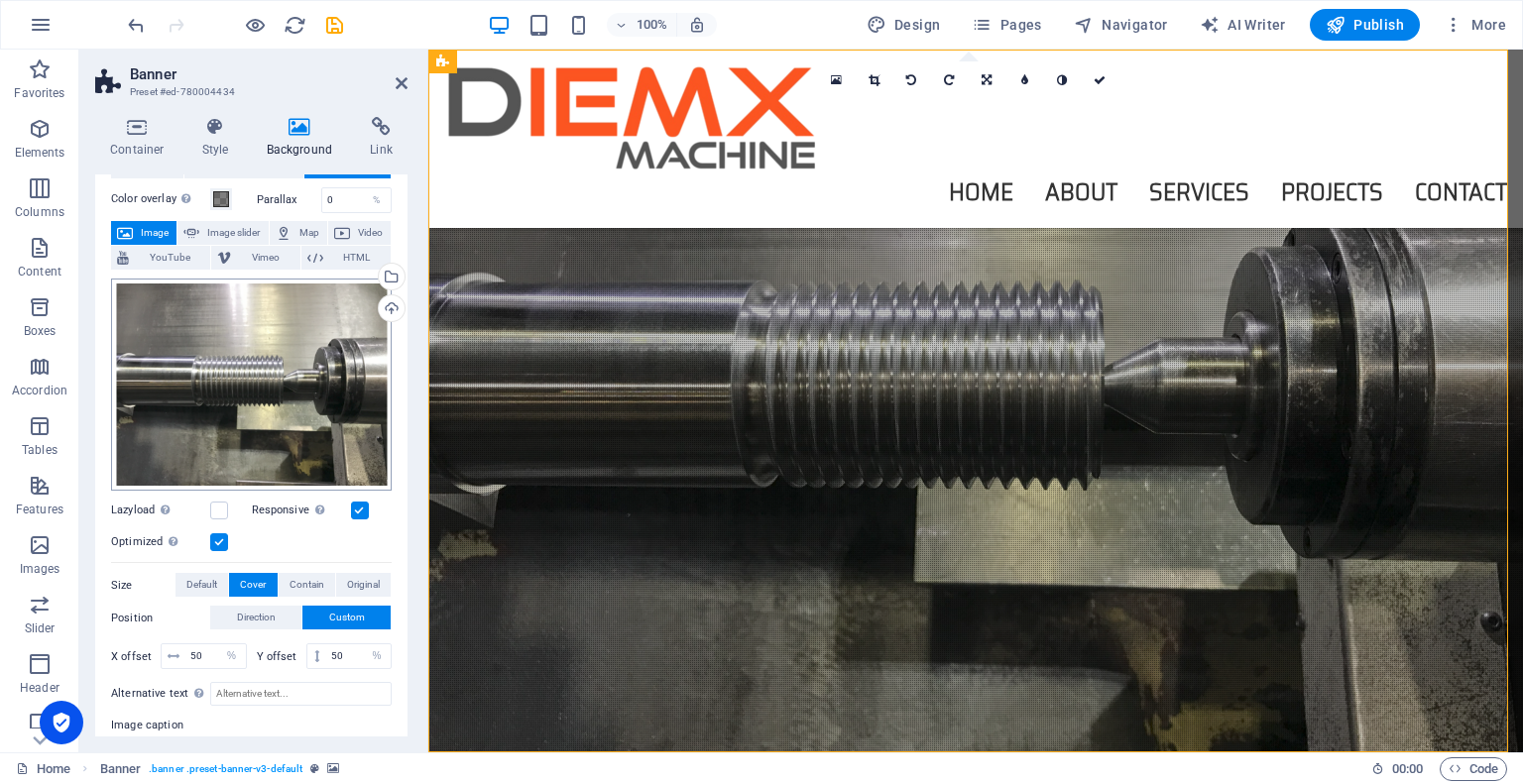 scroll, scrollTop: 195, scrollLeft: 0, axis: vertical 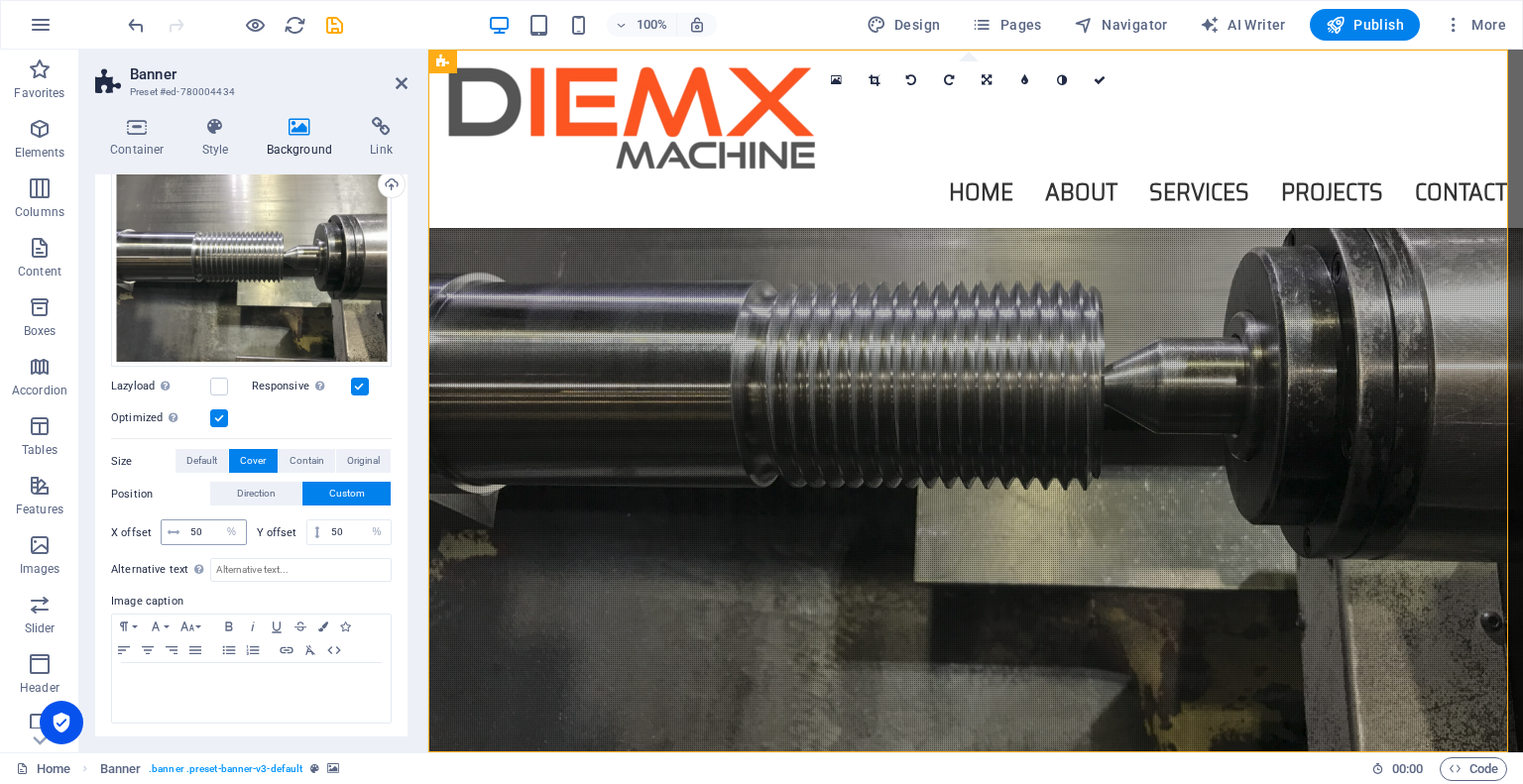 click at bounding box center (174, 532) 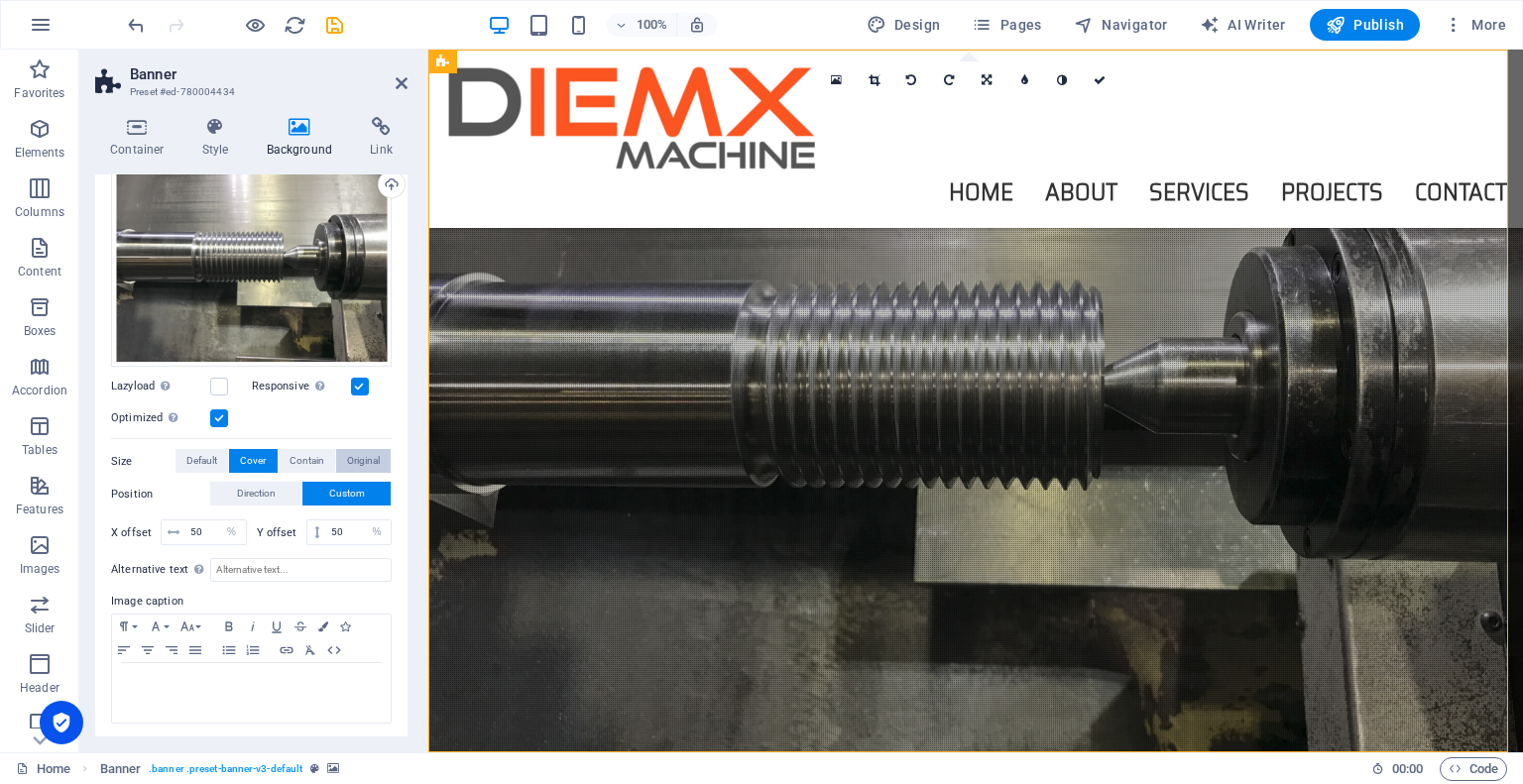 click on "Original" at bounding box center (363, 461) 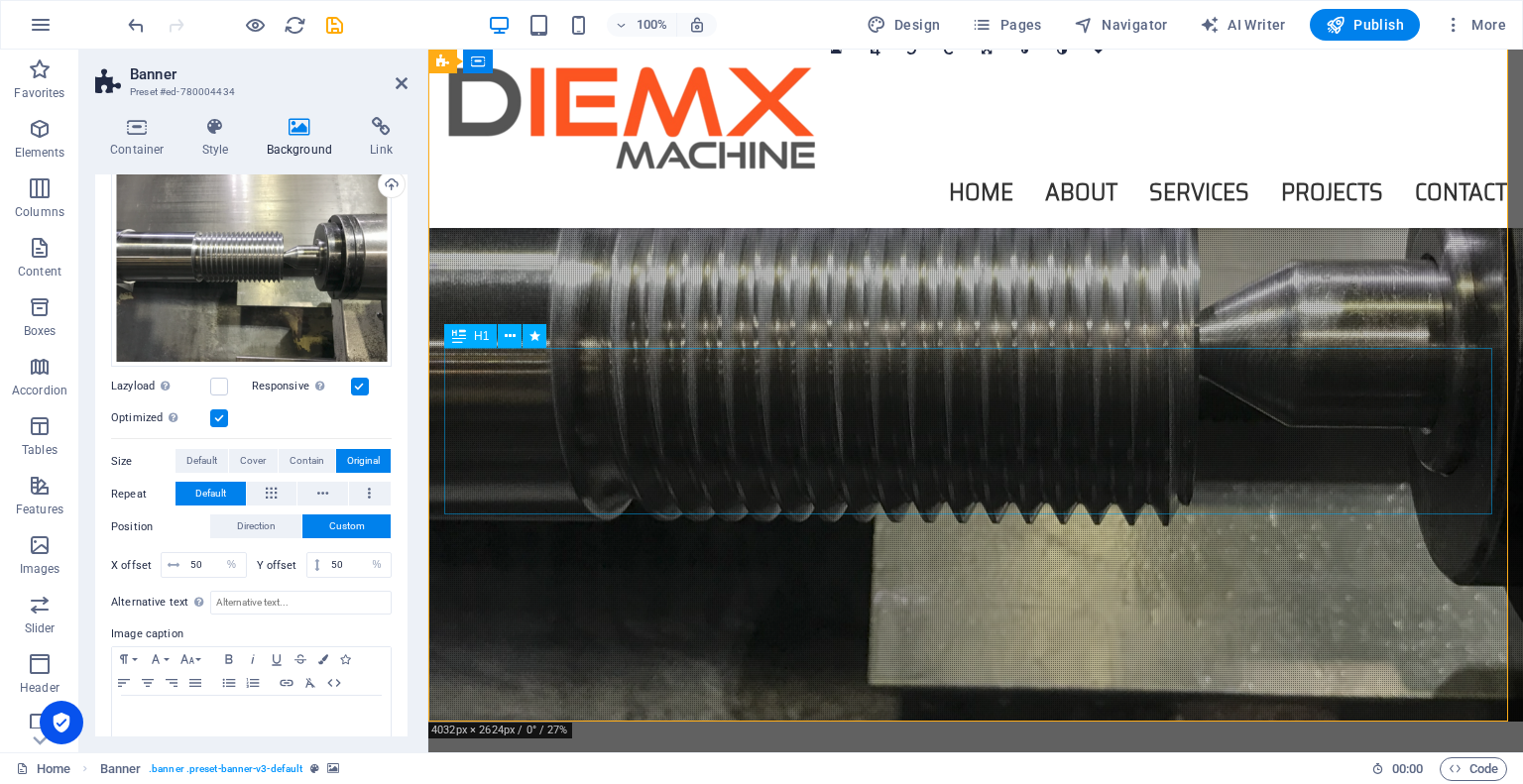 scroll, scrollTop: 0, scrollLeft: 0, axis: both 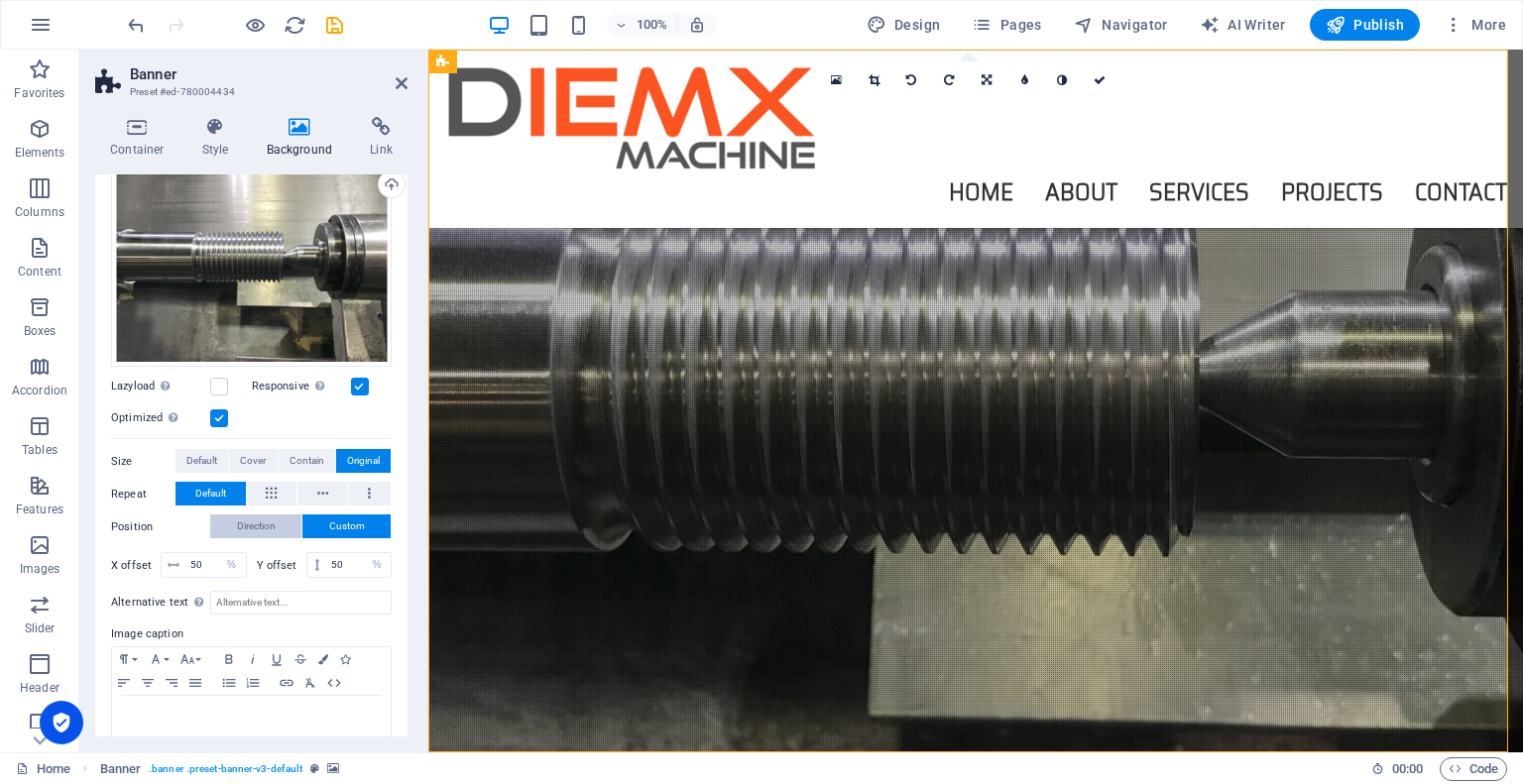click on "Direction" at bounding box center [256, 526] 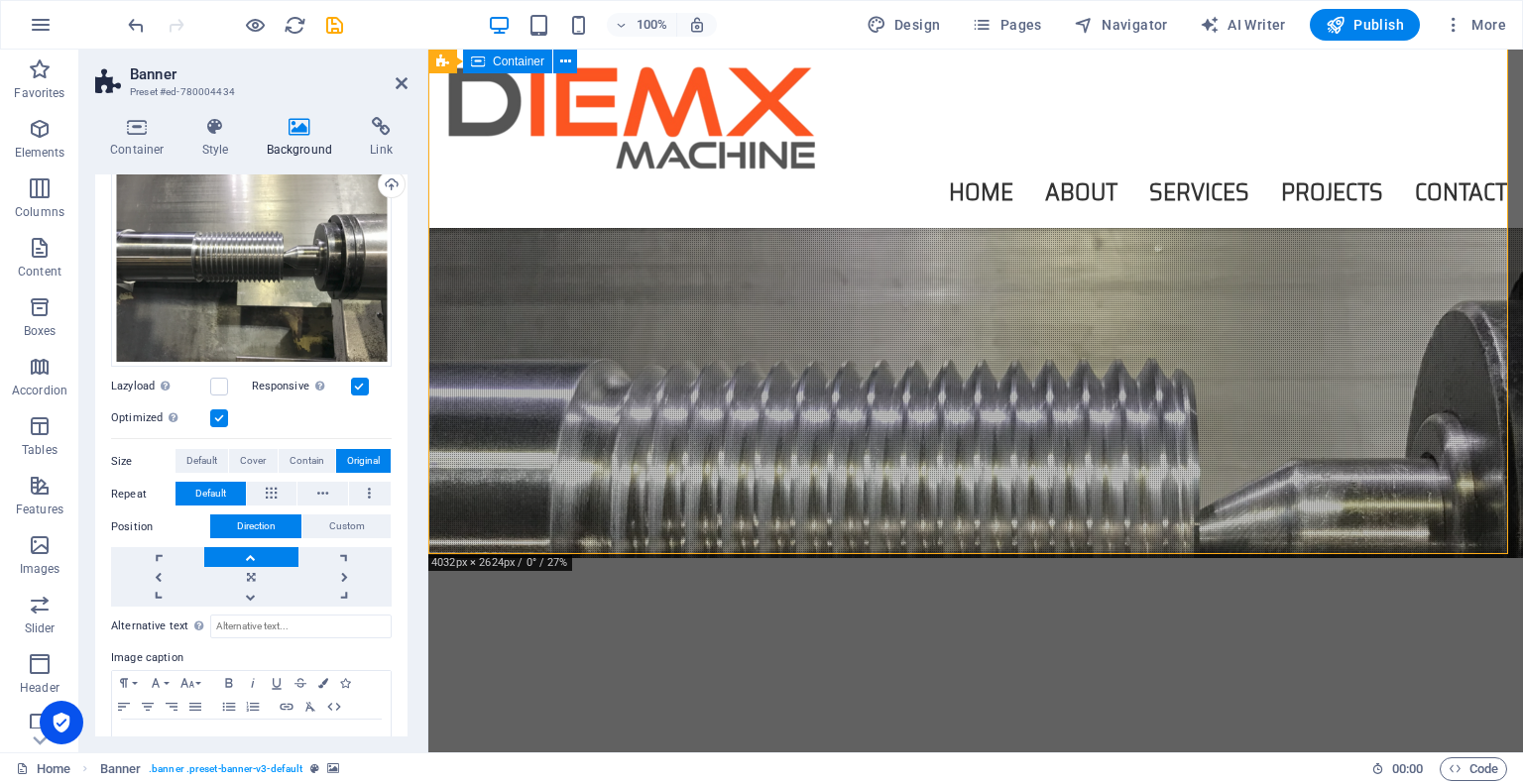 scroll, scrollTop: 198, scrollLeft: 0, axis: vertical 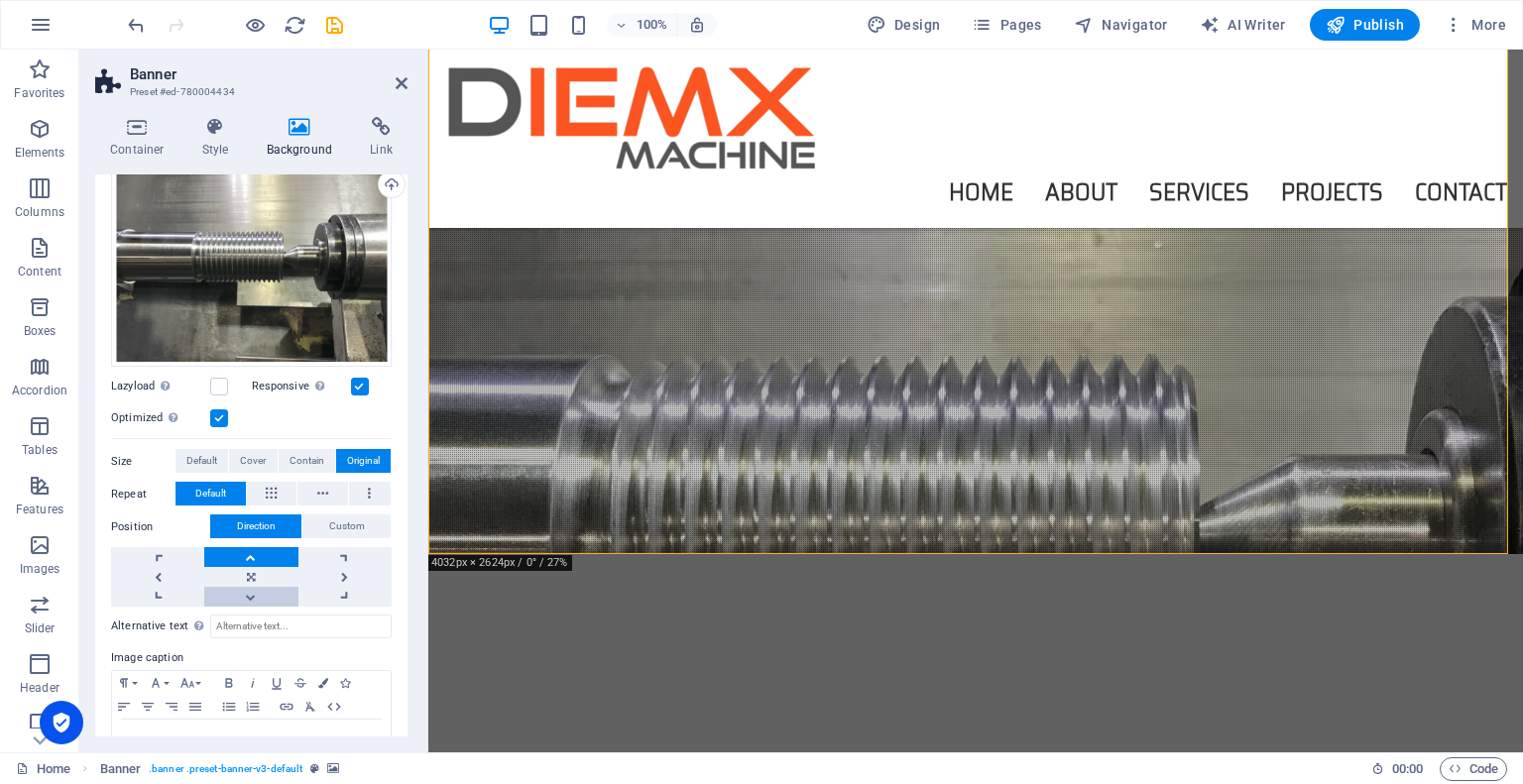click at bounding box center [251, 597] 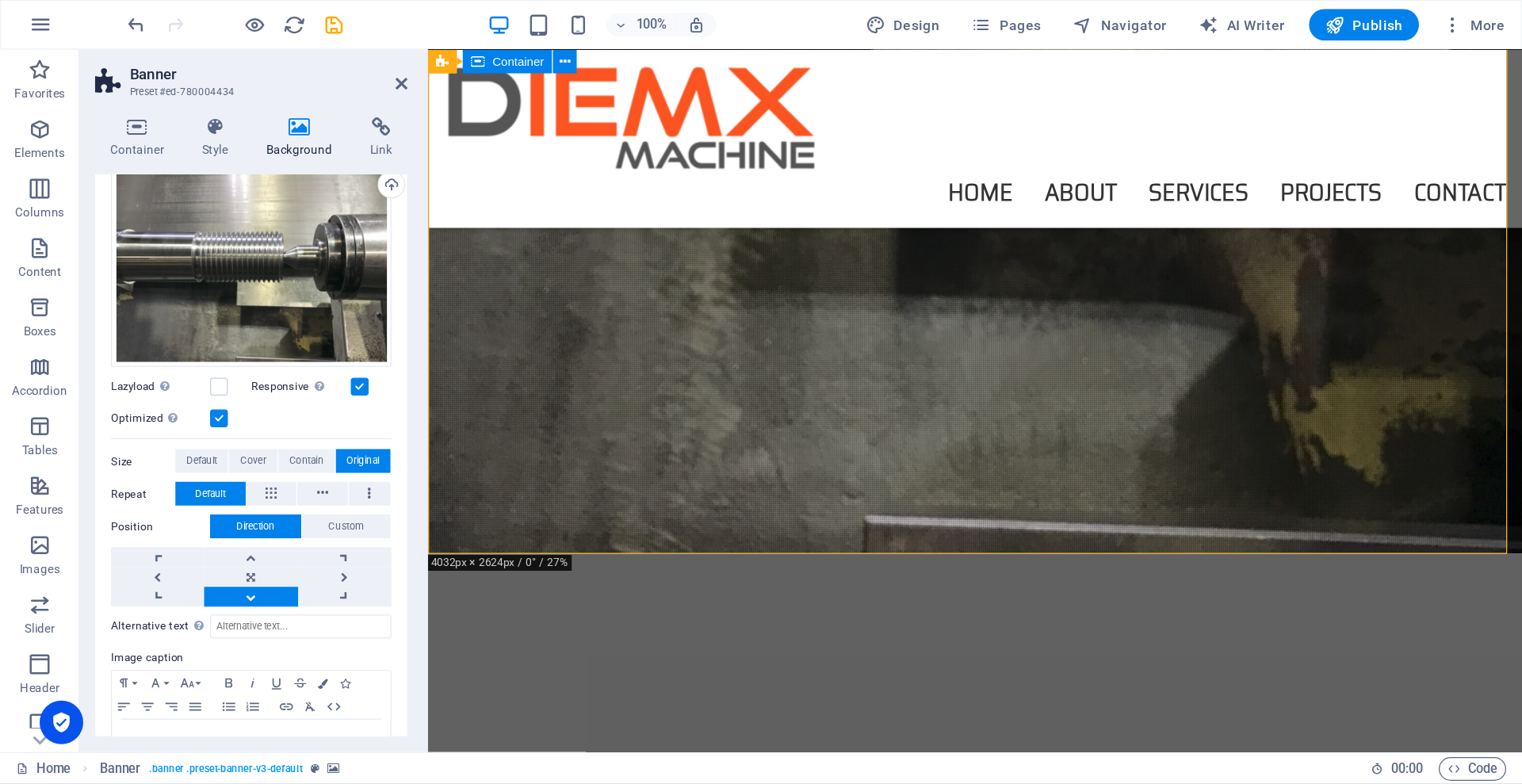 scroll, scrollTop: 0, scrollLeft: 0, axis: both 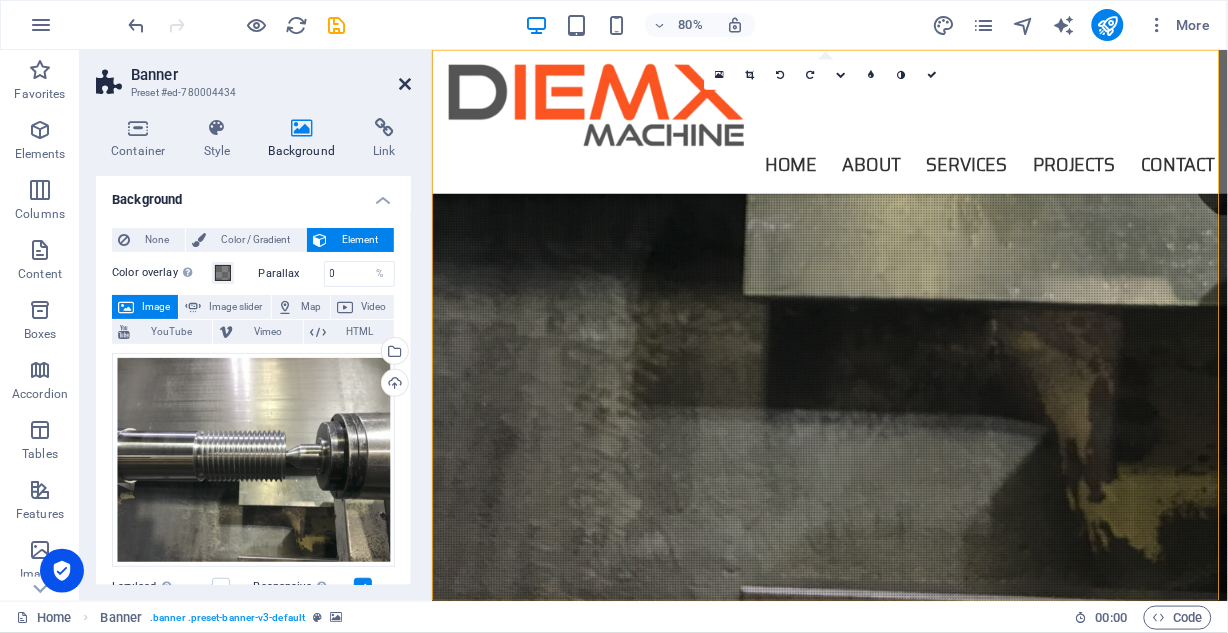 click at bounding box center [405, 84] 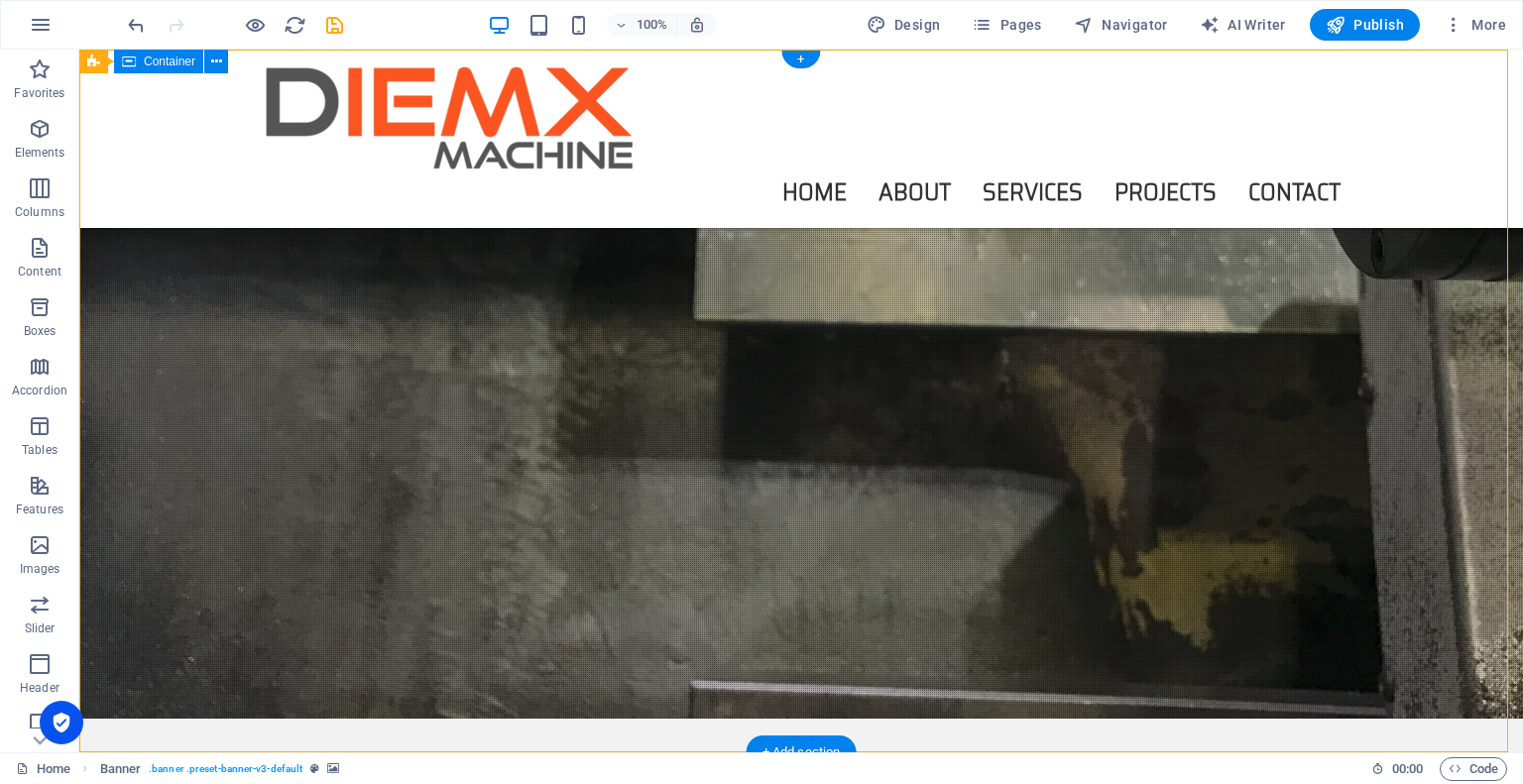 scroll, scrollTop: 0, scrollLeft: 0, axis: both 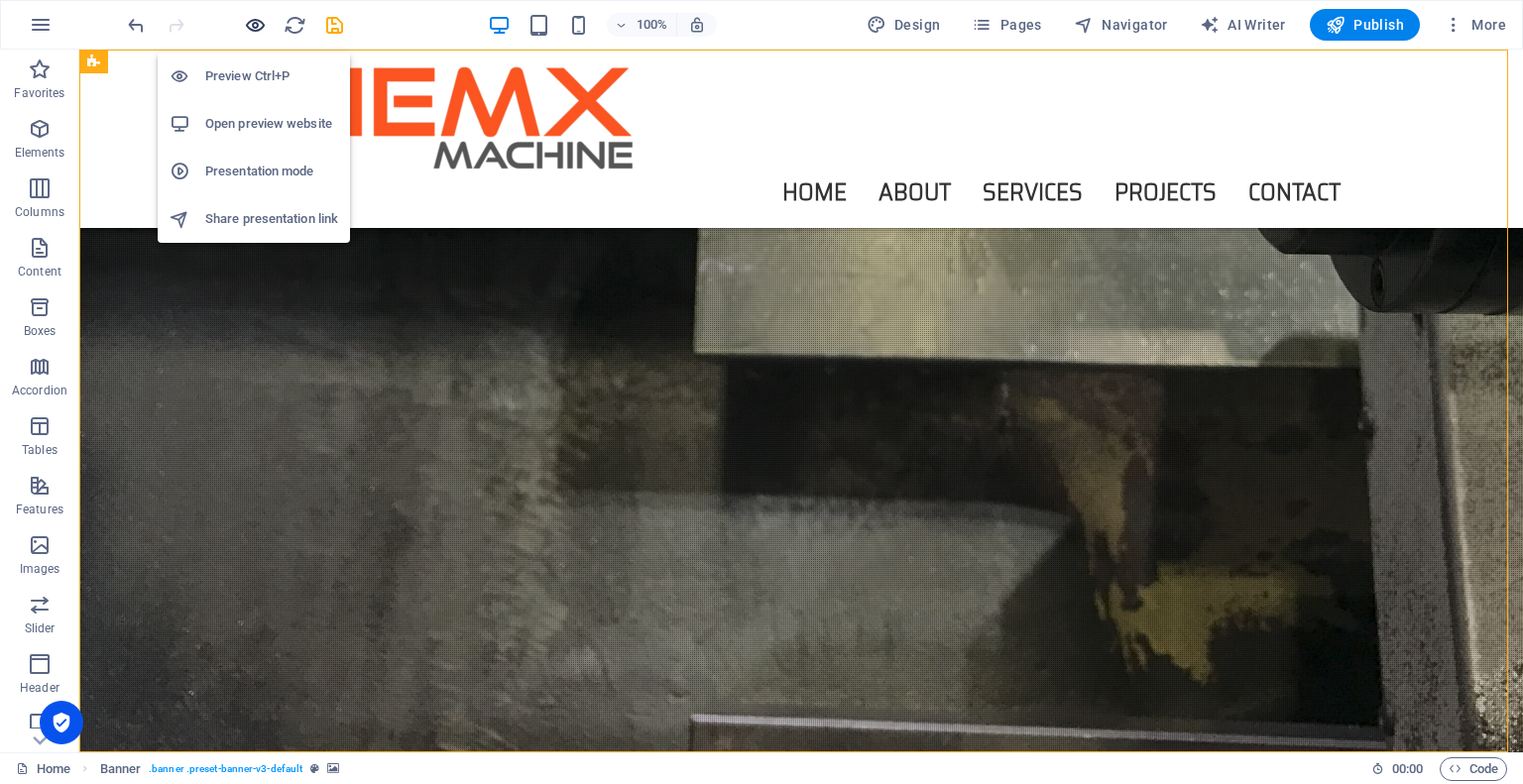 click at bounding box center [255, 25] 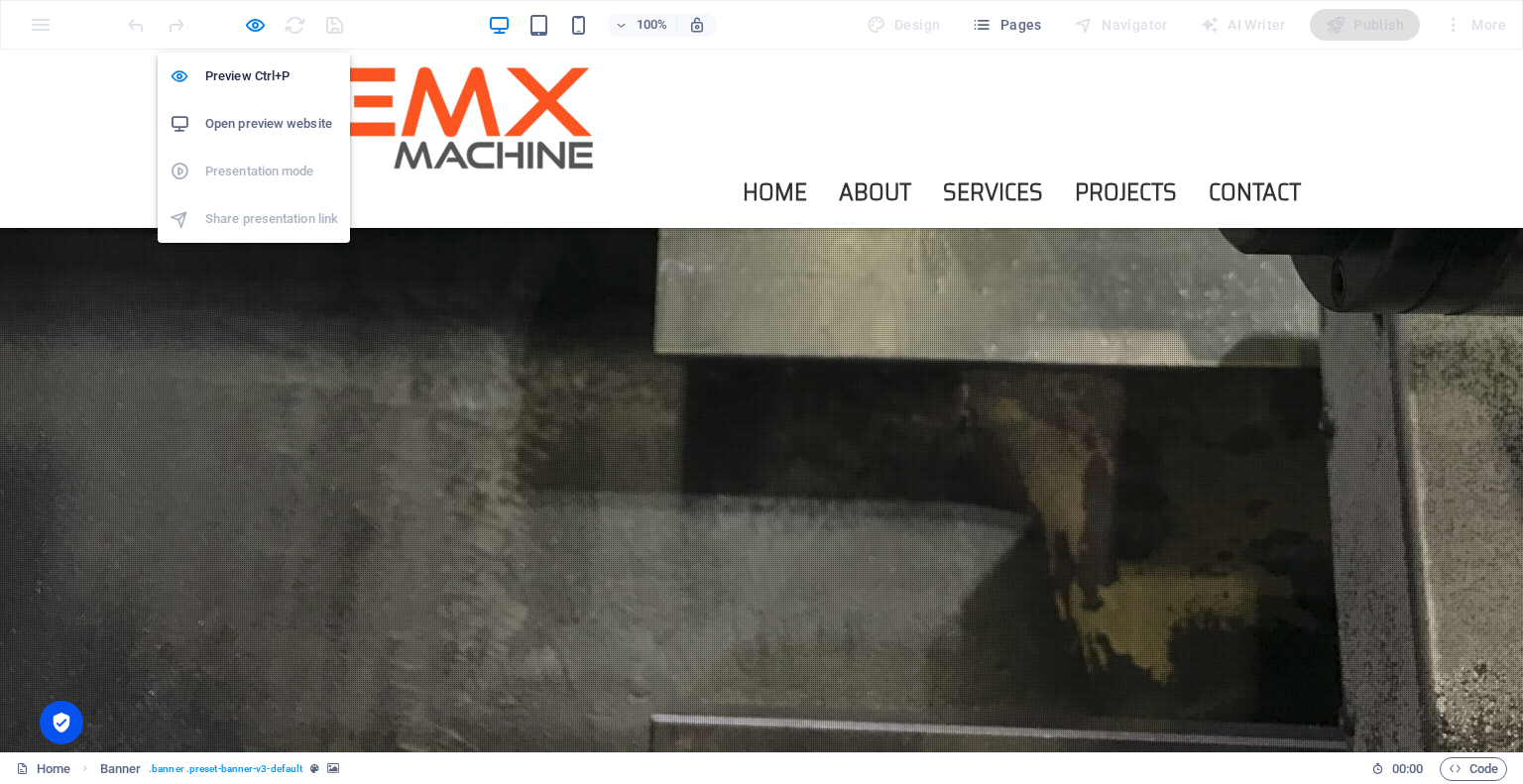 click on "Open preview website" at bounding box center (272, 124) 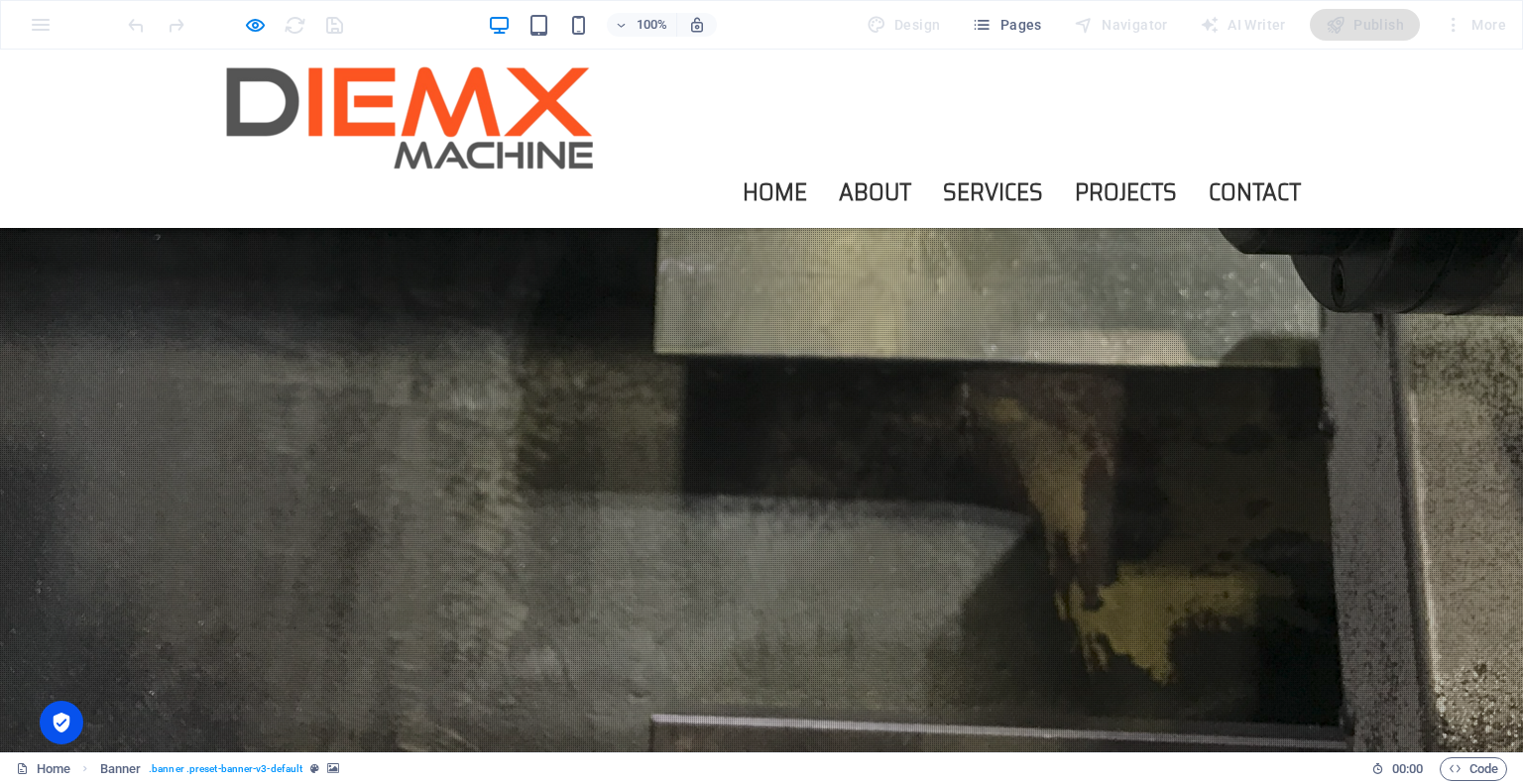 click on "PR ACTICAL APPROACH | PROVEN RESULTS" at bounding box center (762, 950) 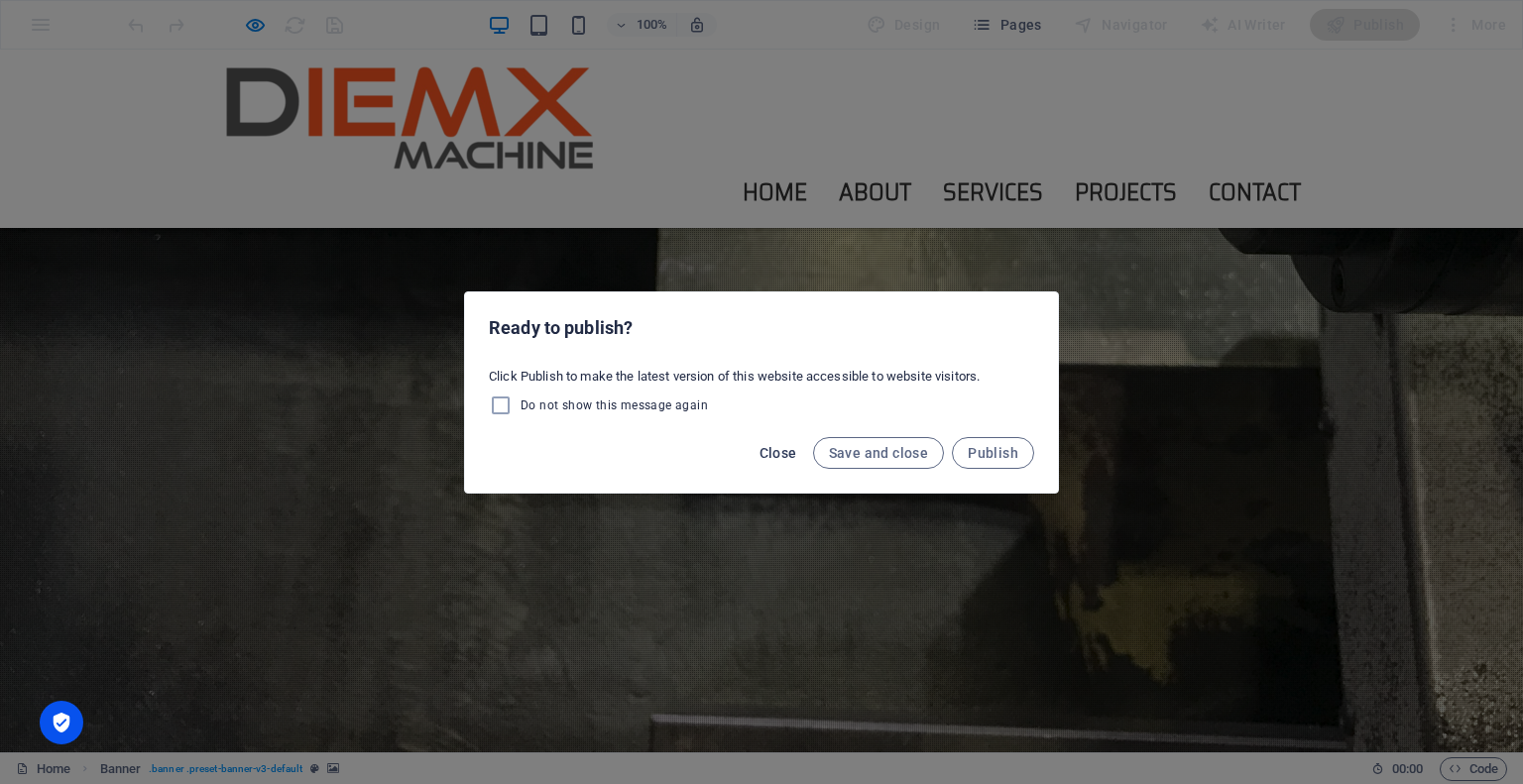 click on "Close" at bounding box center (778, 453) 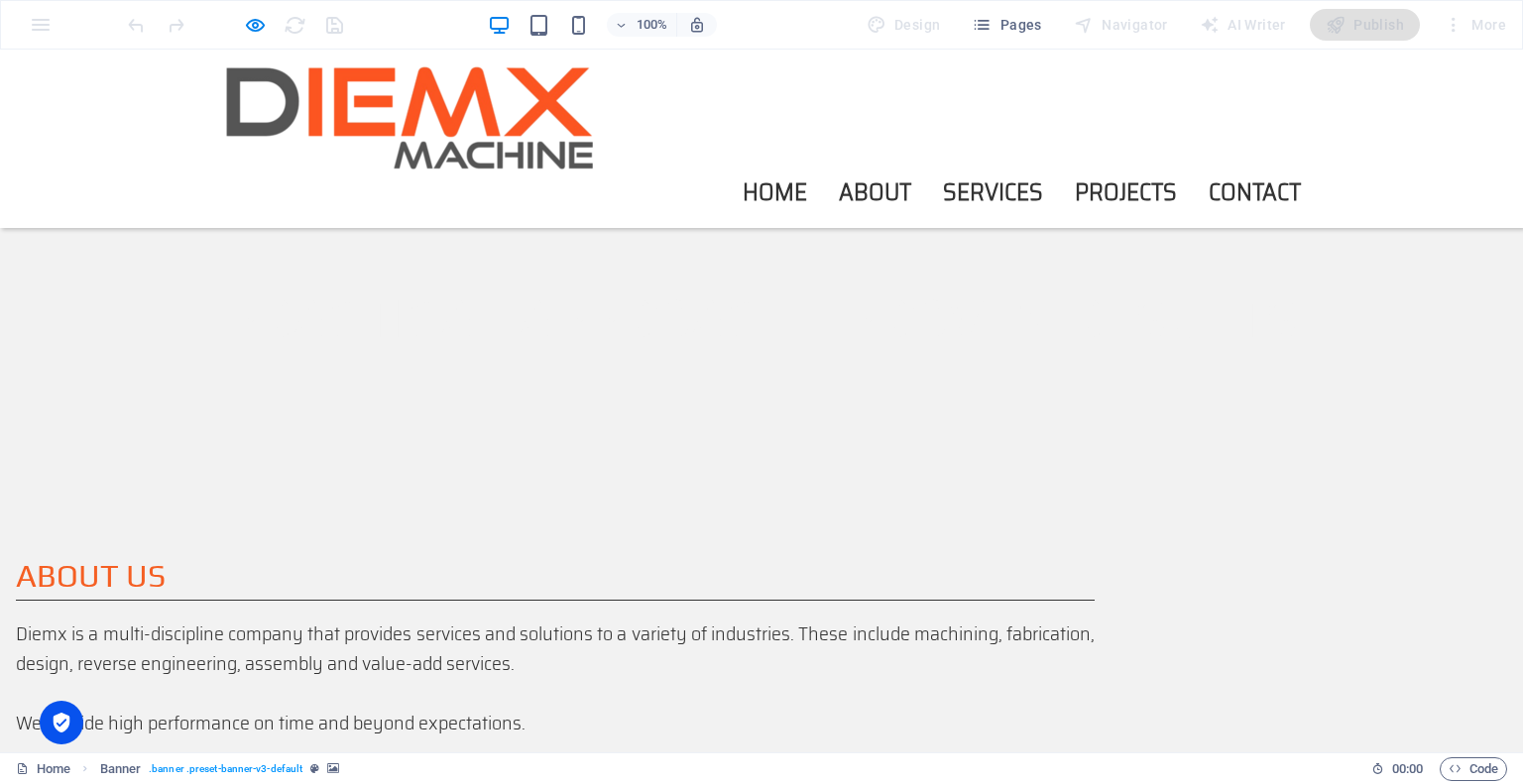 scroll, scrollTop: 0, scrollLeft: 0, axis: both 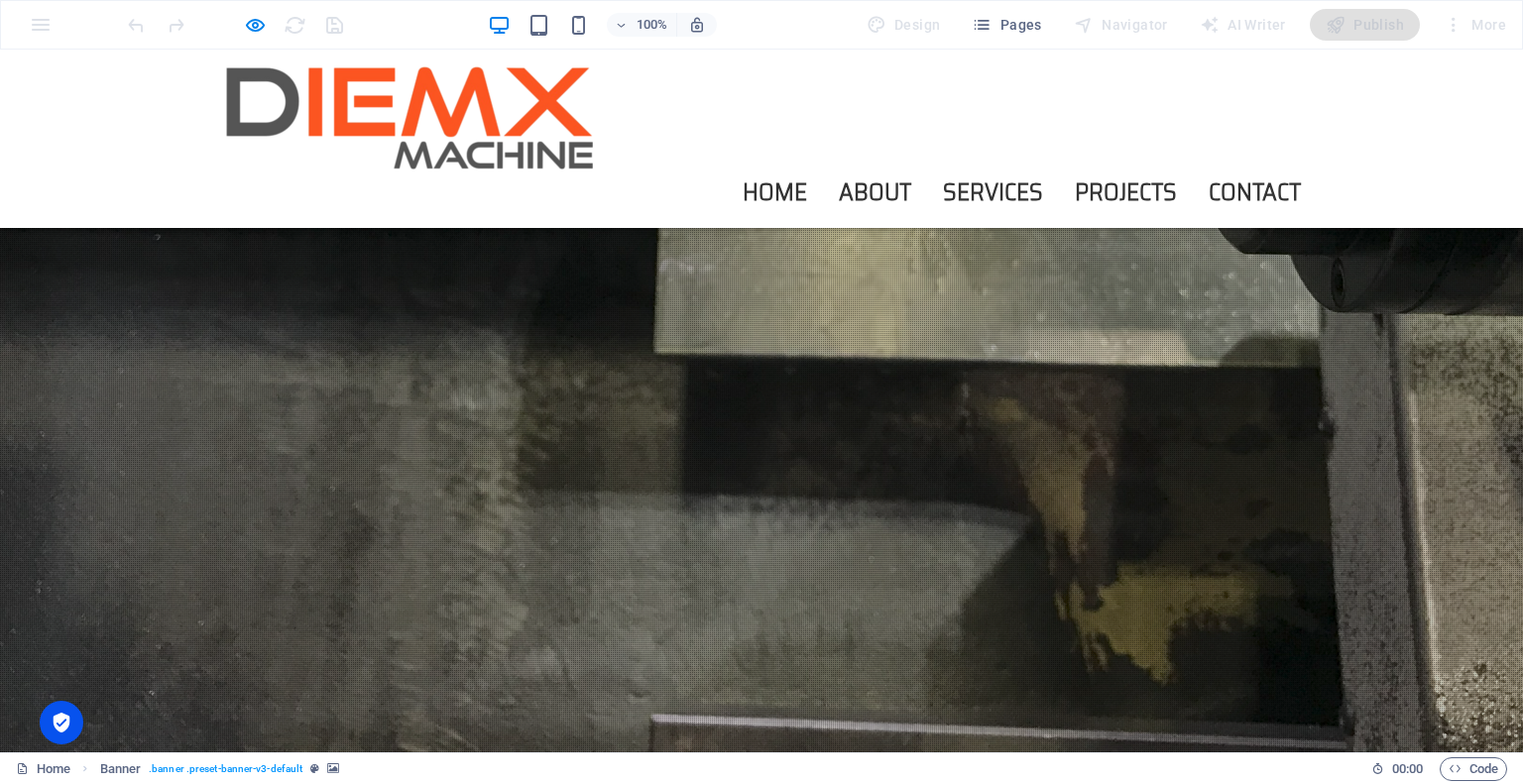 click on "PR ACTICAL APPROACH | PROVEN RESULTS" at bounding box center (762, 950) 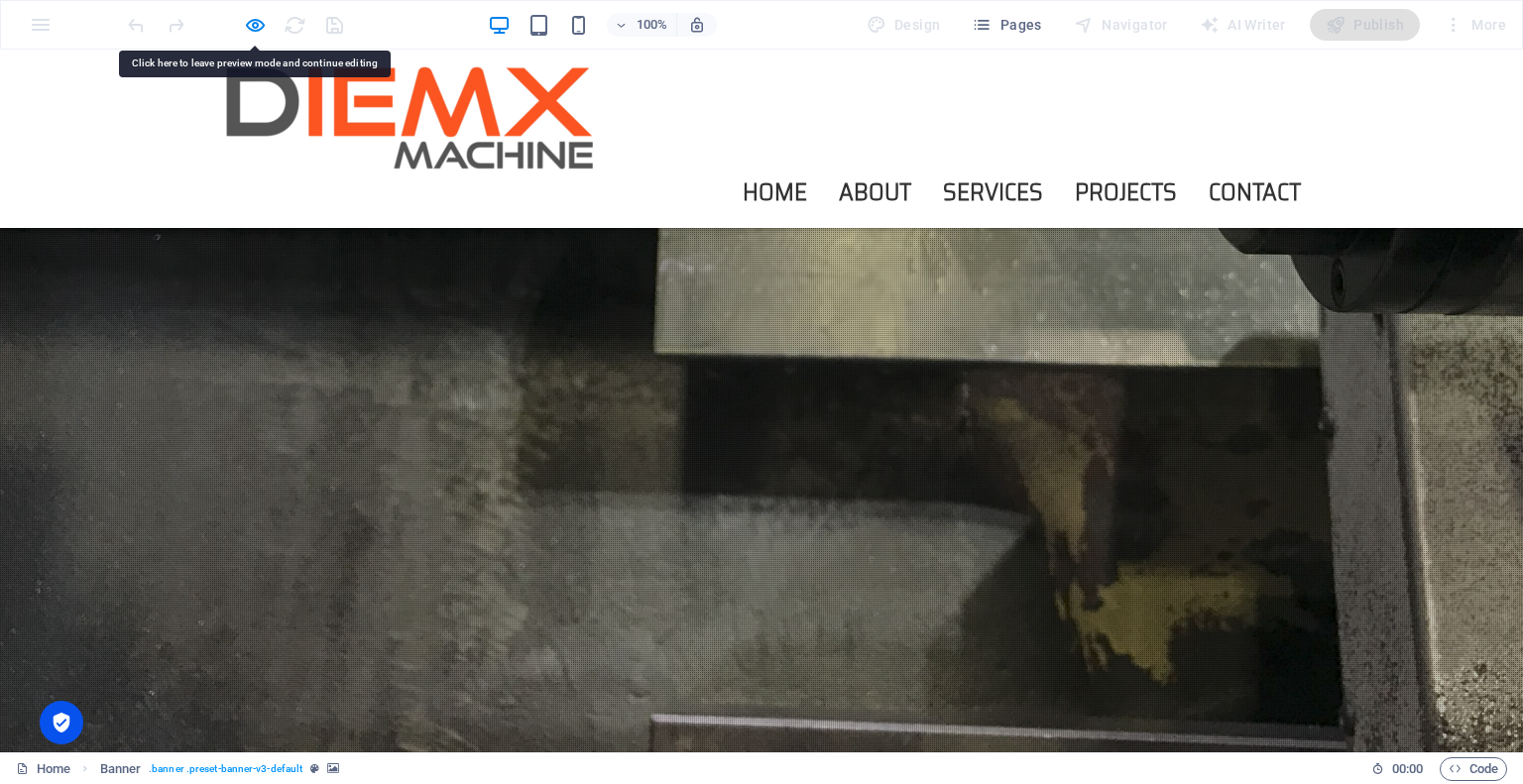 click on "PR ACTICAL APPROACH | PROVEN RESULTS" at bounding box center (762, 950) 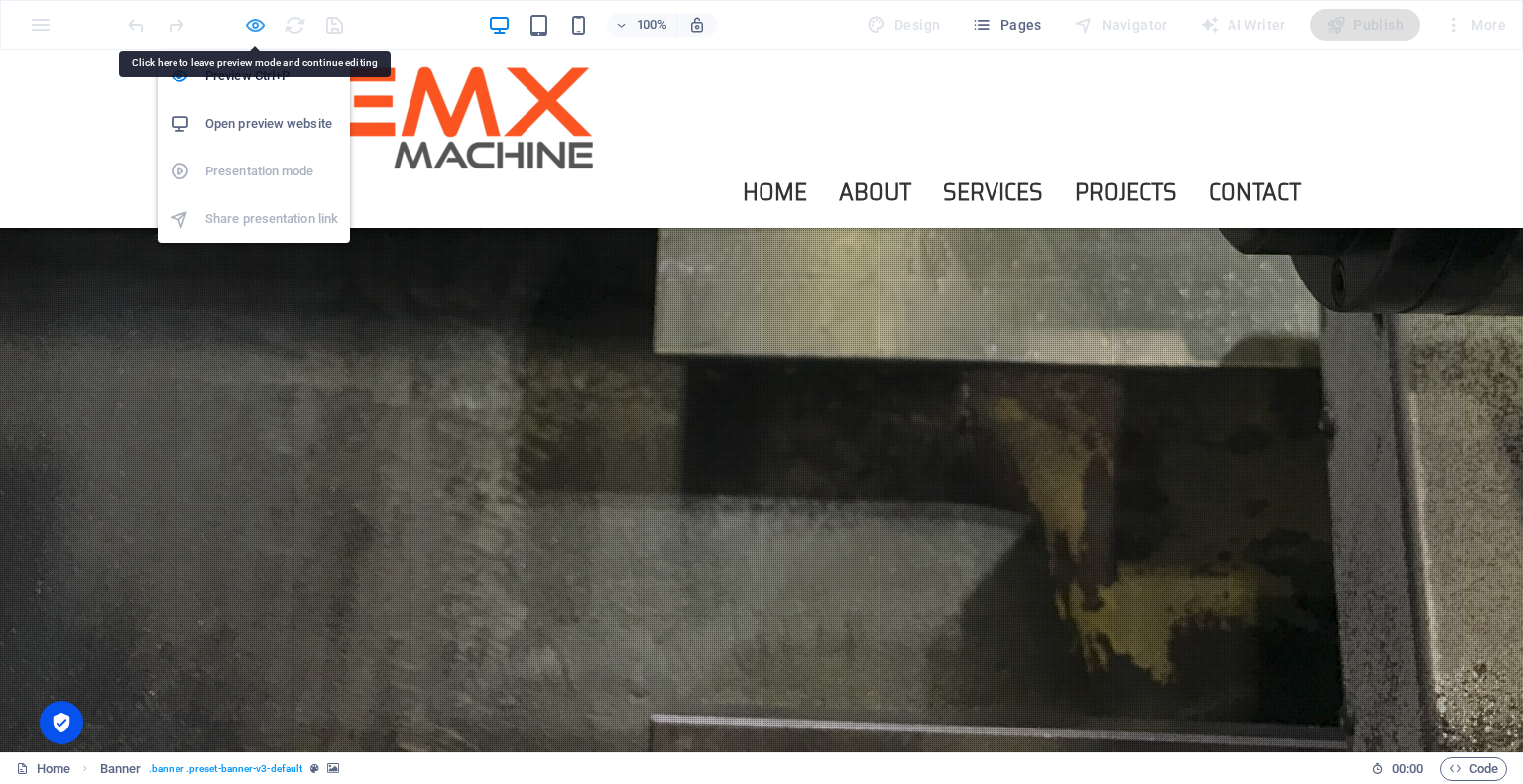 click at bounding box center [255, 25] 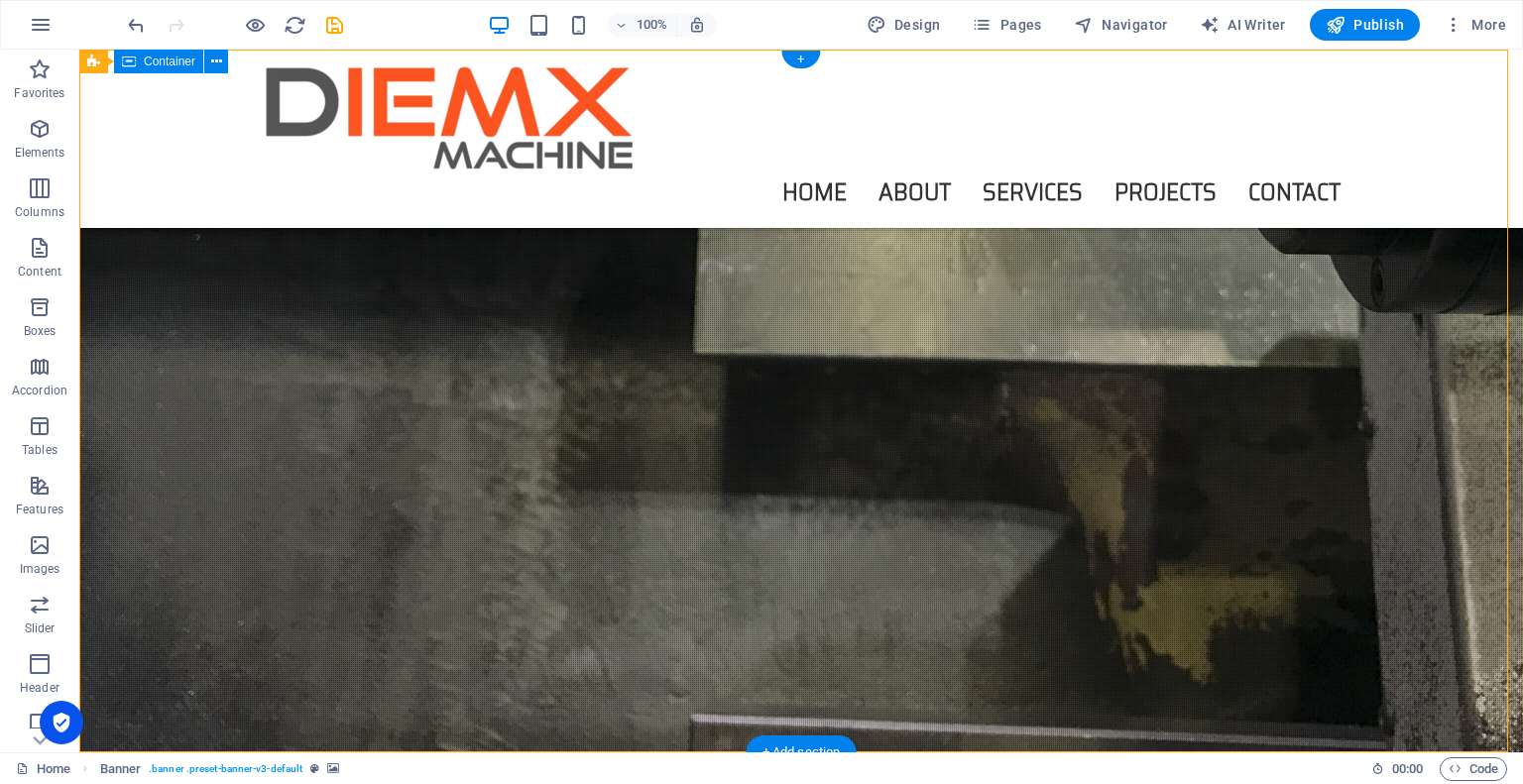click on "PR ACTICAL APPROACH | PROVEN RESULTS" at bounding box center [801, 950] 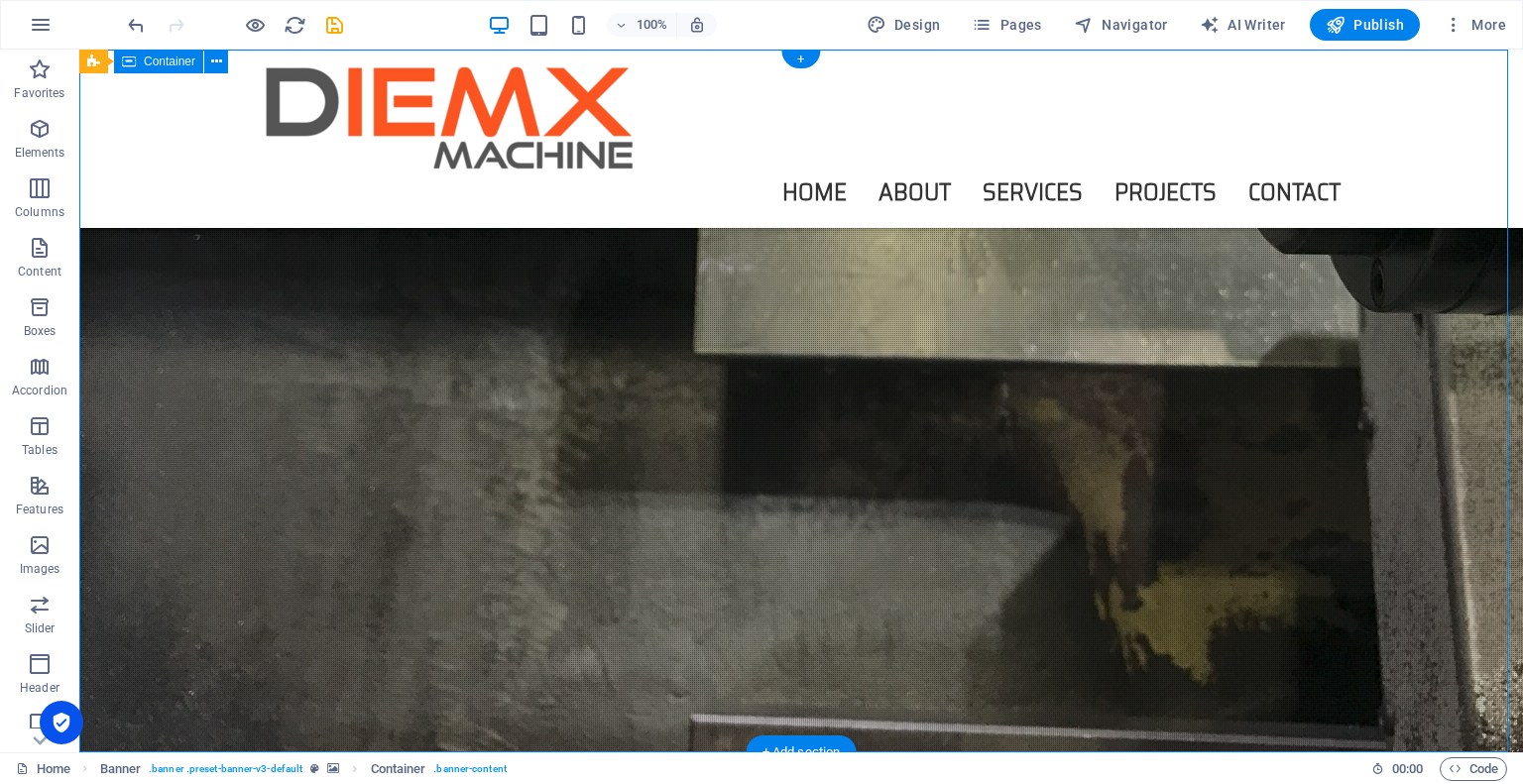 click on "PR ACTICAL APPROACH | PROVEN RESULTS" at bounding box center (801, 950) 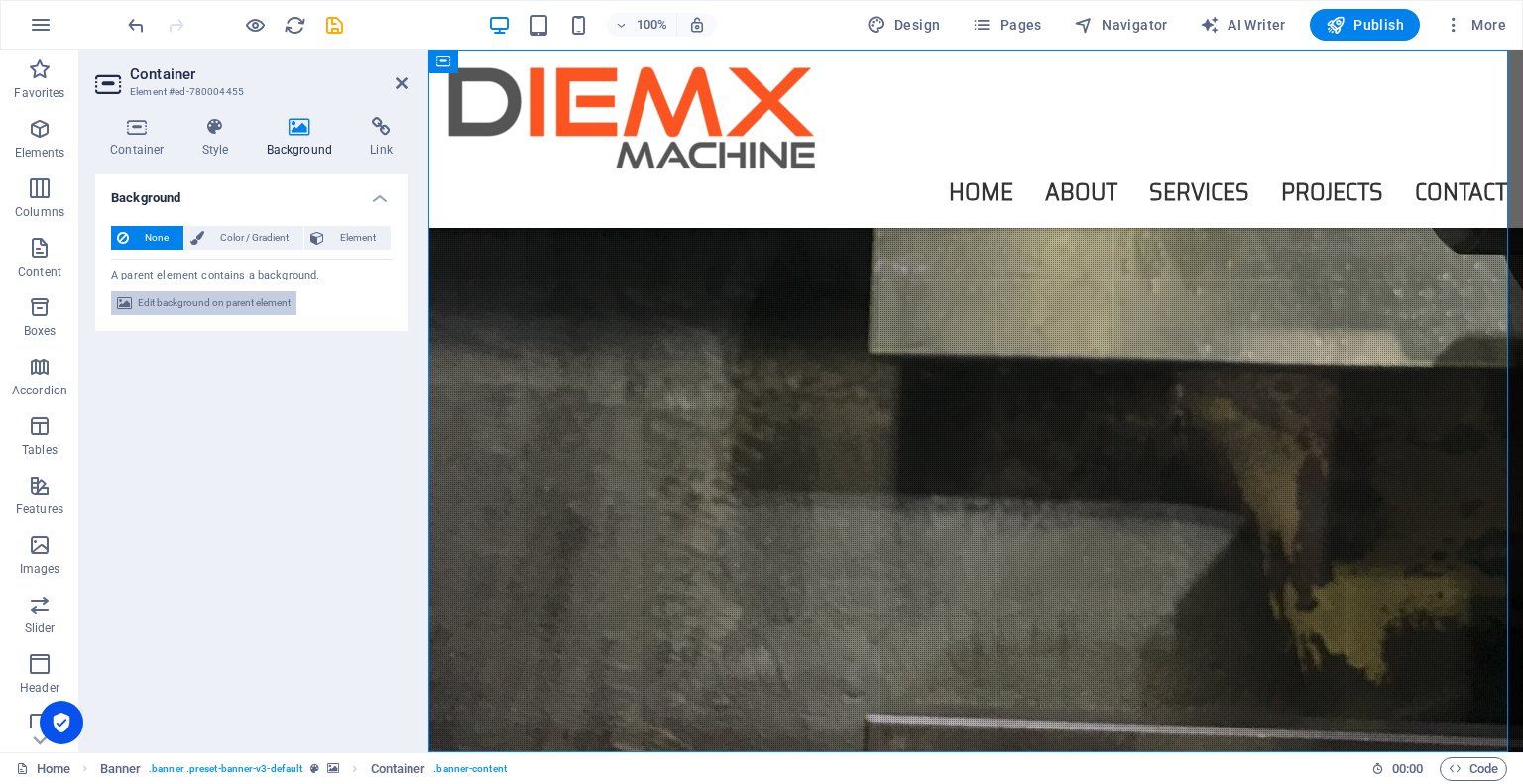 click on "Edit background on parent element" at bounding box center (214, 303) 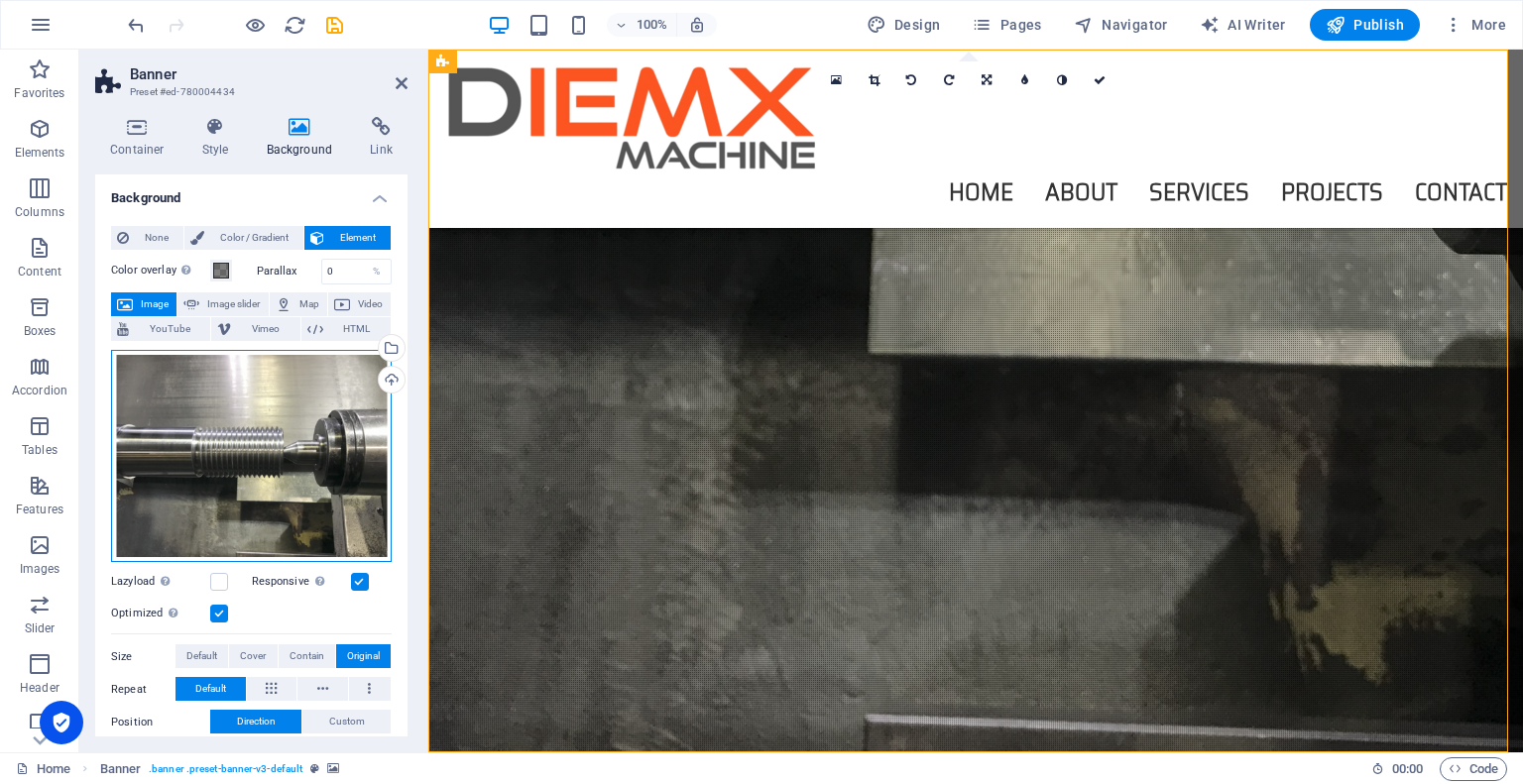 click on "Drag files here, click to choose files or select files from Files or our free stock photos & videos" at bounding box center (251, 456) 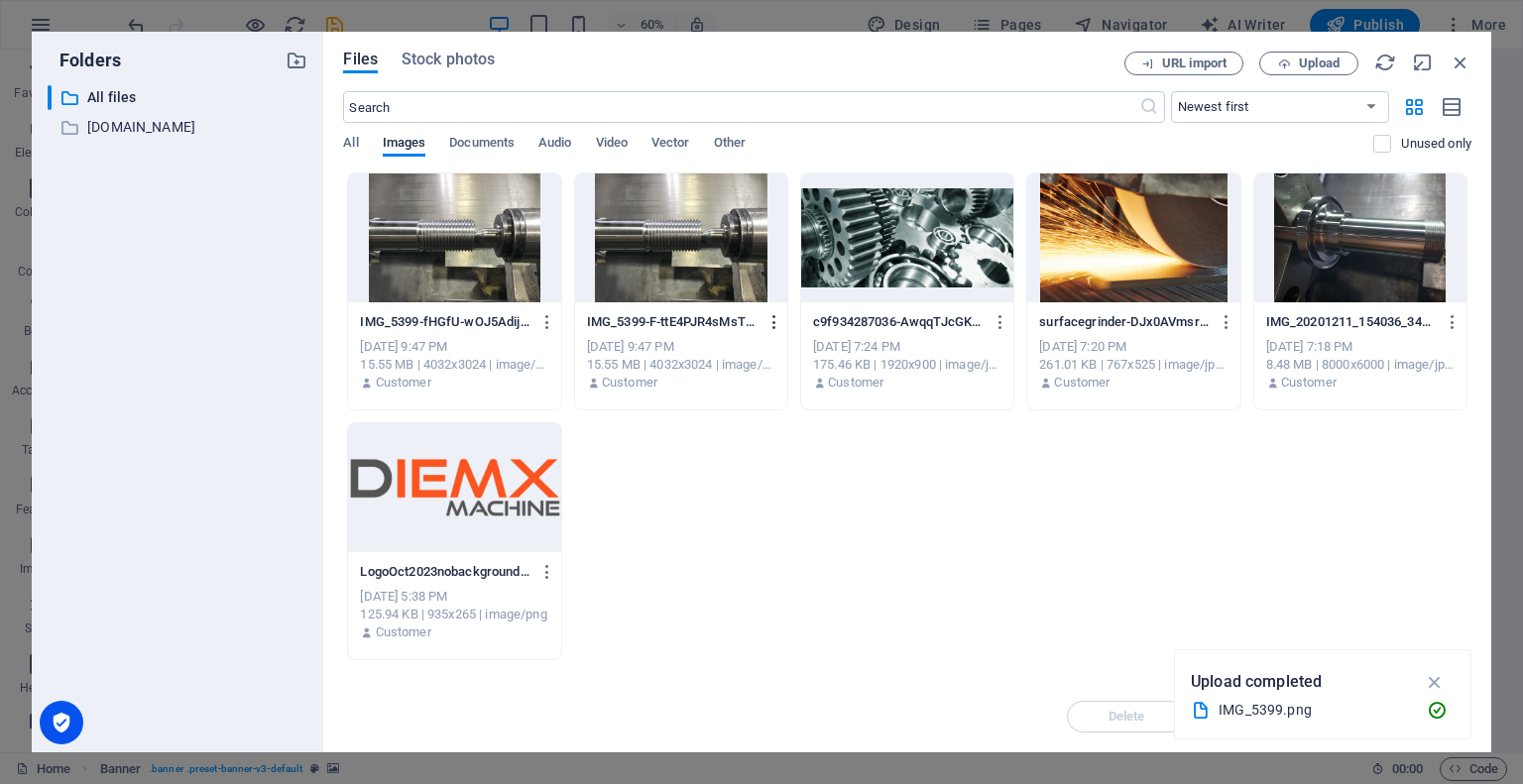 click at bounding box center [774, 322] 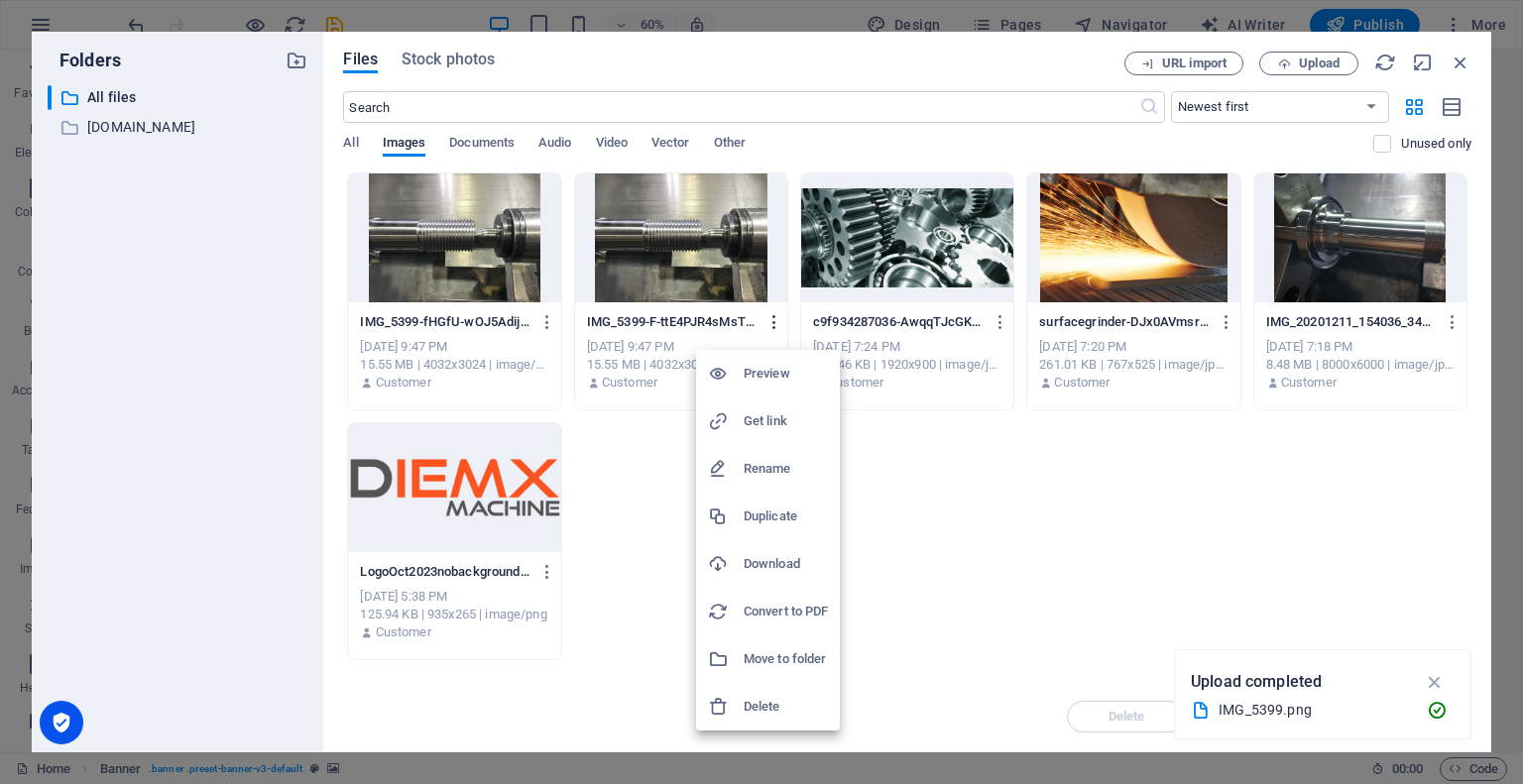 click at bounding box center (762, 392) 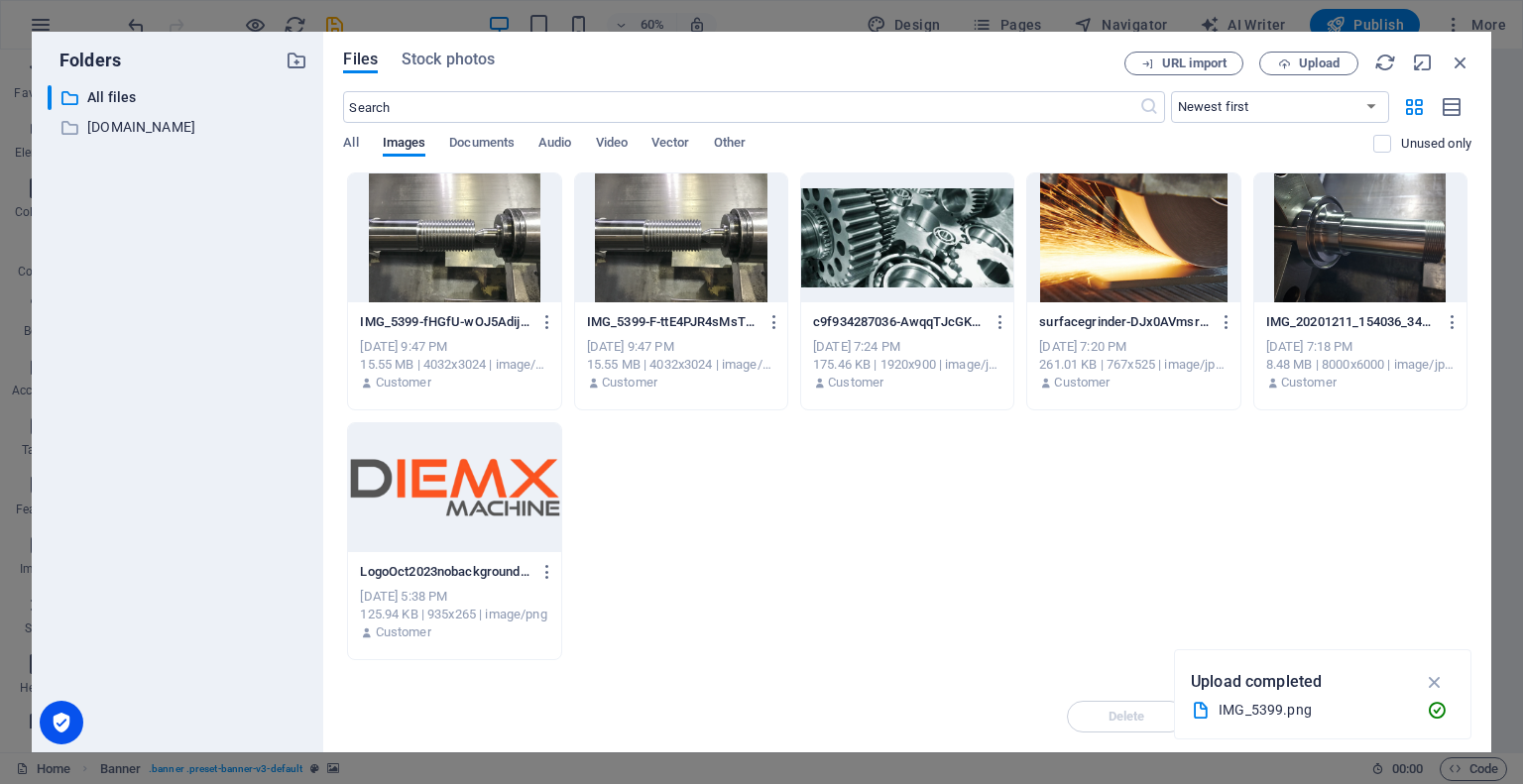 click on "IMG_5399-fHGfU-wOJ5AdijSpo0SOdg.png IMG_5399-fHGfU-wOJ5AdijSpo0SOdg.png [DATE] 9:47 PM 15.55 MB | 4032x3024 | image/png Customer IMG_5399-F-ttE4PJR4sMsTRM9BRaOw.png IMG_5399-F-ttE4PJR4sMsTRM9BRaOw.png [DATE] 9:47 PM 15.55 MB | 4032x3024 | image/png Customer c9f934287036-AwqqTJcGKcfb7donMiO1lg.jpg c9f934287036-AwqqTJcGKcfb7donMiO1lg.jpg [DATE] 7:24 PM 175.46 KB | 1920x900 | image/jpeg Customer surfacegrinder-DJx0AVmsrLSR1wIUMucUcA.jpg surfacegrinder-DJx0AVmsrLSR1wIUMucUcA.jpg [DATE] 7:20 PM 261.01 KB | 767x525 | image/jpeg Customer IMG_20201211_154036_348-XjMVGHMPQQDdFUJsTQin0w.jpg IMG_20201211_154036_348-XjMVGHMPQQDdFUJsTQin0w.jpg [DATE] 7:18 PM 8.48 MB | 8000x6000 | image/jpeg Customer LogoOct2023nobackground-ukWN0_0tWI88DxHs80BLGA.png LogoOct2023nobackground-ukWN0_0tWI88DxHs80BLGA.png [DATE] 5:38 PM 125.94 KB | 935x265 | image/png Customer" at bounding box center [907, 416] 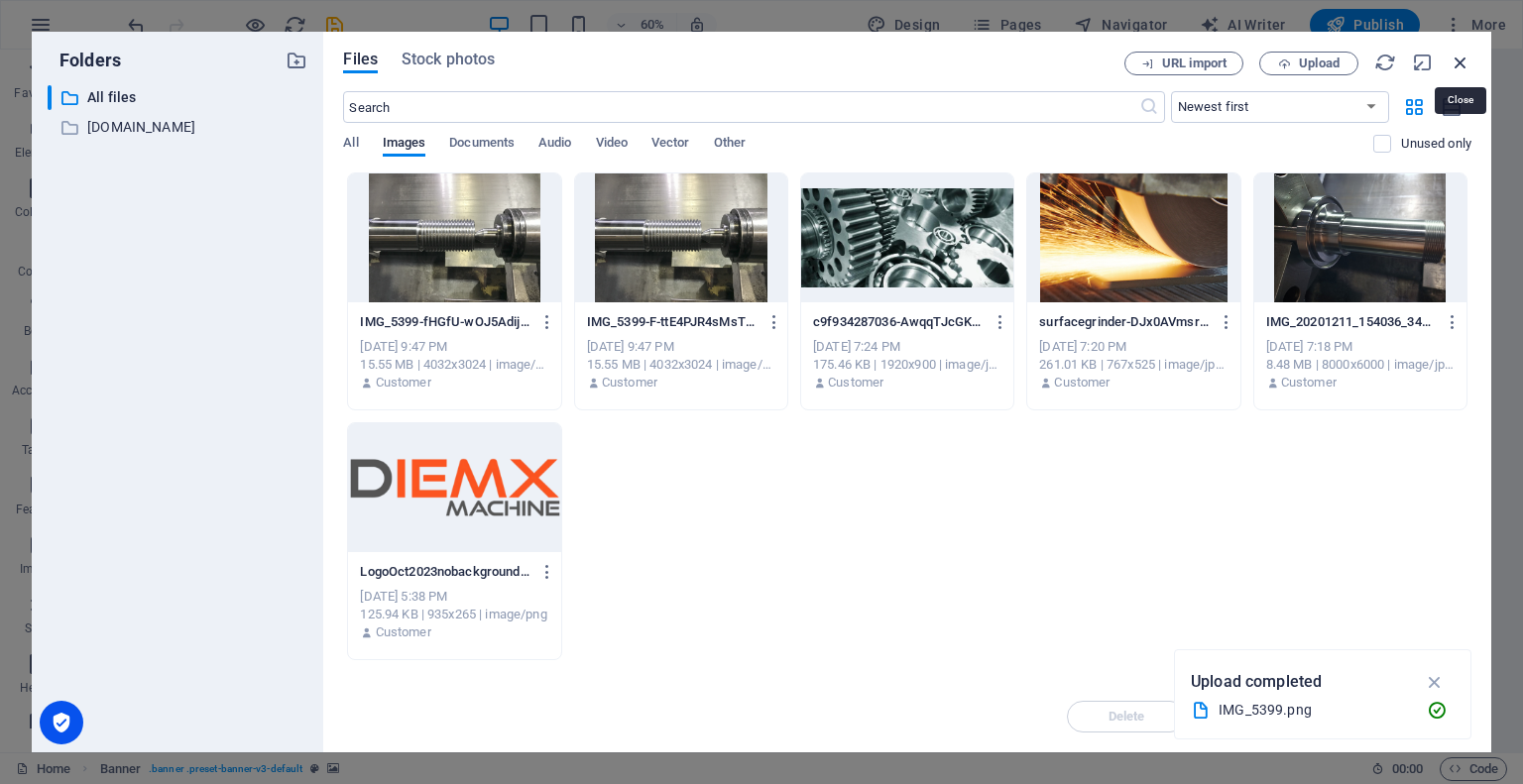 click at bounding box center (1461, 62) 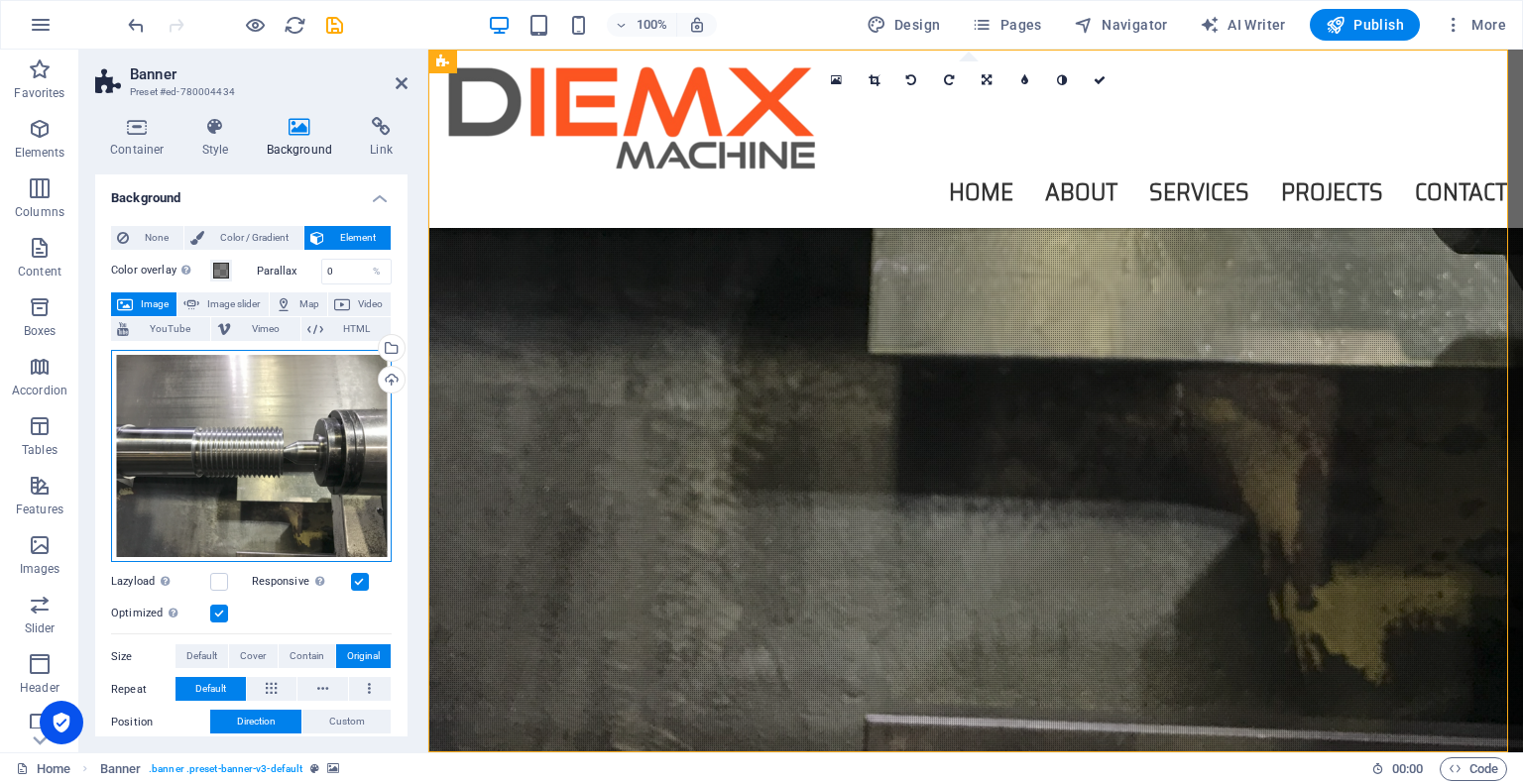 click on "Drag files here, click to choose files or select files from Files or our free stock photos & videos" at bounding box center (251, 456) 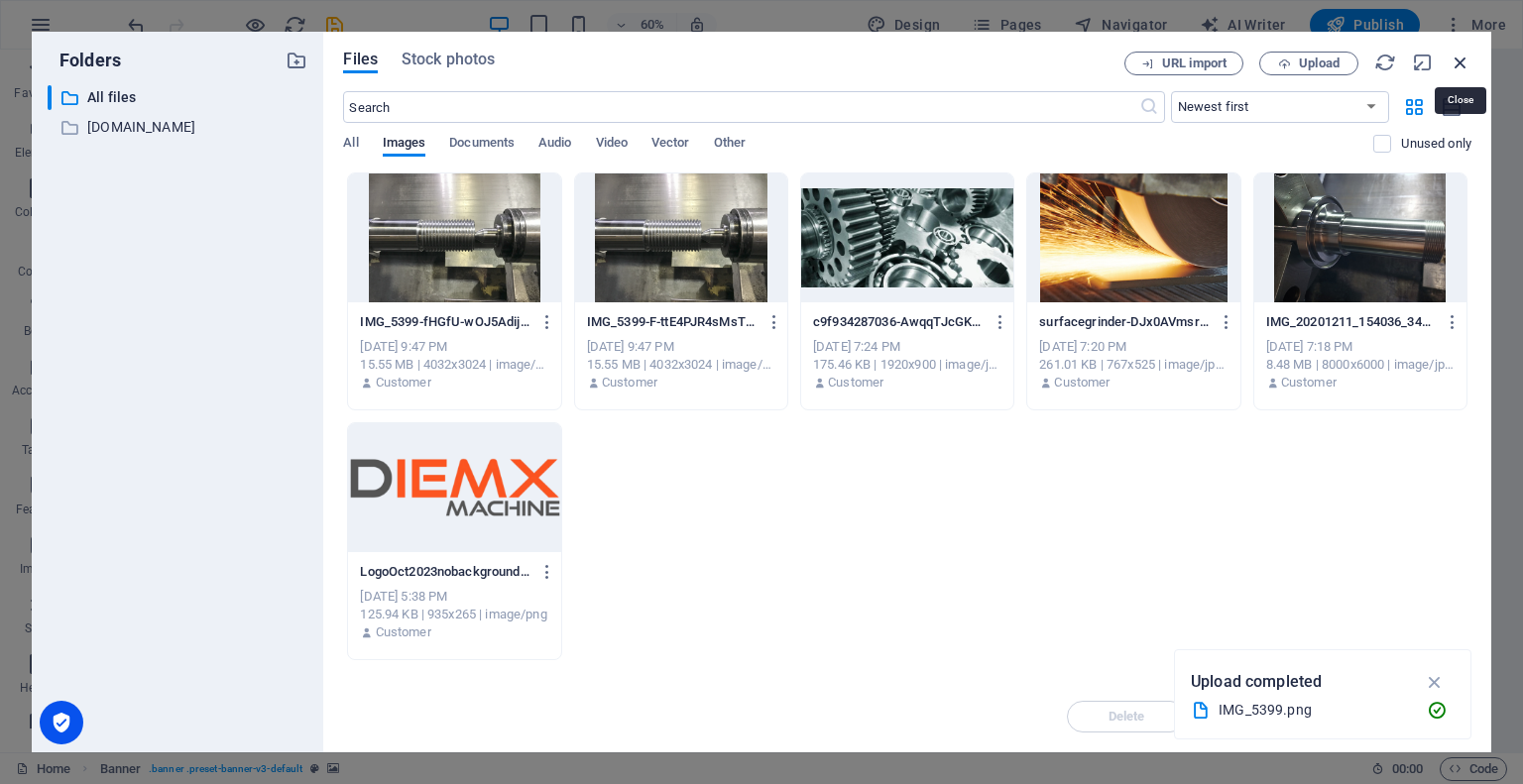click at bounding box center (1461, 62) 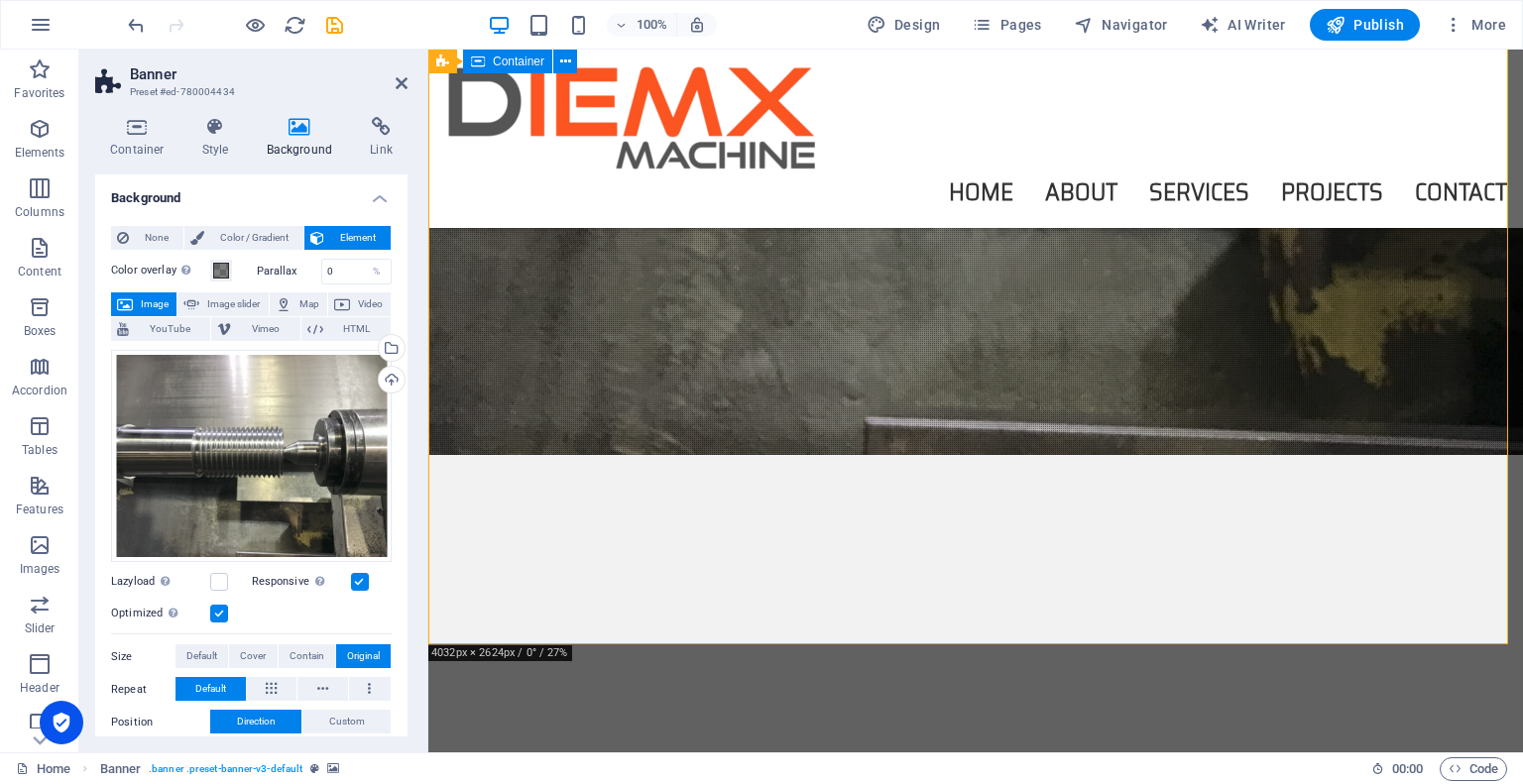 scroll, scrollTop: 0, scrollLeft: 0, axis: both 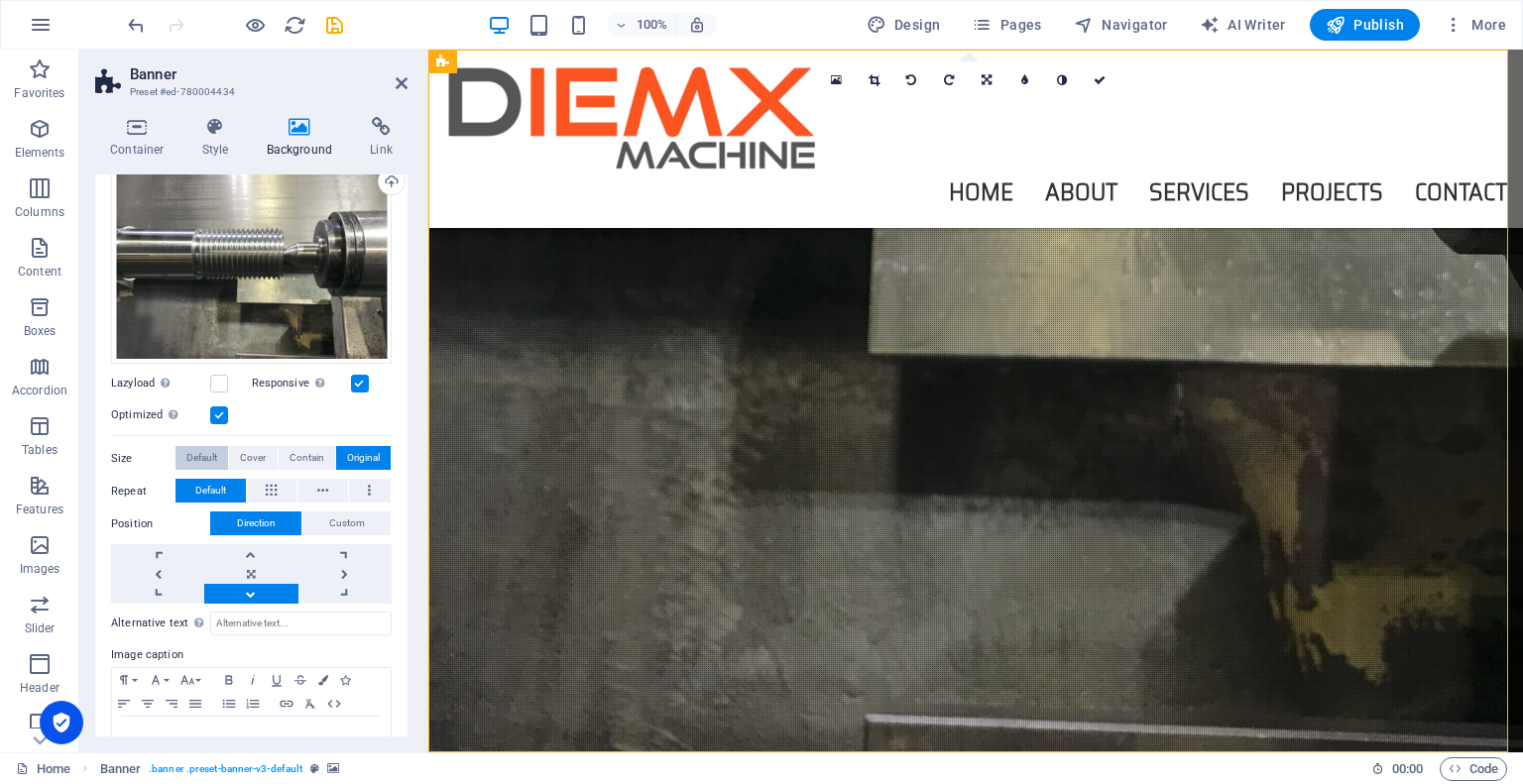 click on "Default" at bounding box center (201, 458) 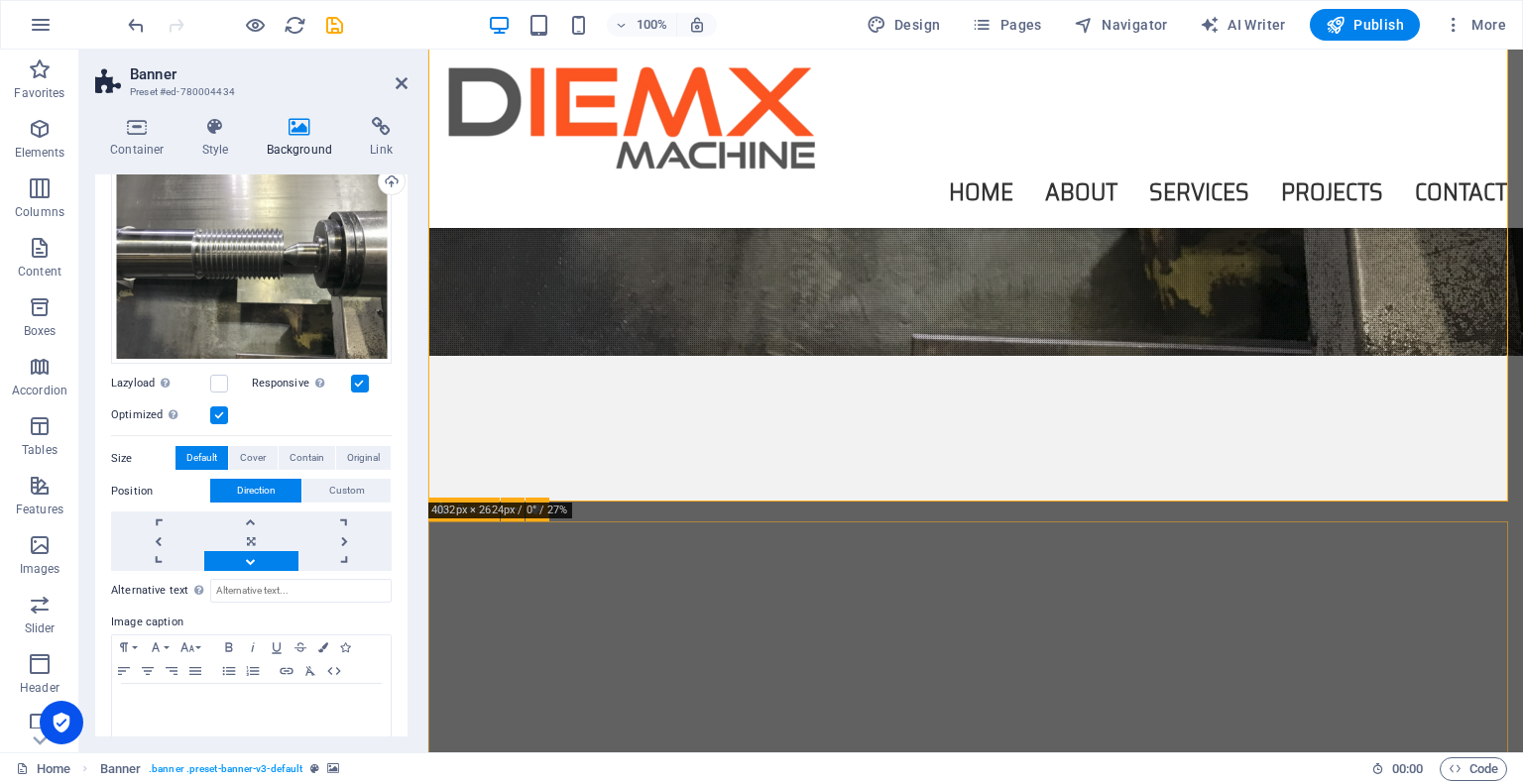 scroll, scrollTop: 0, scrollLeft: 0, axis: both 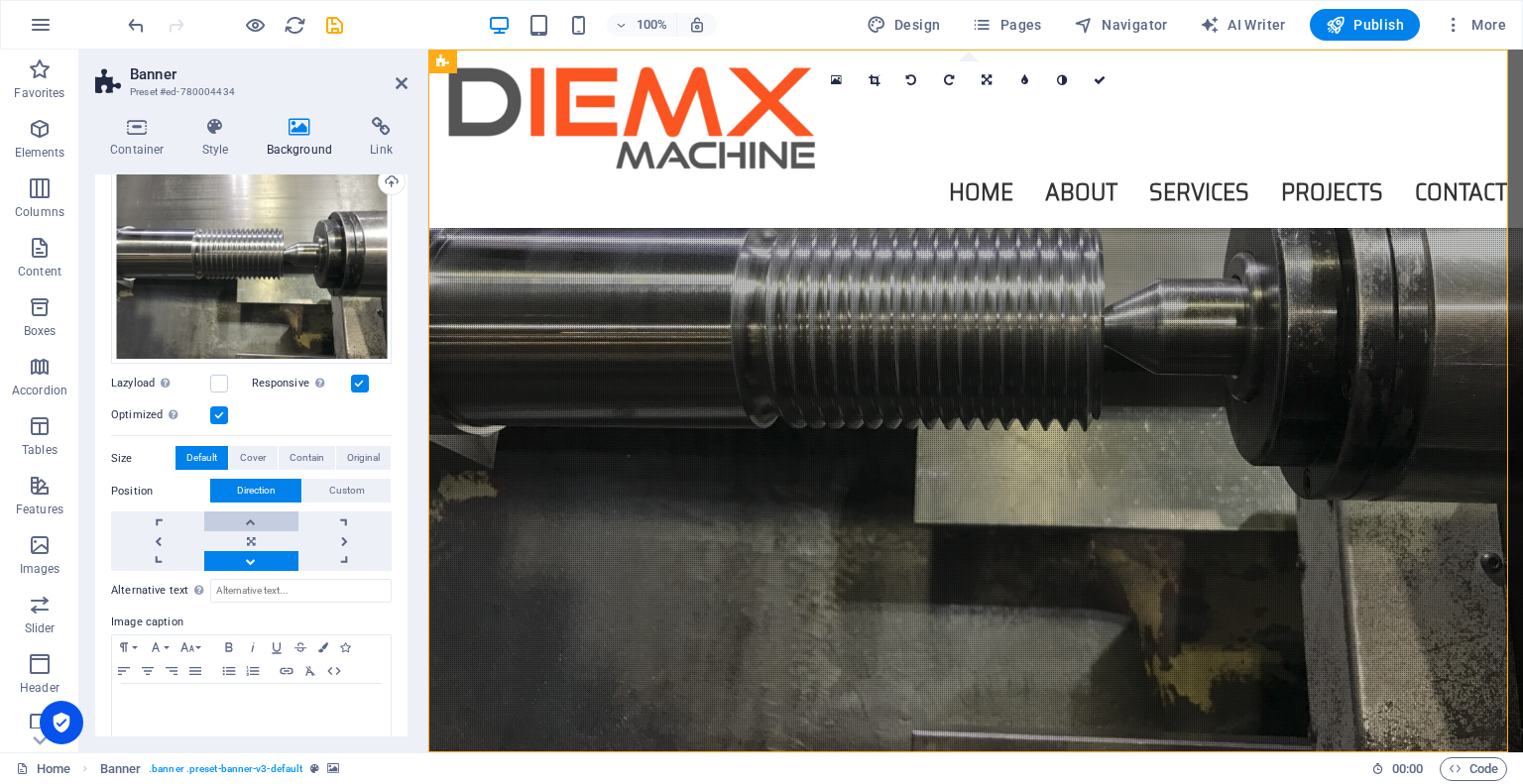 click at bounding box center (251, 521) 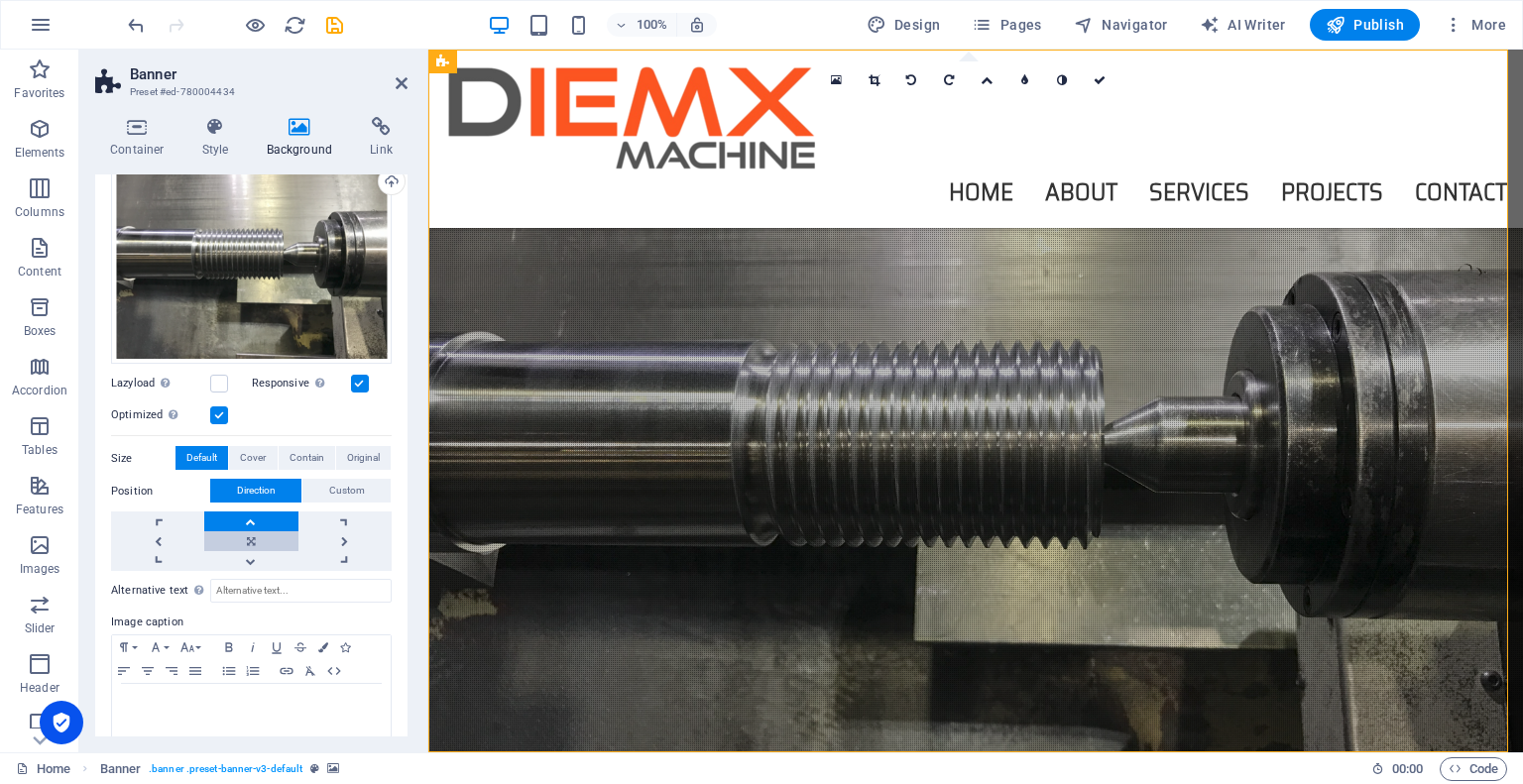 click at bounding box center (251, 541) 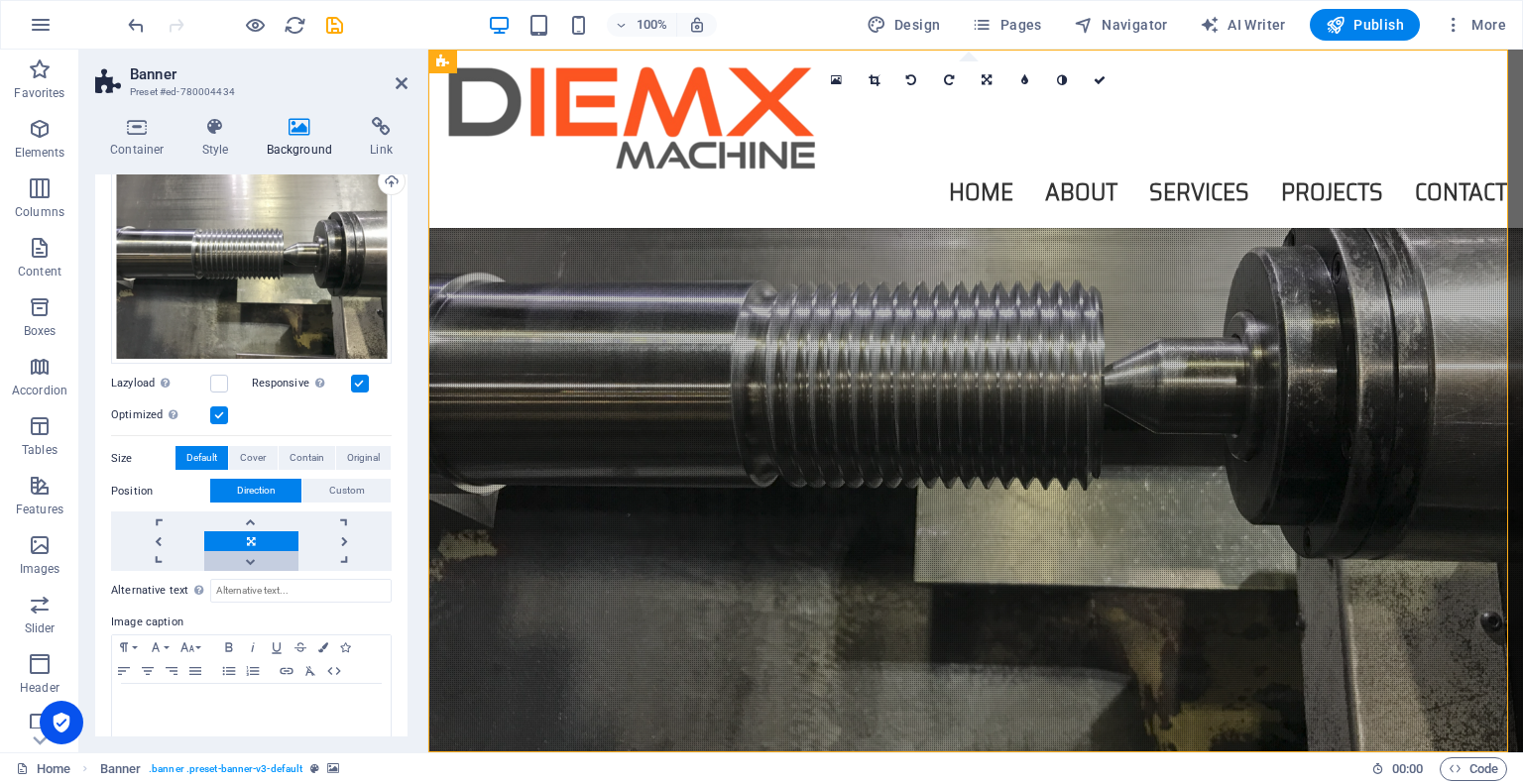 click at bounding box center [251, 561] 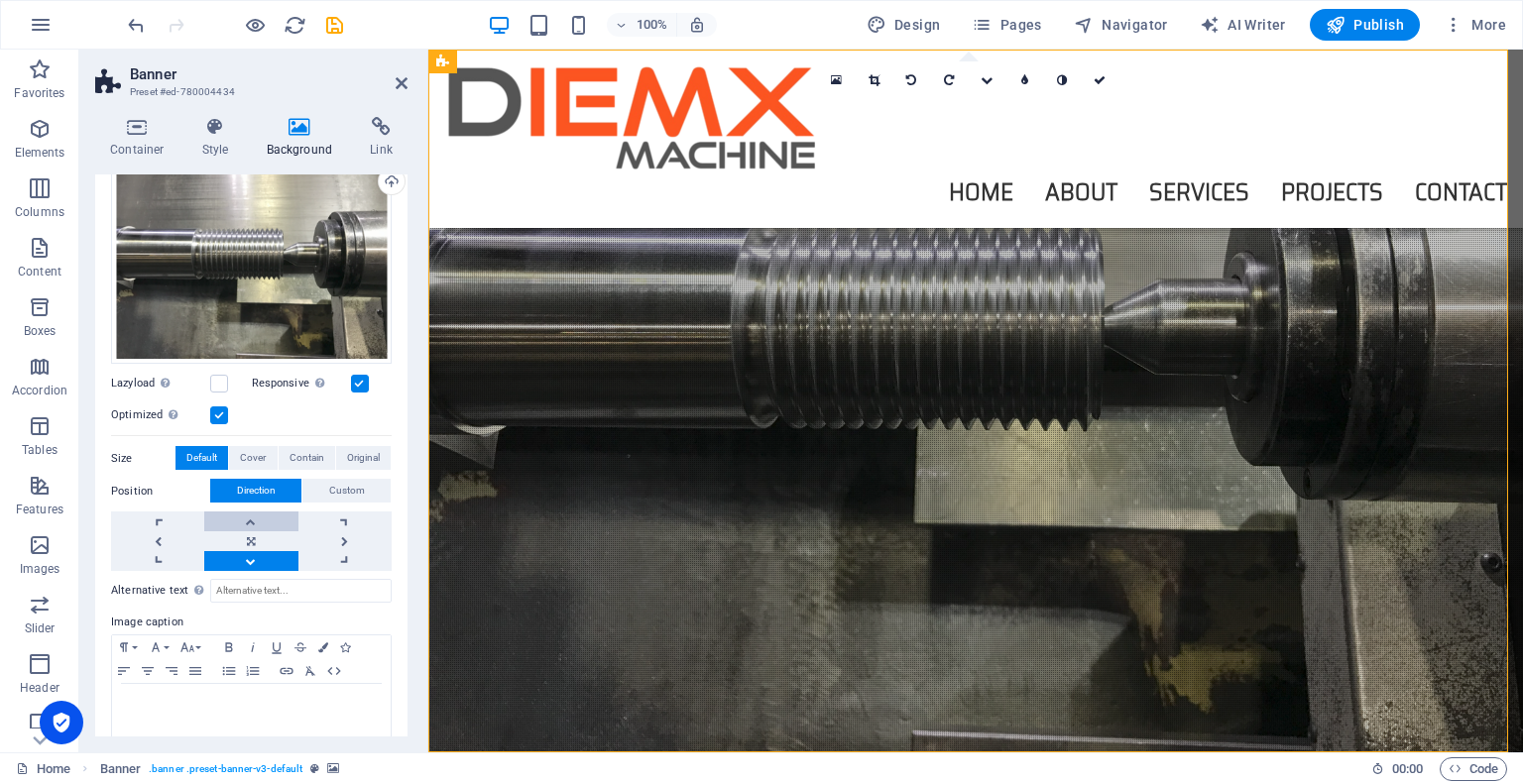 click at bounding box center (251, 521) 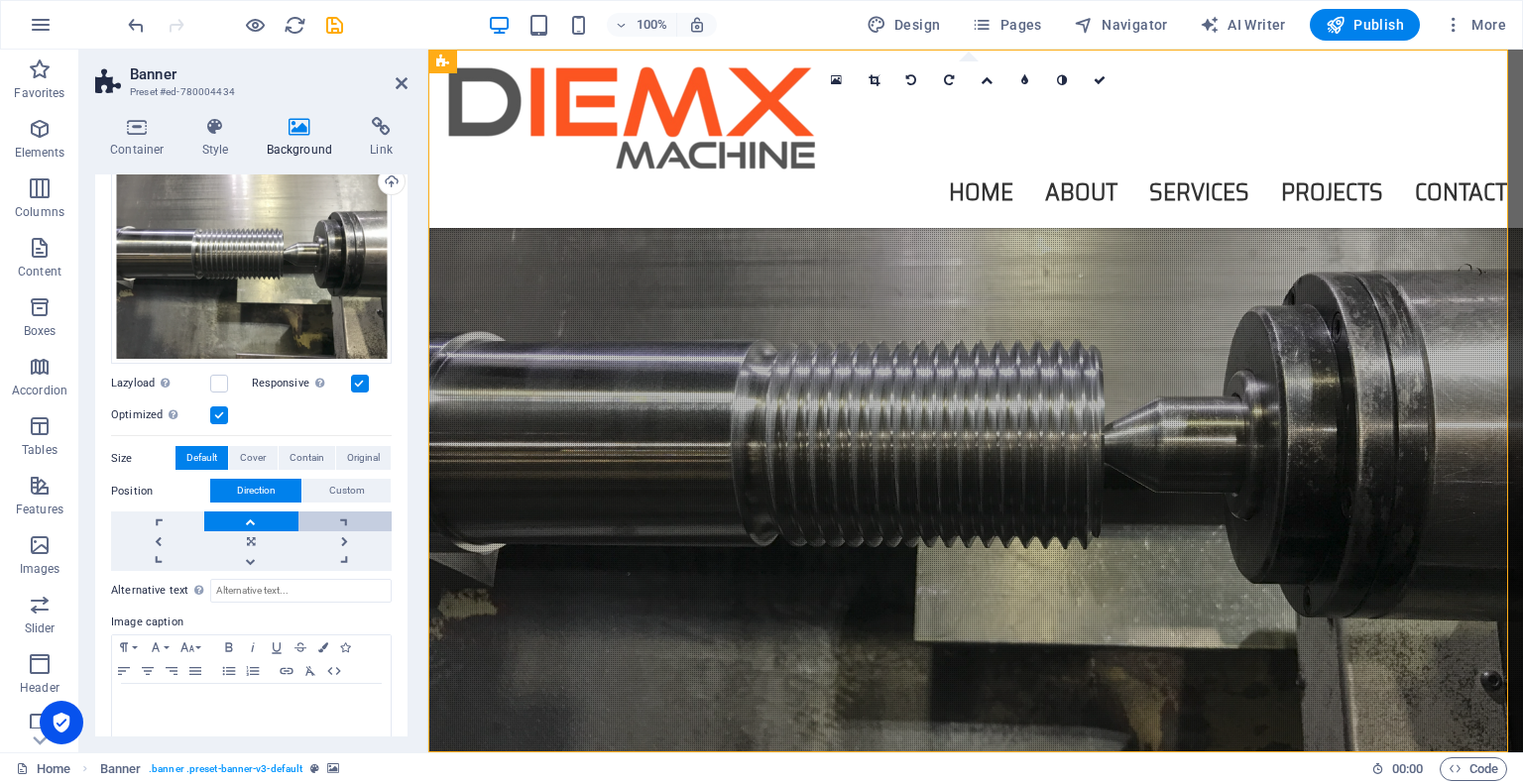 click at bounding box center [345, 521] 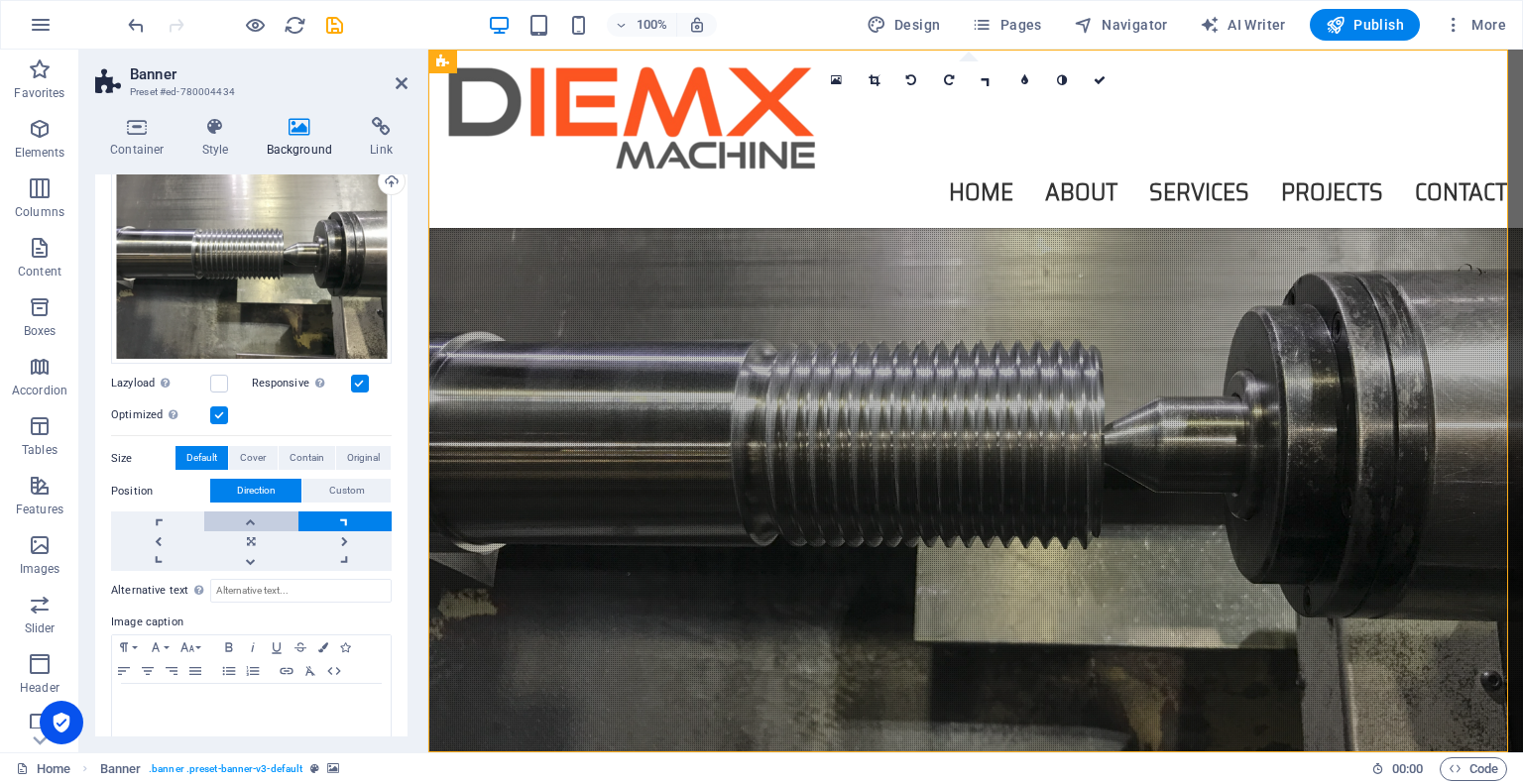 click at bounding box center (251, 521) 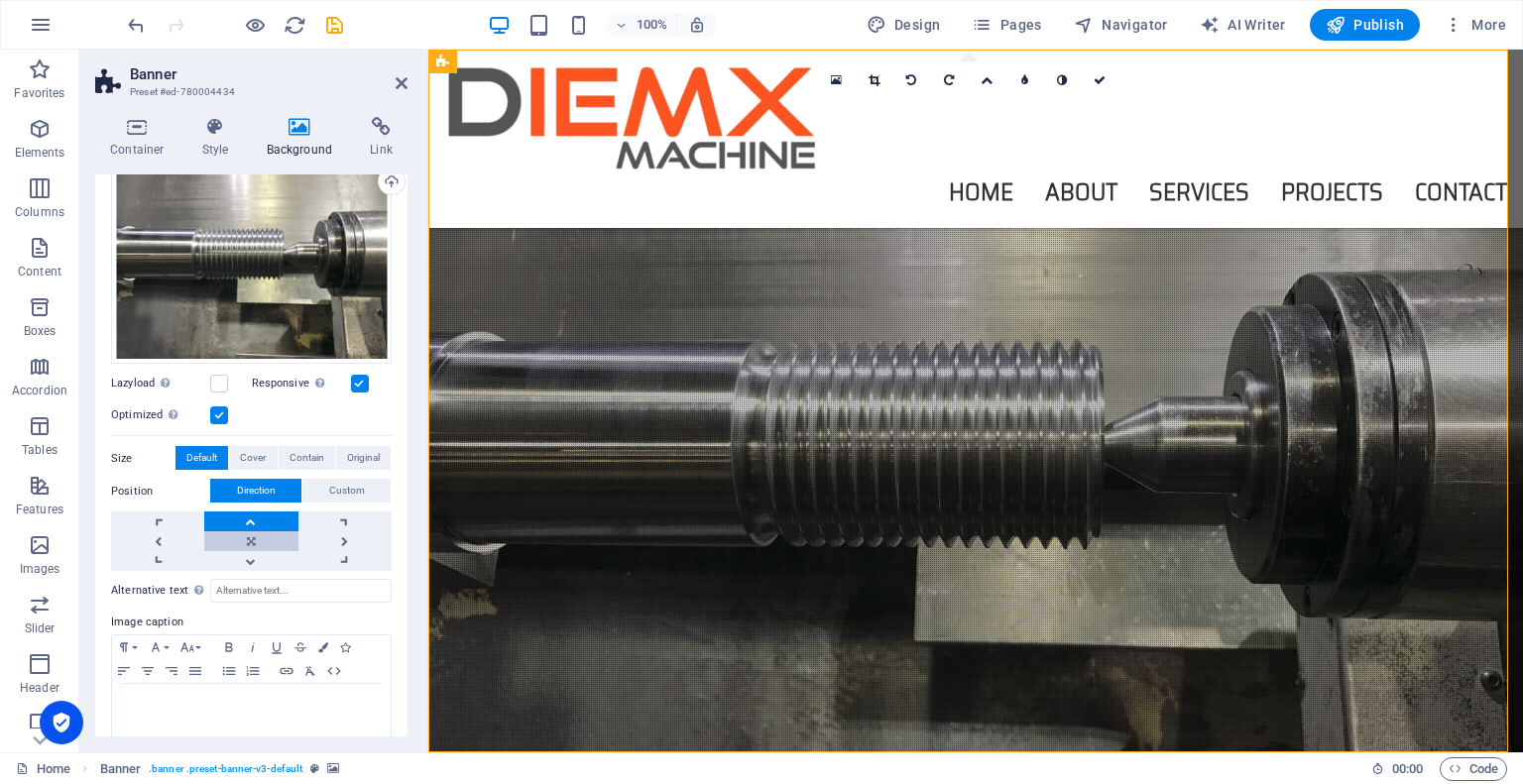 click at bounding box center [251, 541] 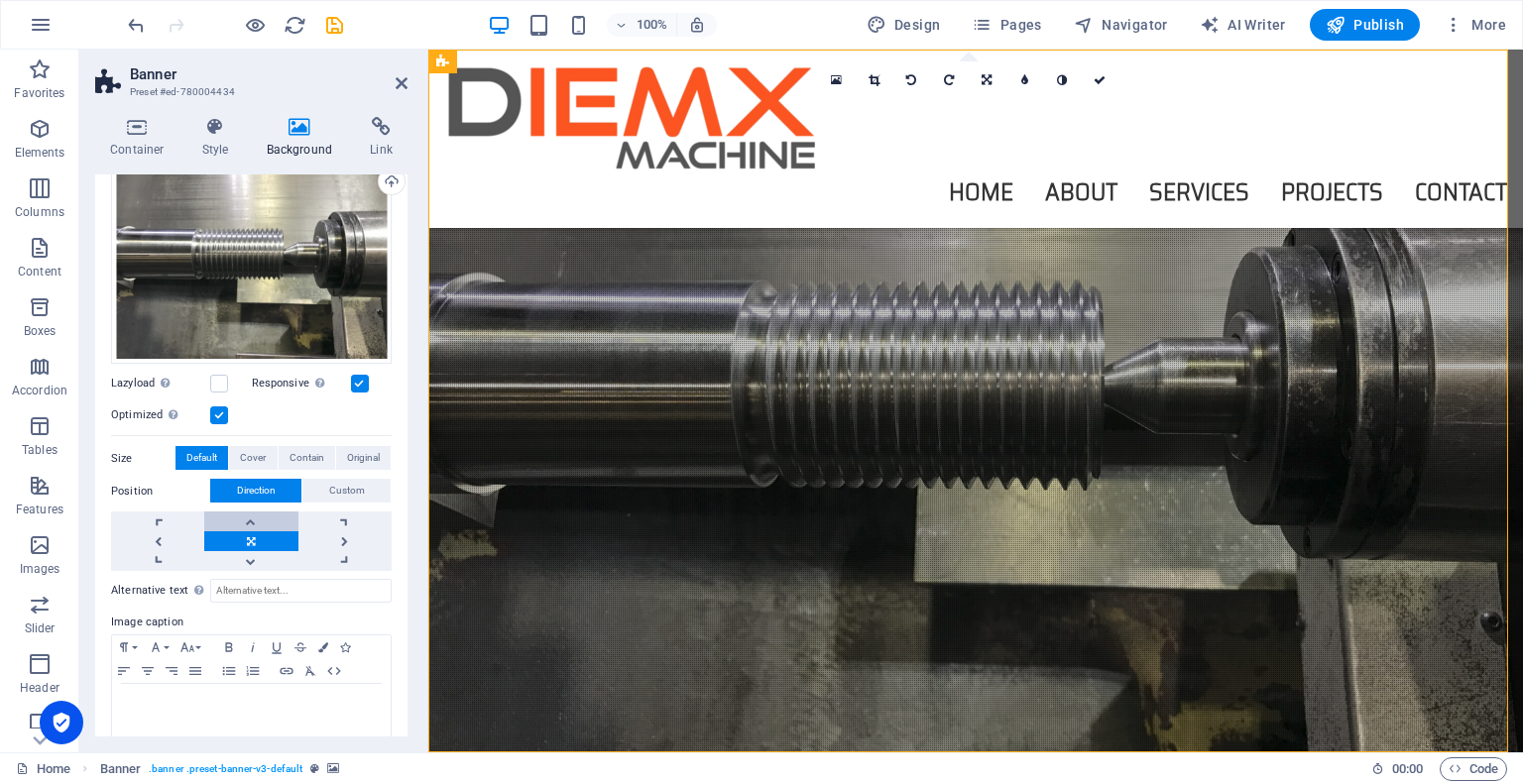 click at bounding box center (251, 521) 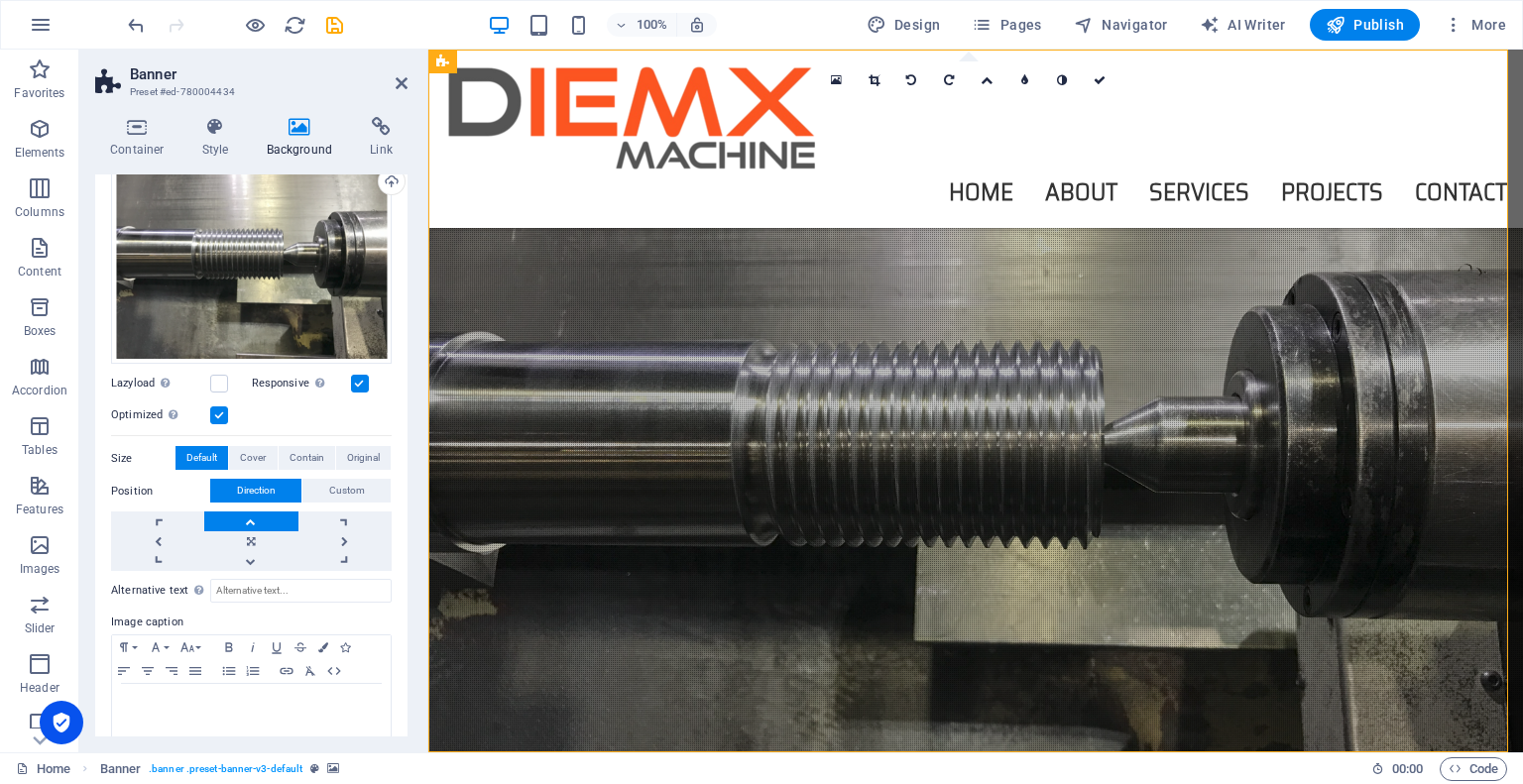click on "Banner Preset #ed-780004434" at bounding box center (251, 75) 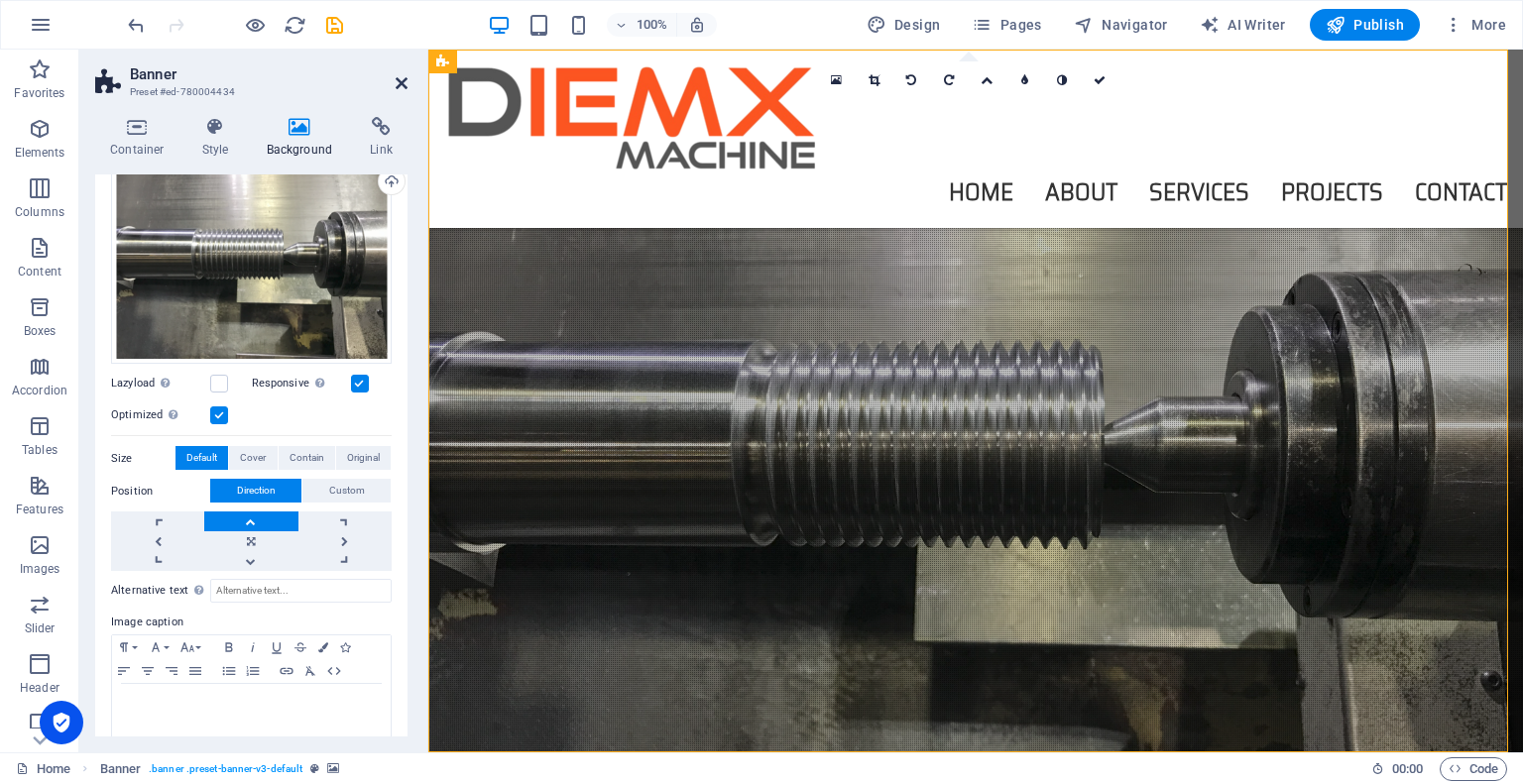 click at bounding box center (402, 83) 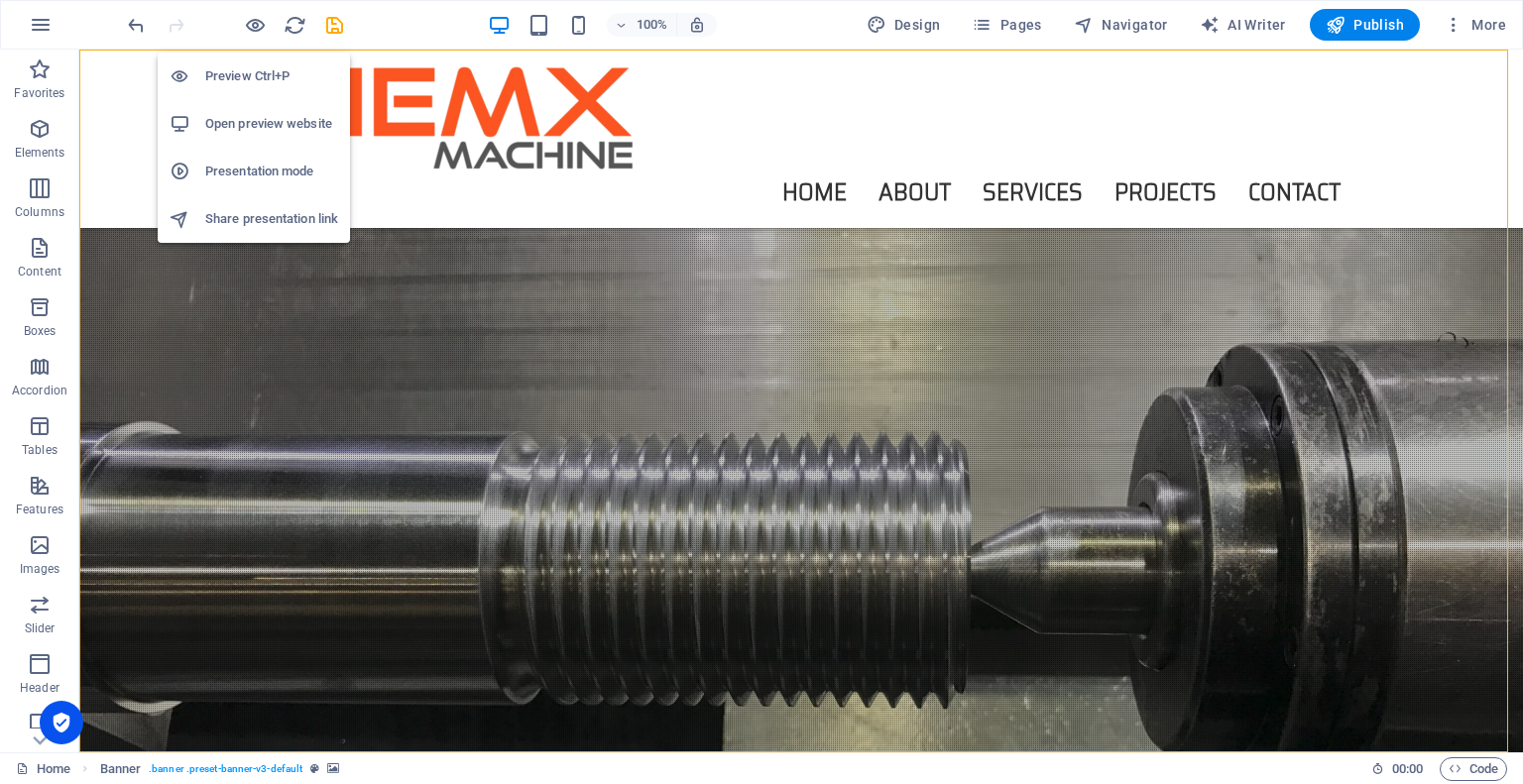 click on "Open preview website" at bounding box center [272, 124] 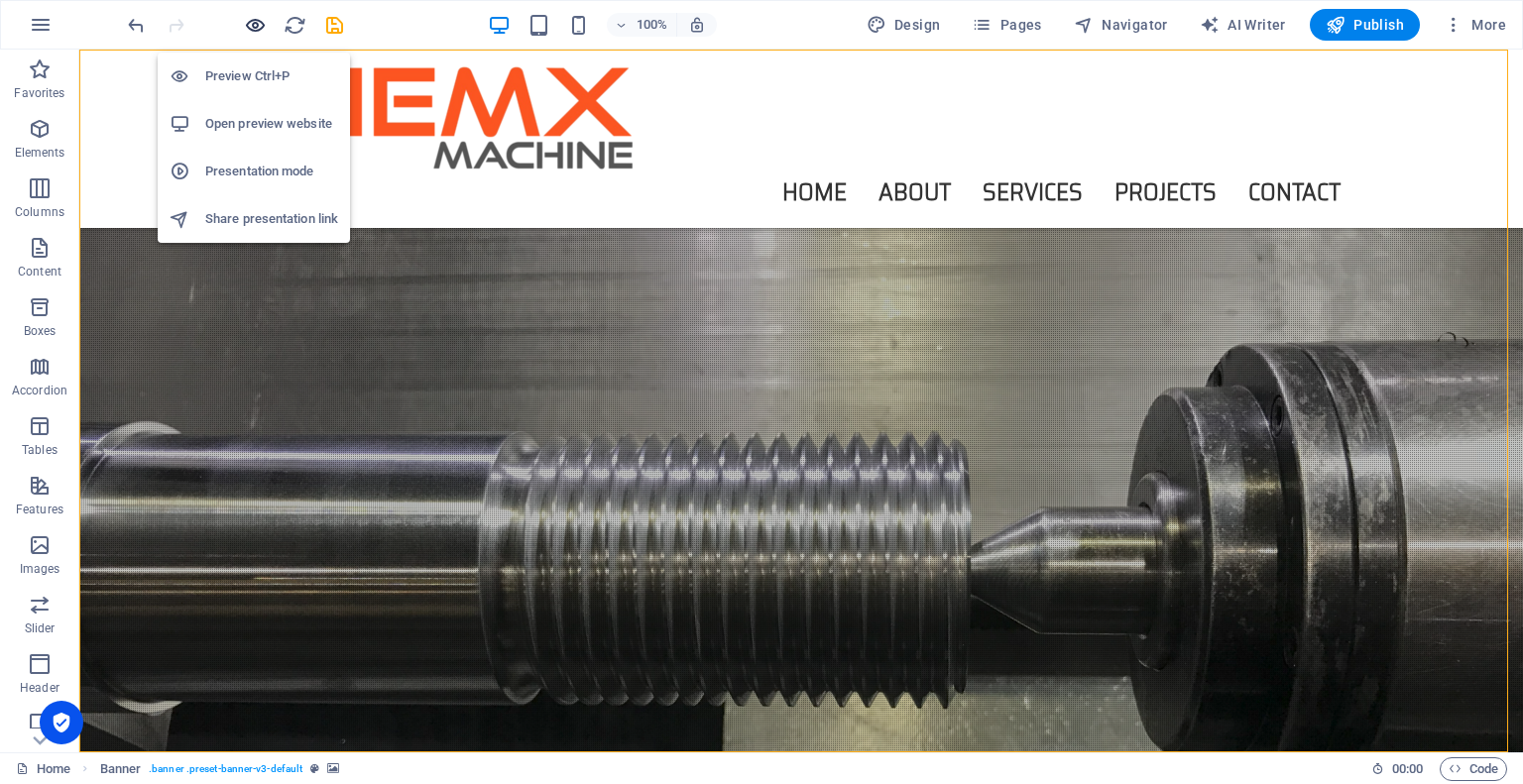 click at bounding box center [255, 25] 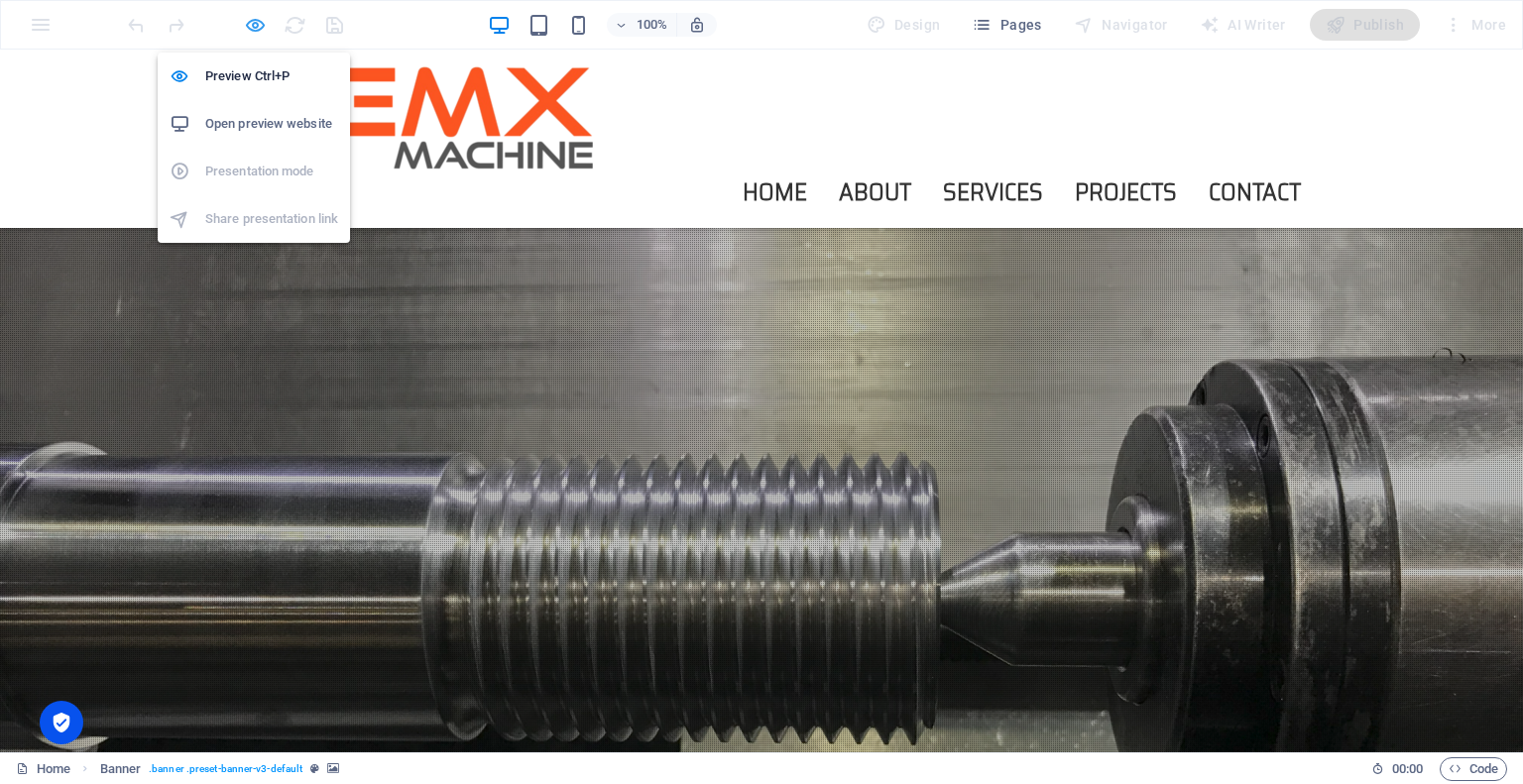 click at bounding box center (255, 25) 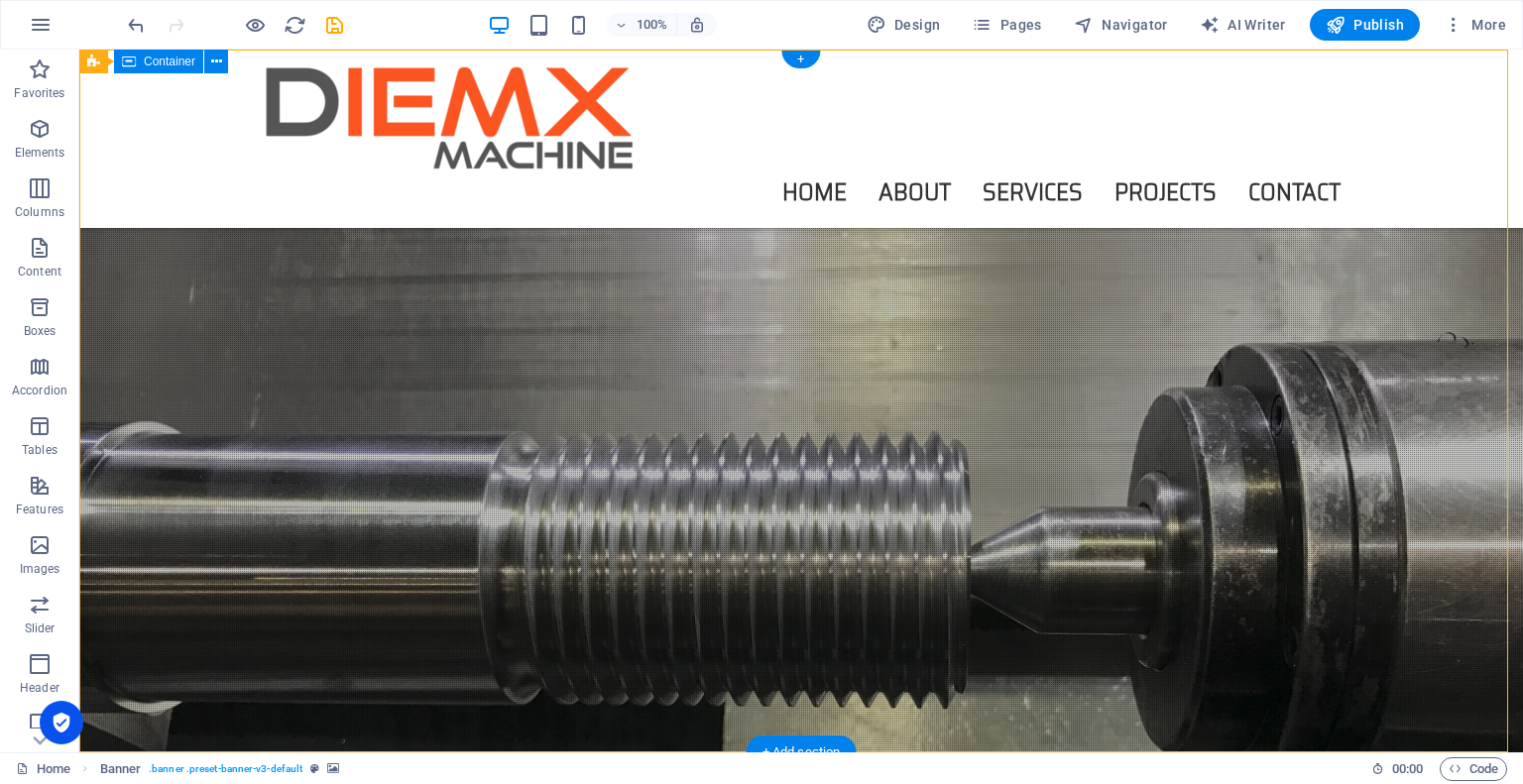 click on "PR ACTICAL APPROACH | PROVEN RESULTS" at bounding box center (801, 950) 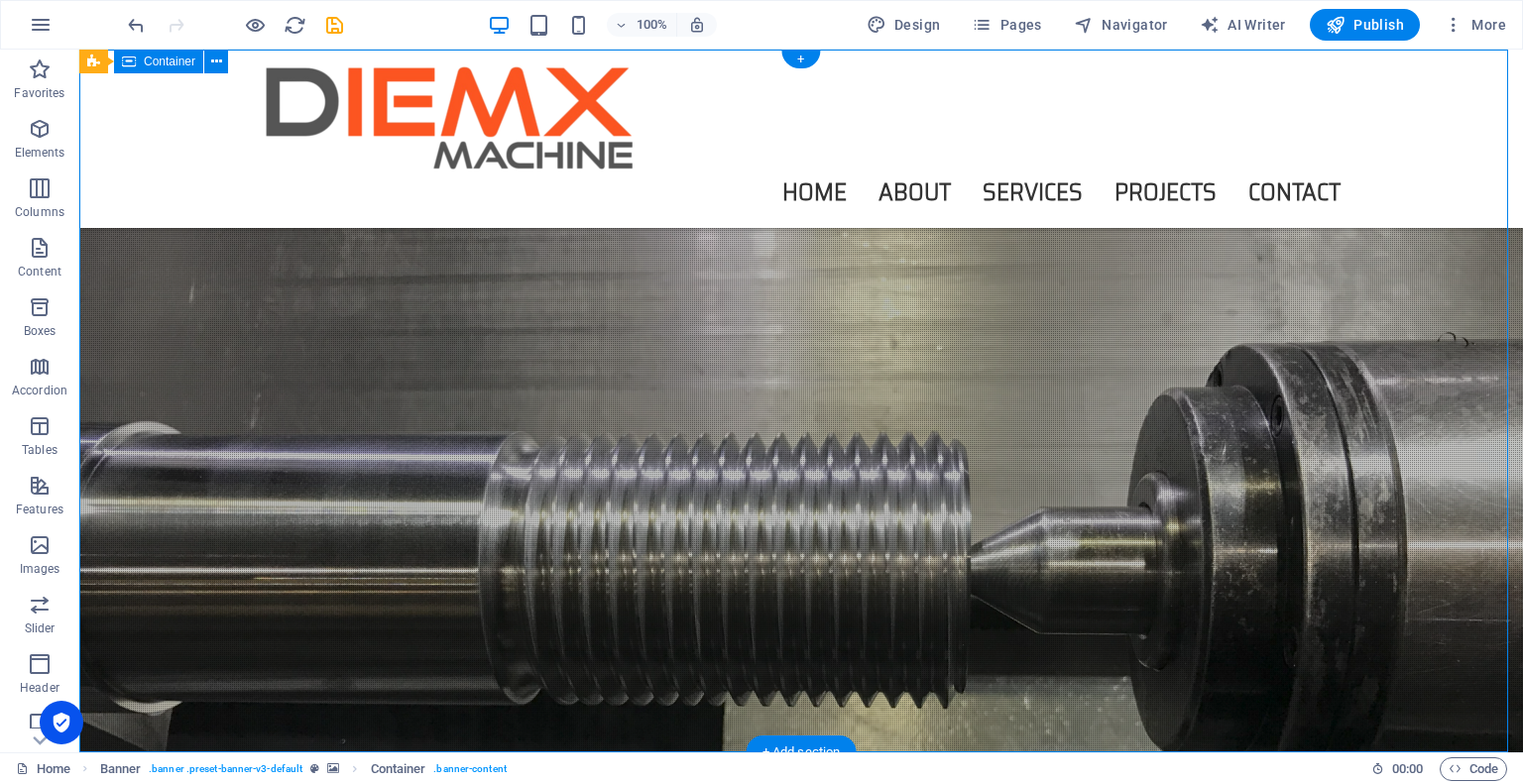 click on "PR ACTICAL APPROACH | PROVEN RESULTS" at bounding box center (801, 950) 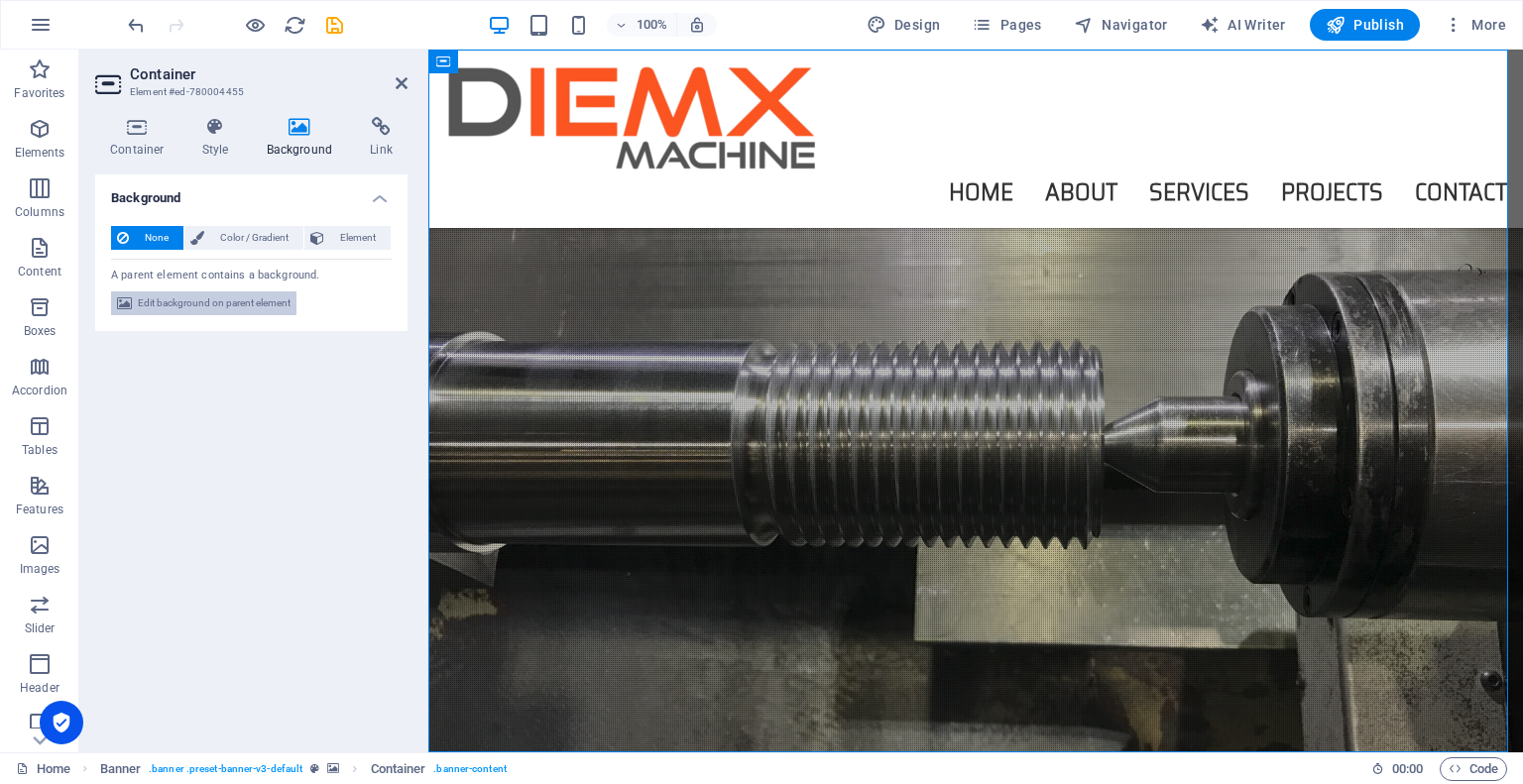 click on "Edit background on parent element" at bounding box center (214, 303) 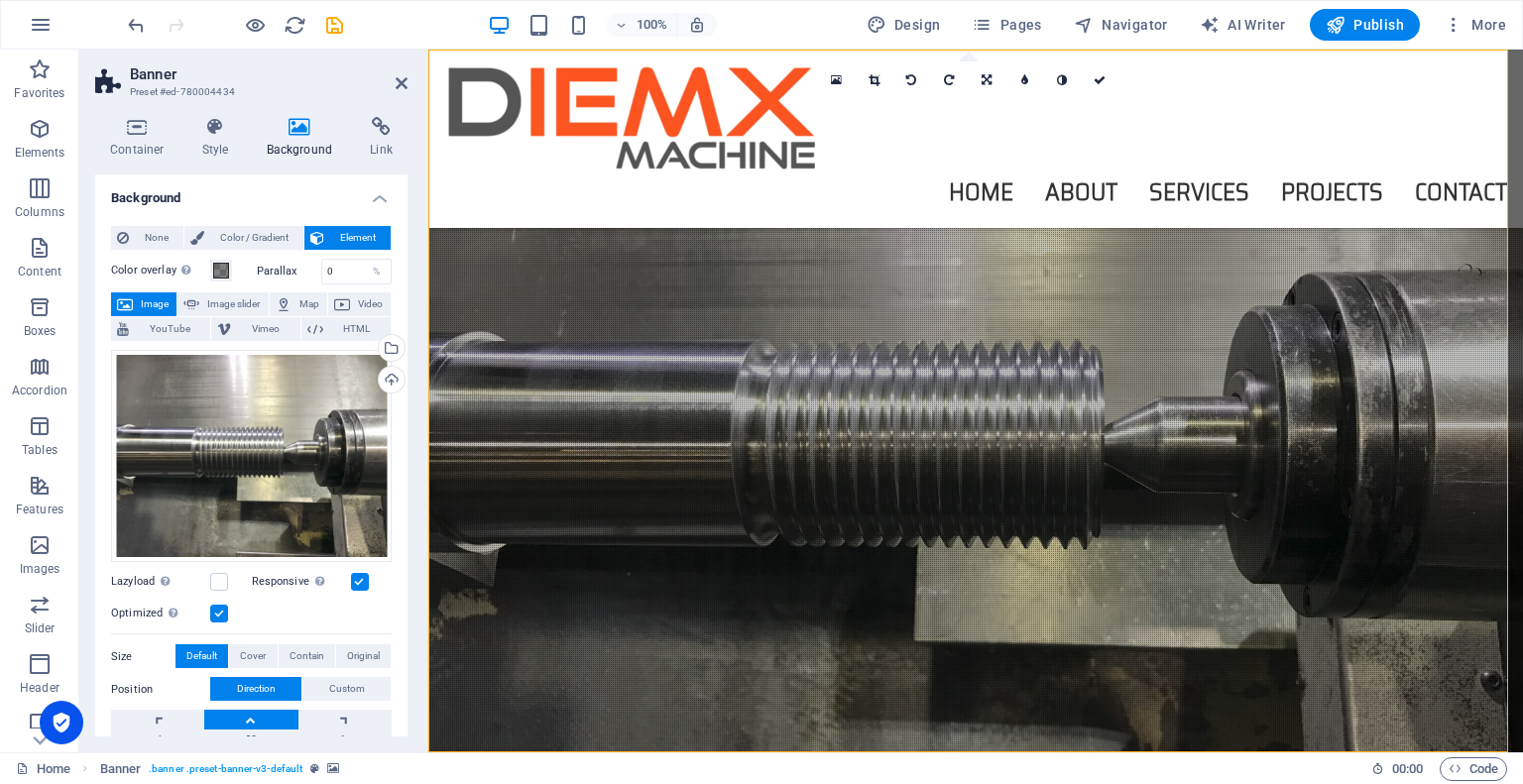 click on "Banner" at bounding box center [269, 74] 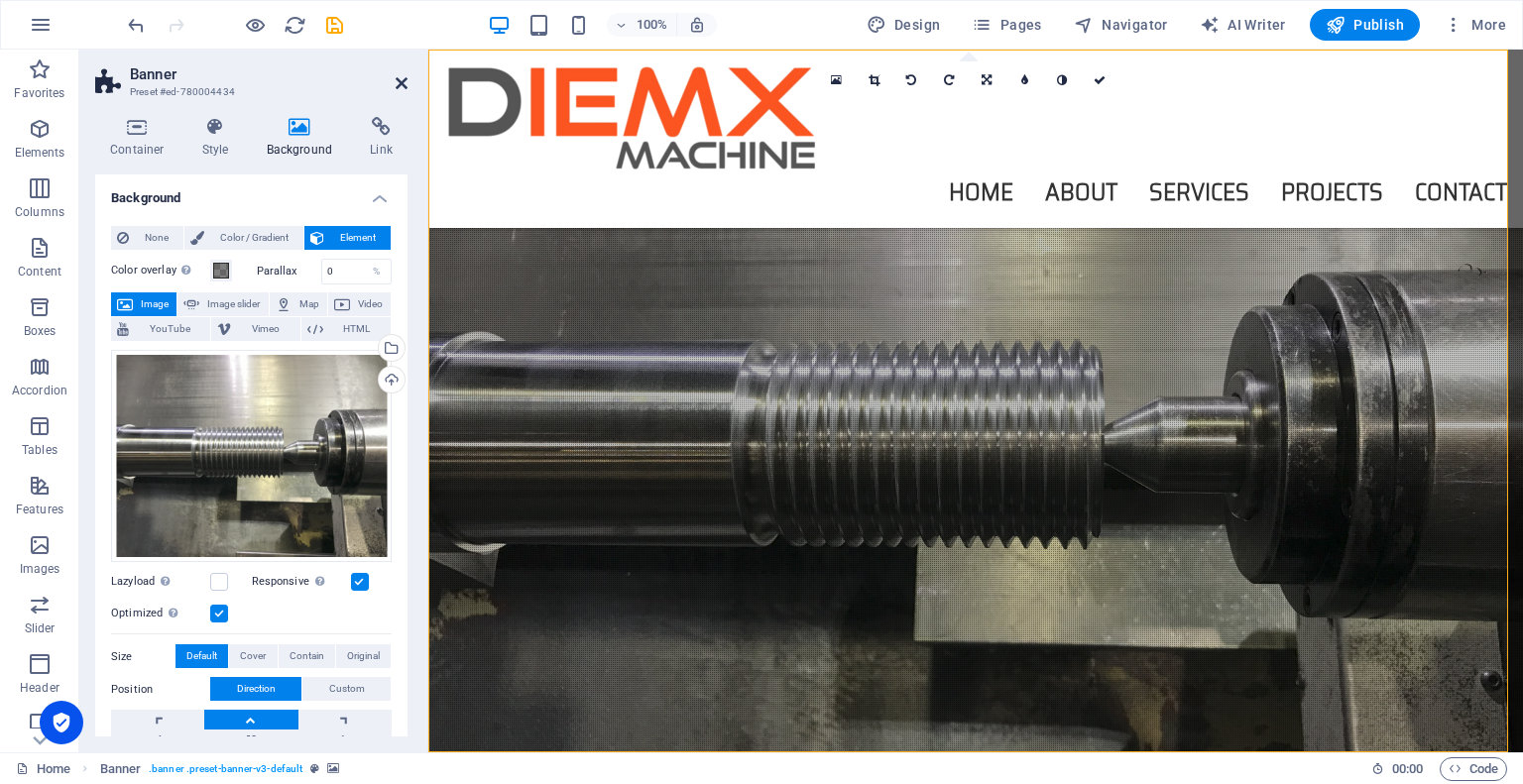 click at bounding box center [402, 83] 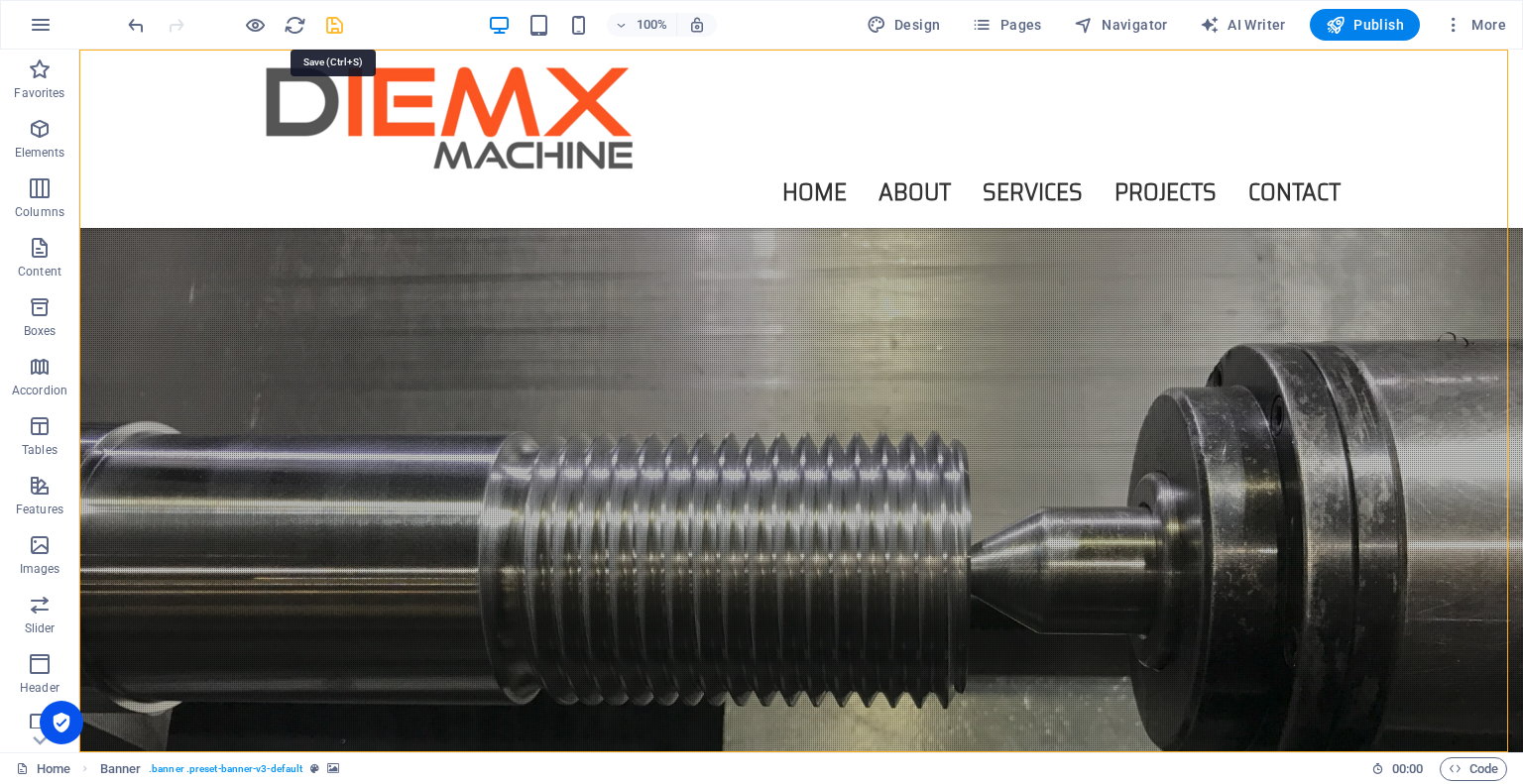 click at bounding box center (334, 25) 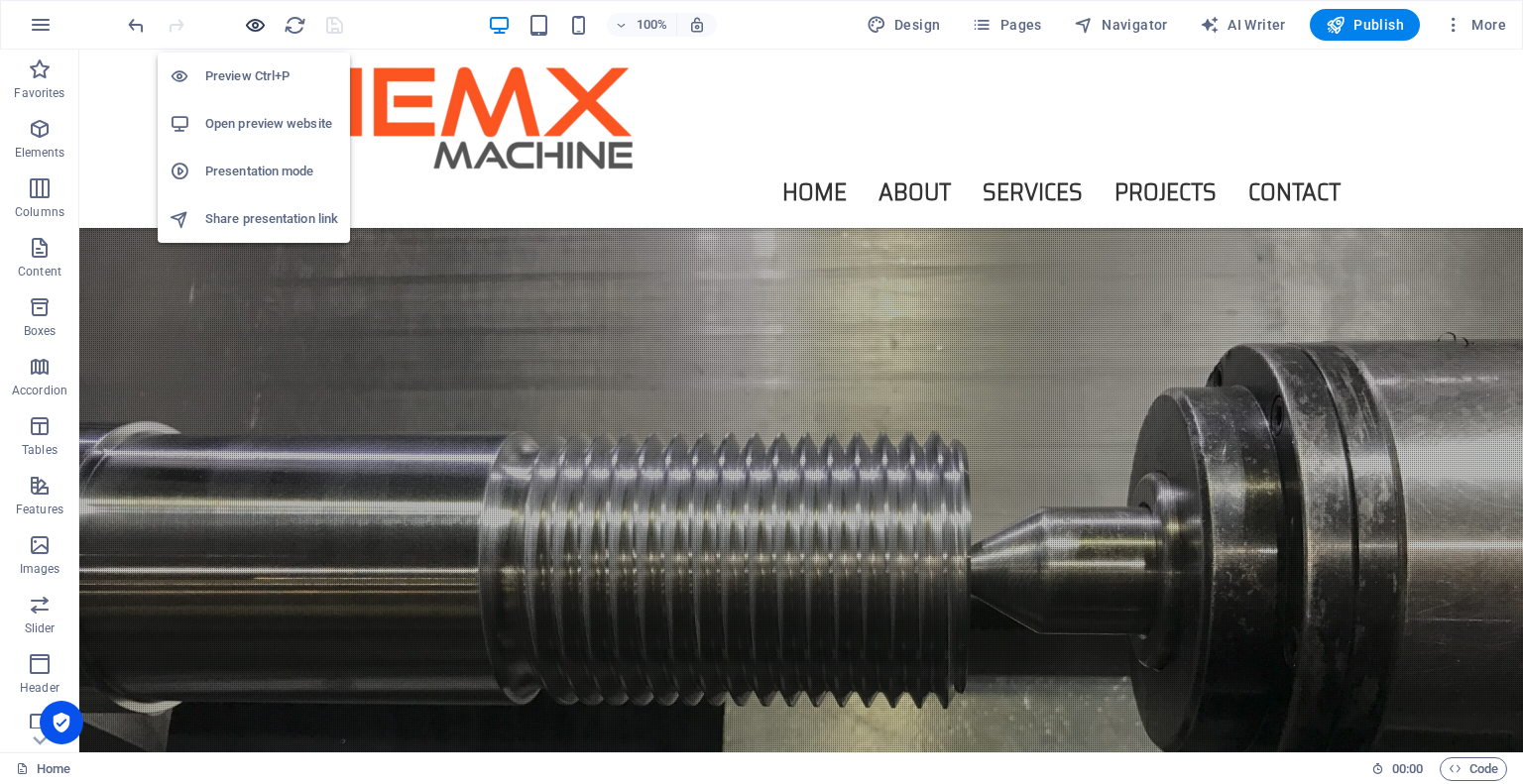 click at bounding box center [255, 25] 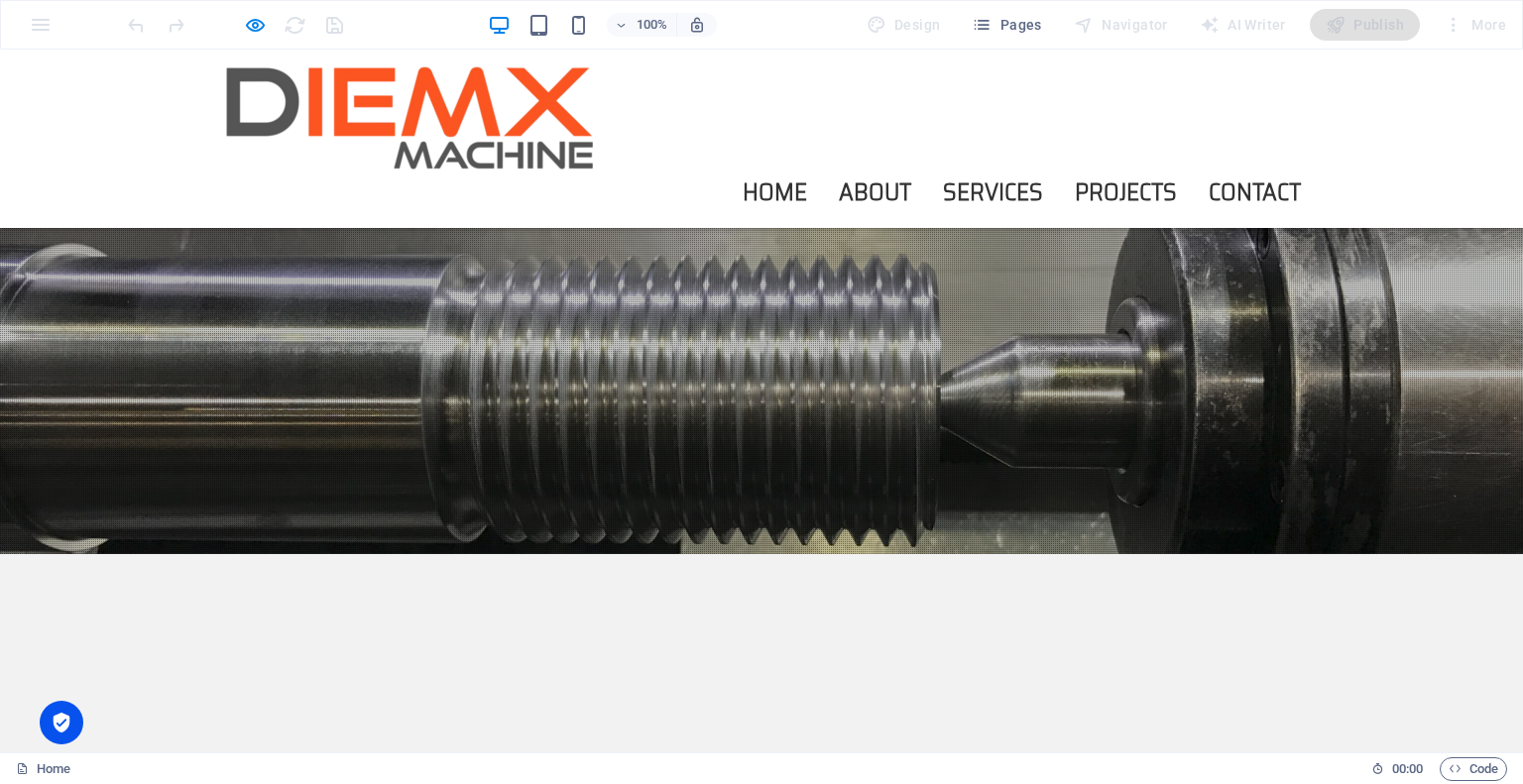 scroll, scrollTop: 0, scrollLeft: 0, axis: both 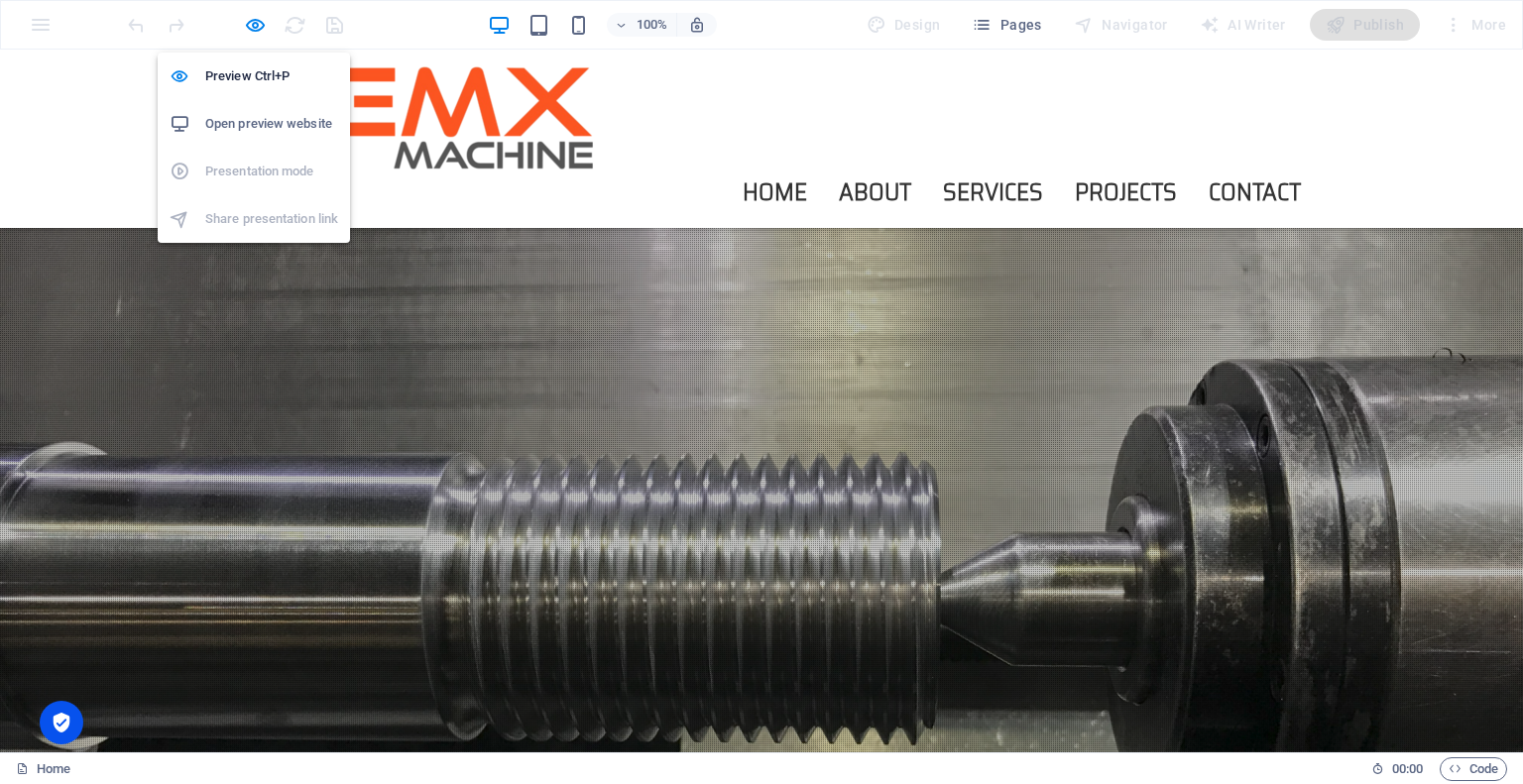 click on "Open preview website" at bounding box center (272, 124) 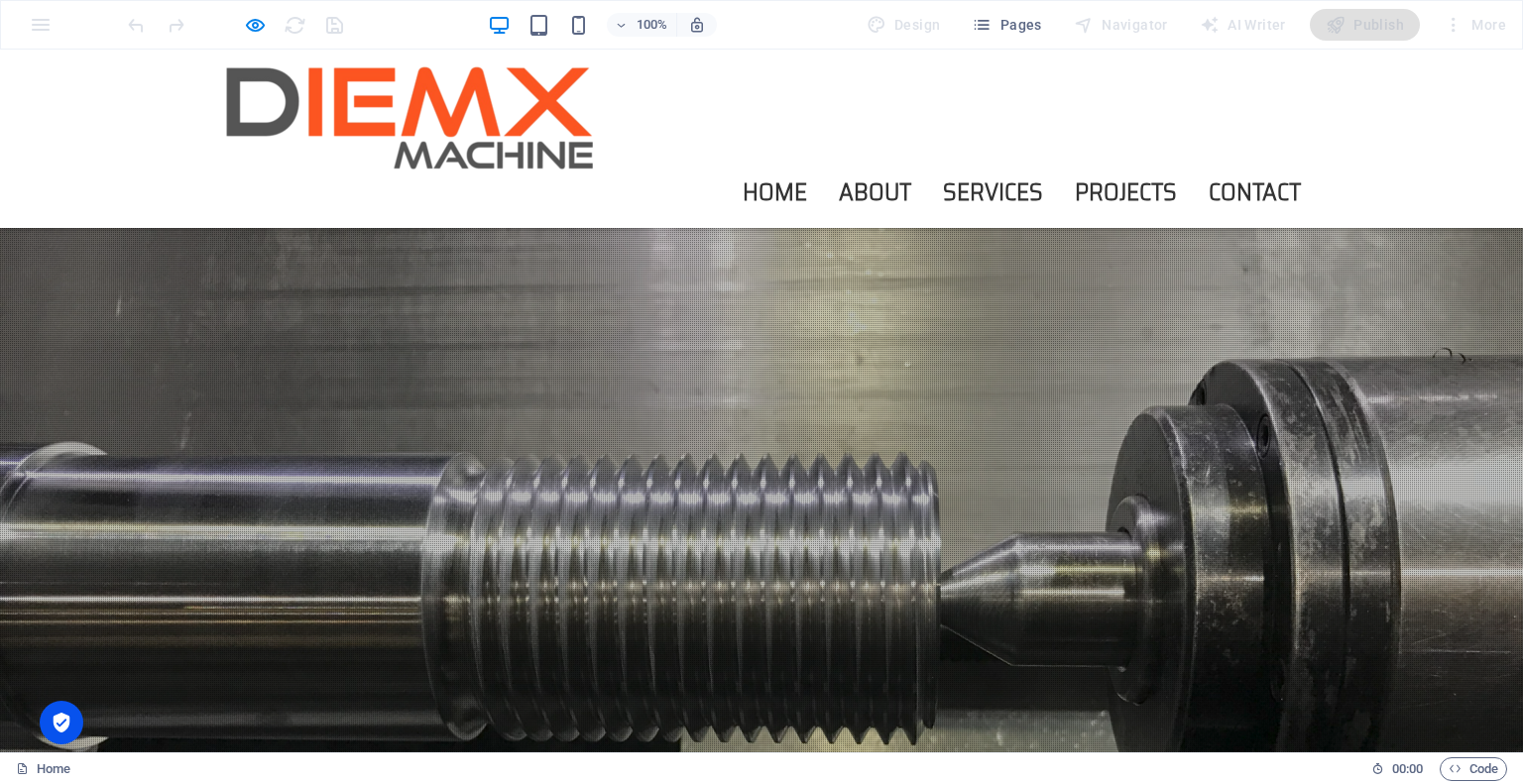 click on "PR ACTICAL APPROACH | PROVEN RESULTS" at bounding box center (762, 950) 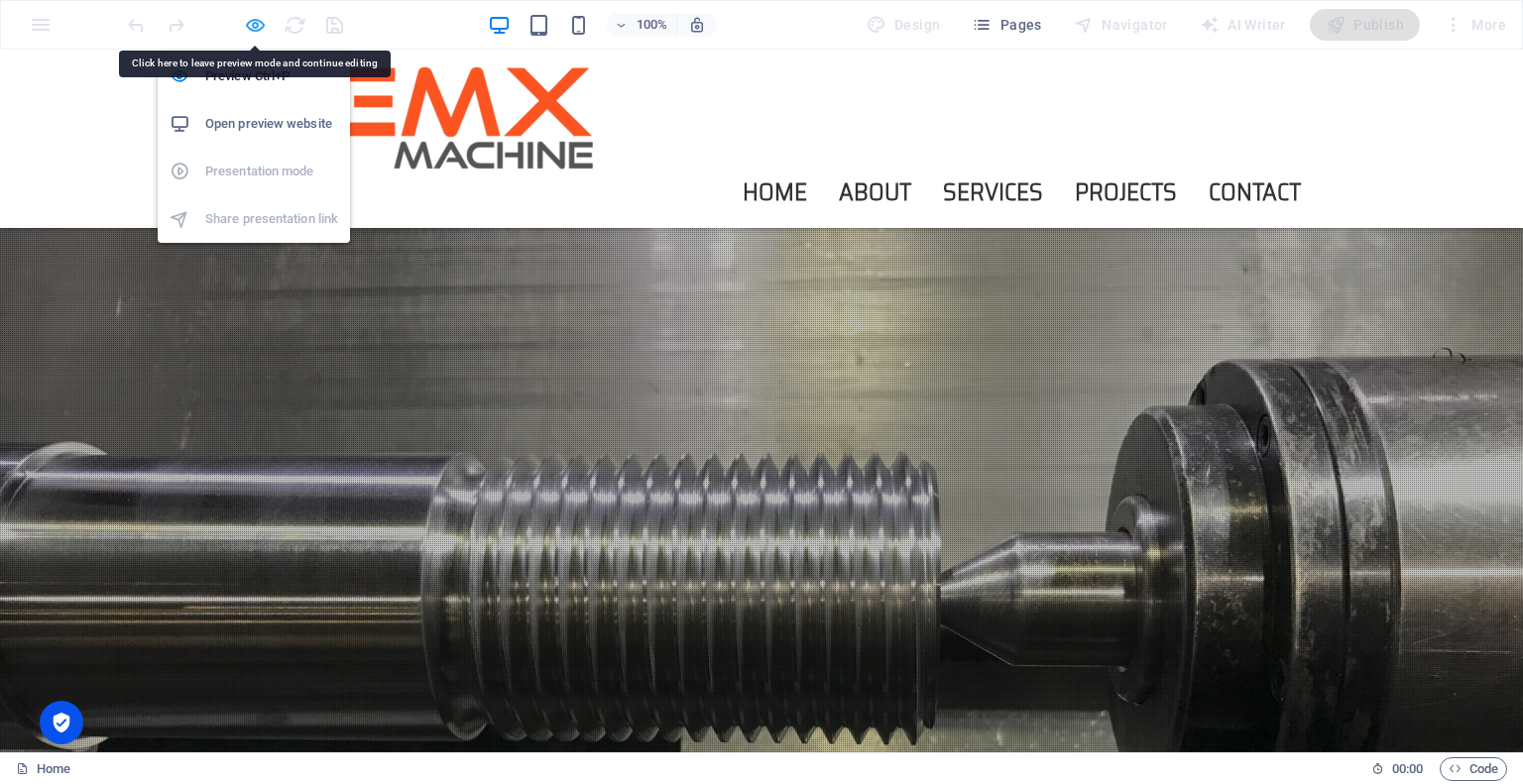 click at bounding box center (255, 25) 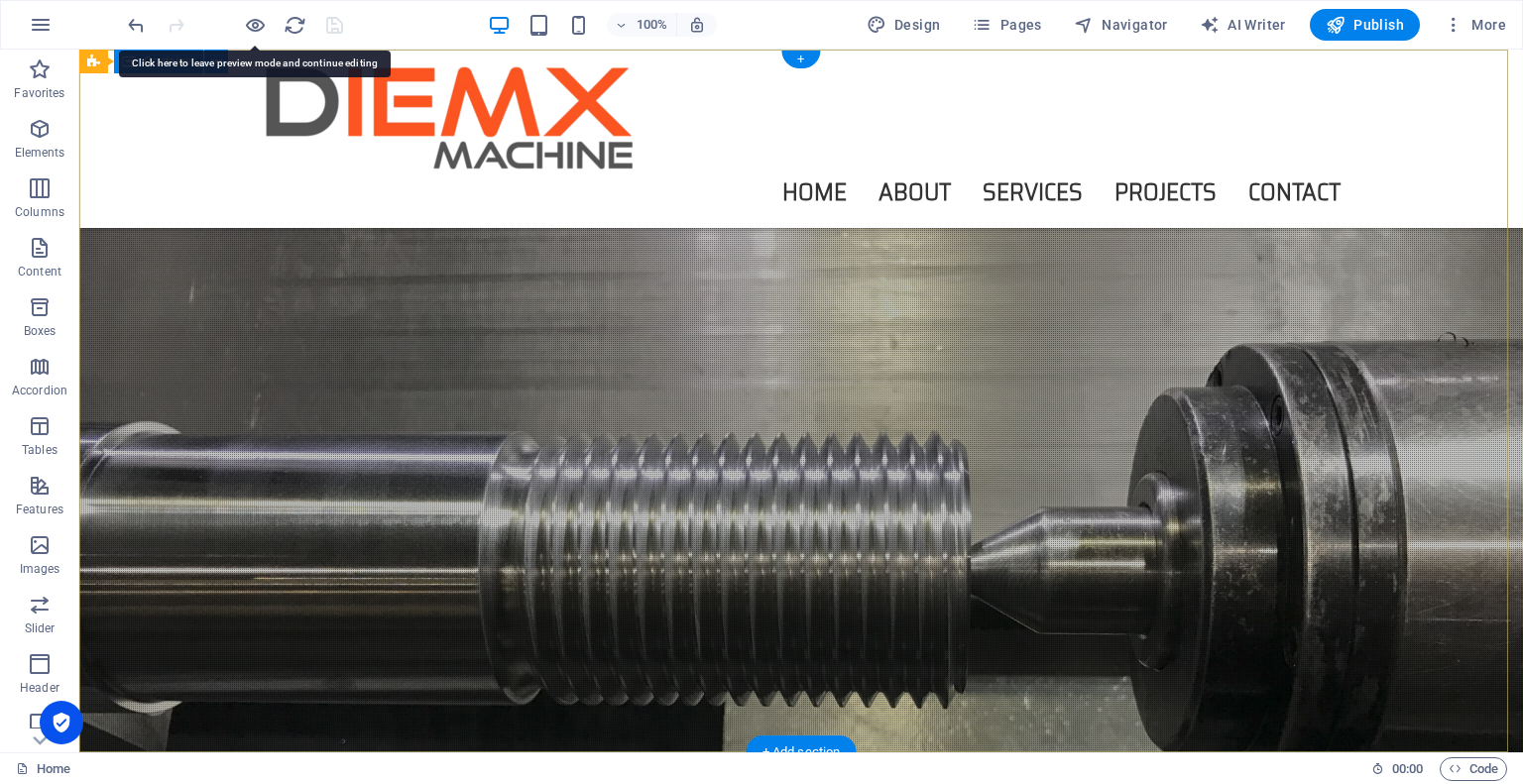 click on "PR ACTICAL APPROACH | PROVEN RESULTS" at bounding box center [801, 950] 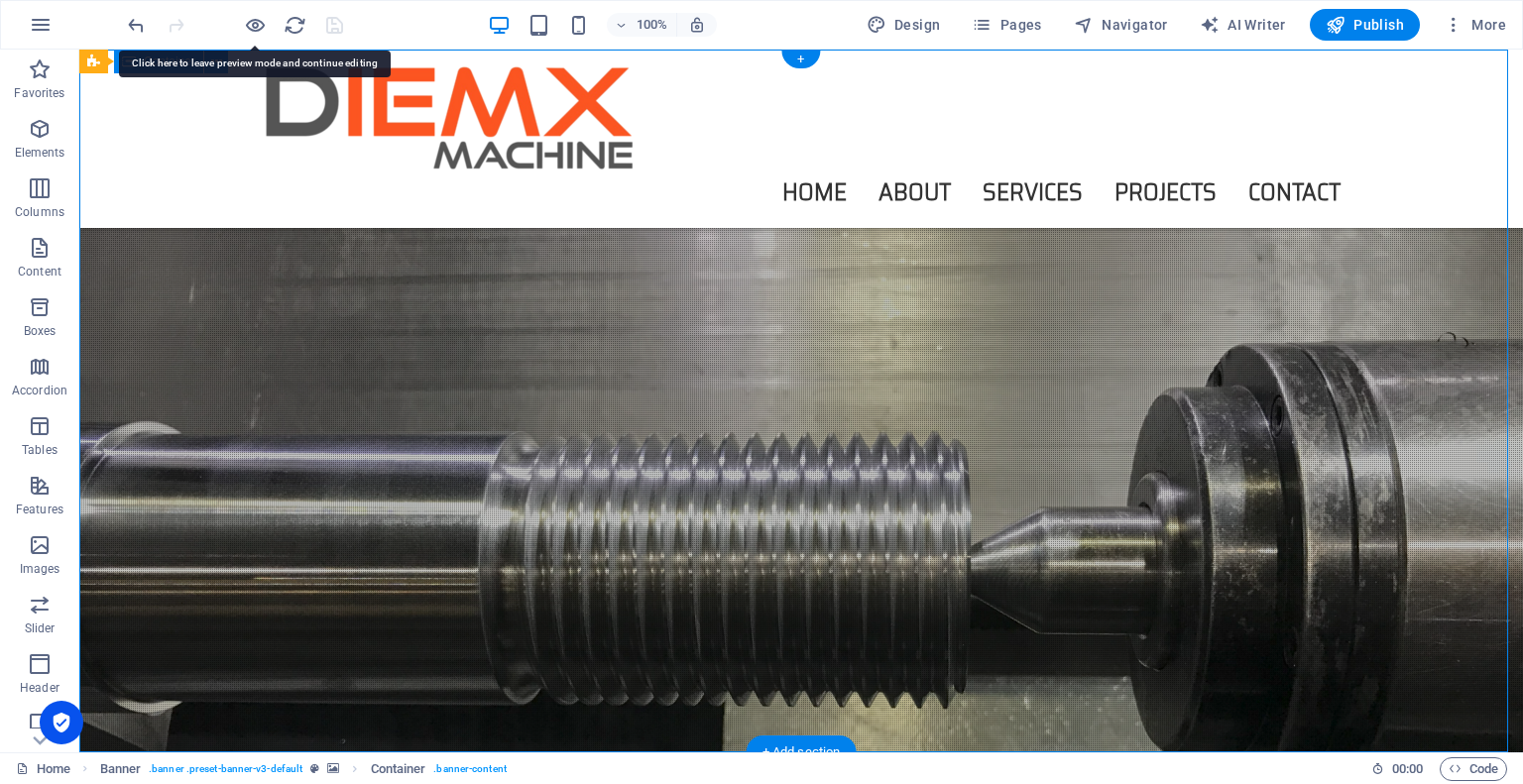click on "PR ACTICAL APPROACH | PROVEN RESULTS" at bounding box center [801, 950] 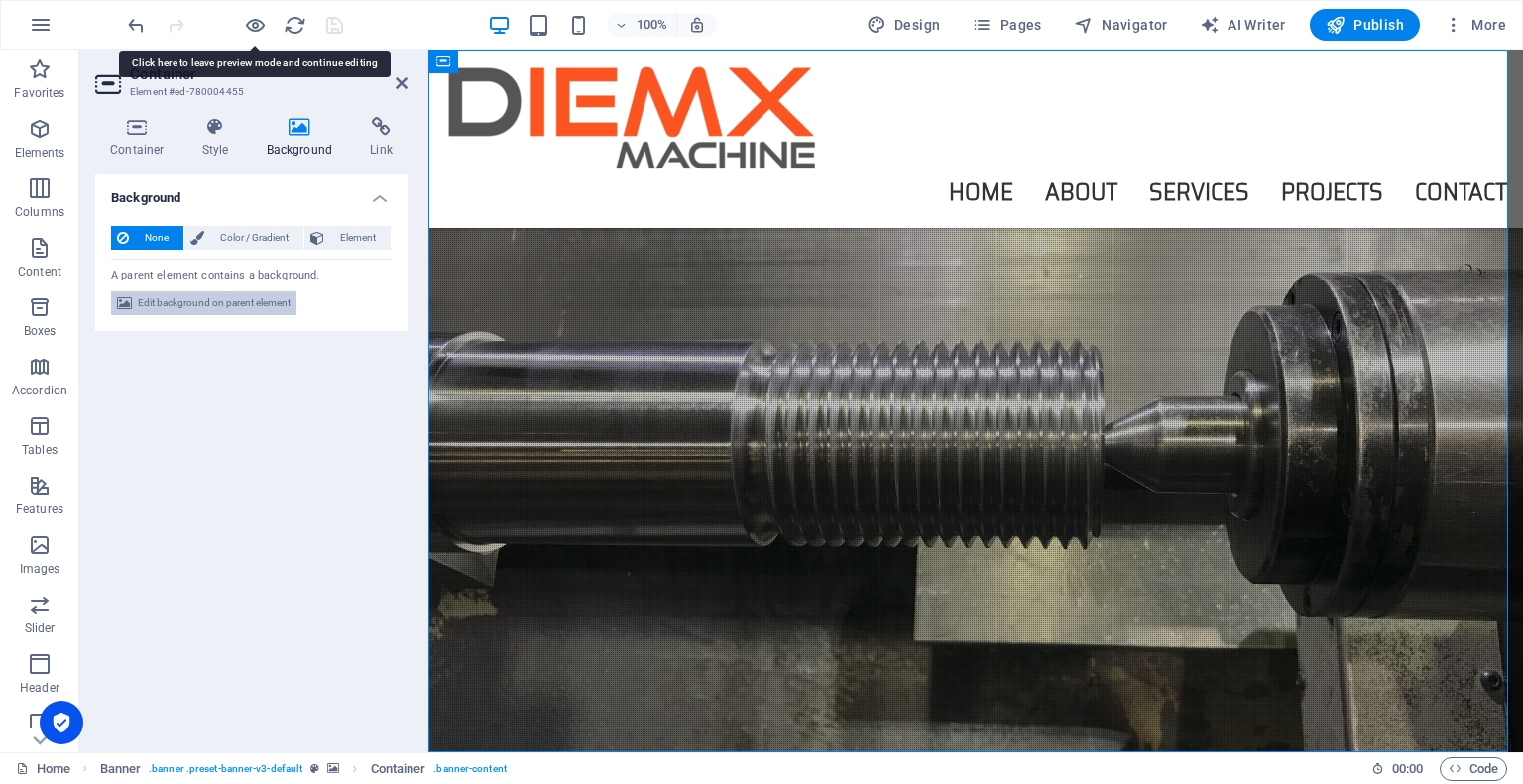 click on "Edit background on parent element" at bounding box center (214, 303) 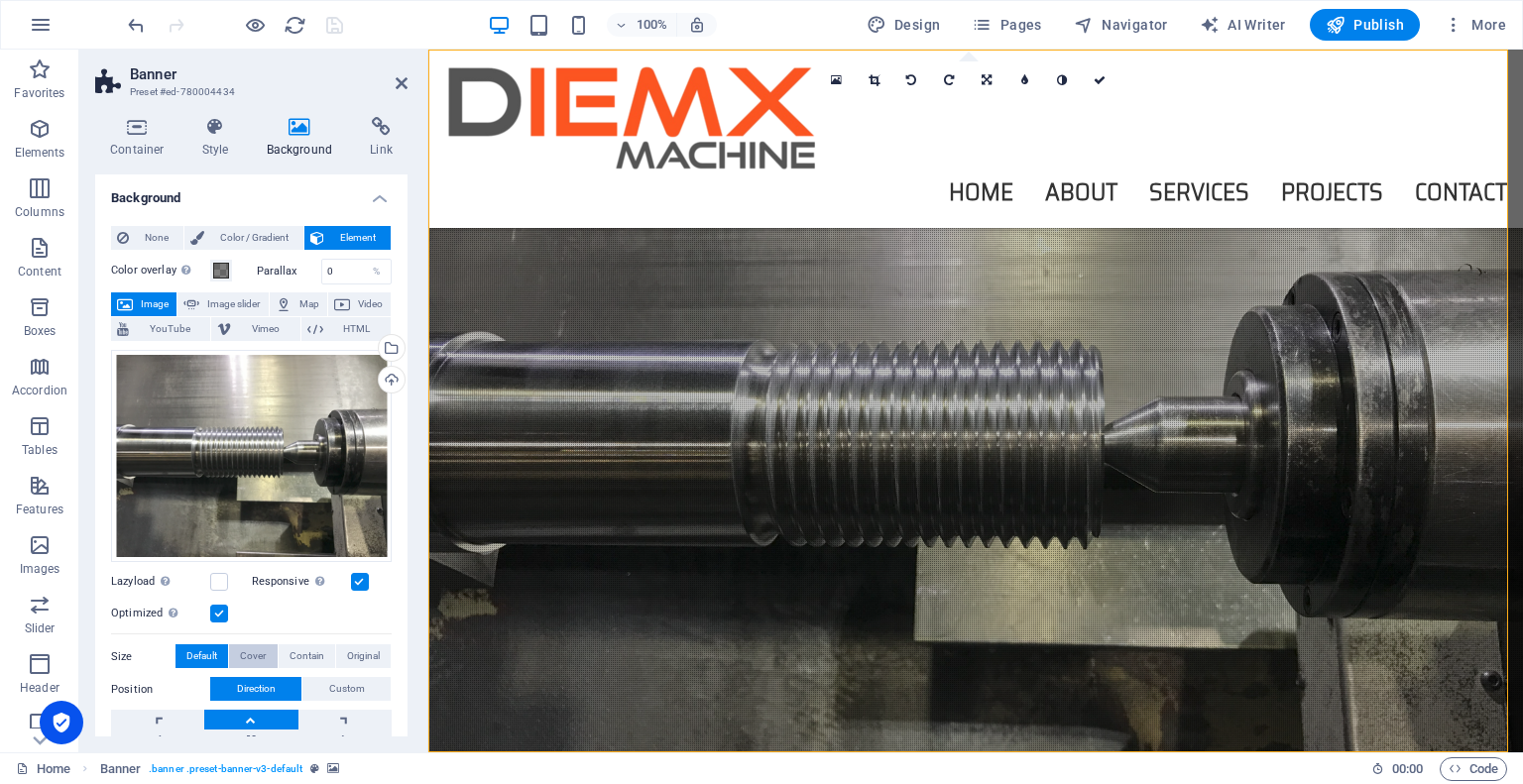 scroll, scrollTop: 99, scrollLeft: 0, axis: vertical 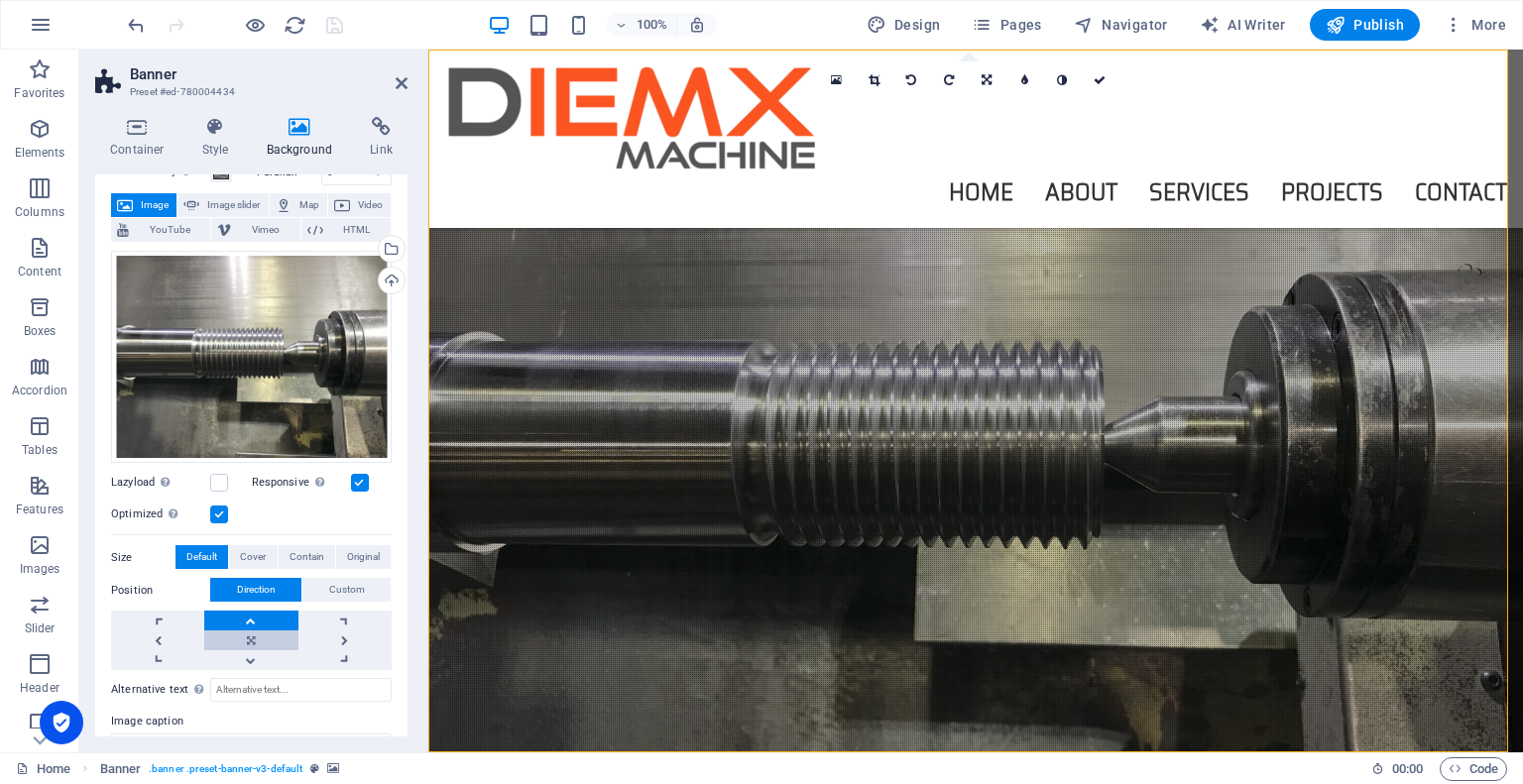 click at bounding box center (251, 640) 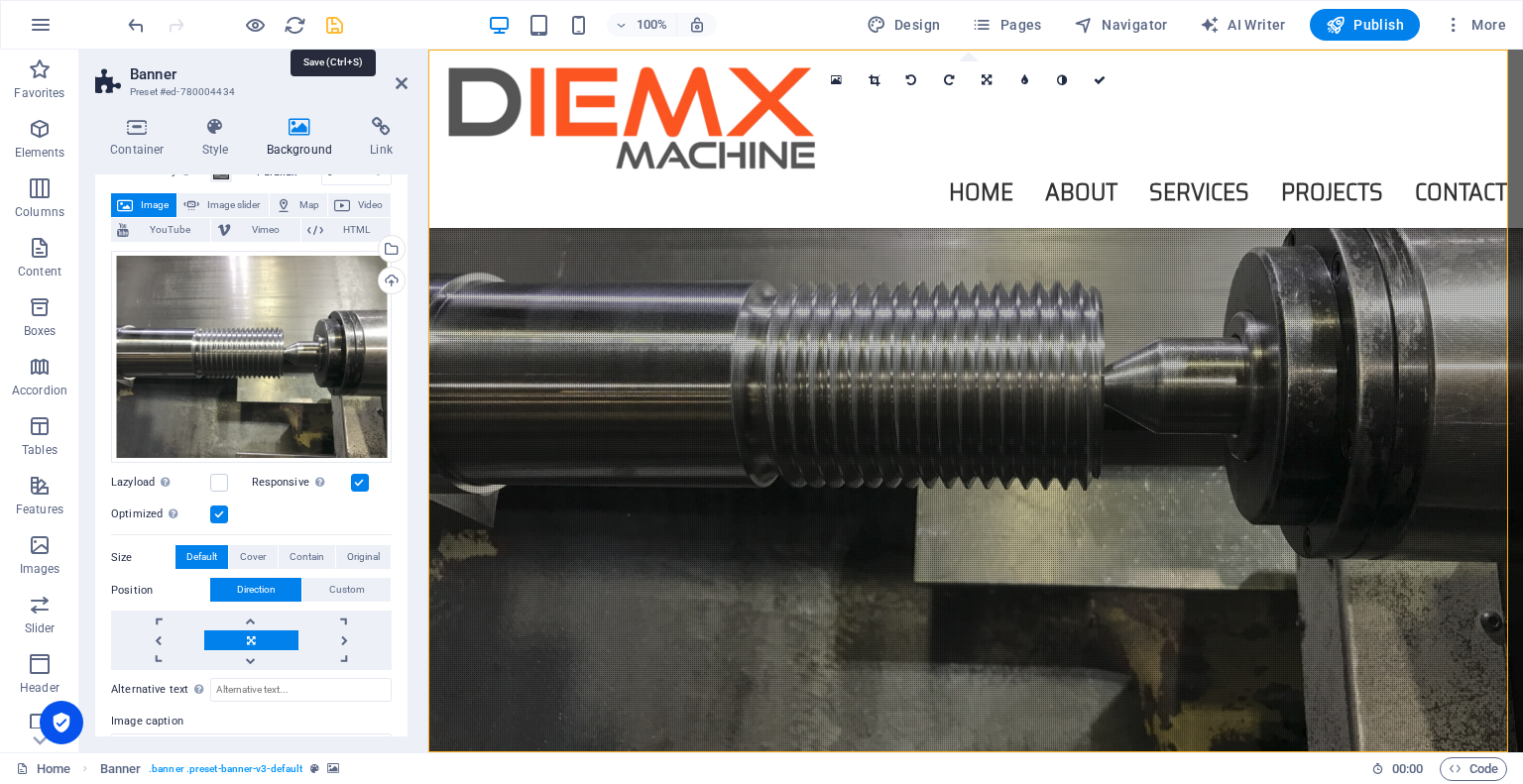 click at bounding box center [334, 25] 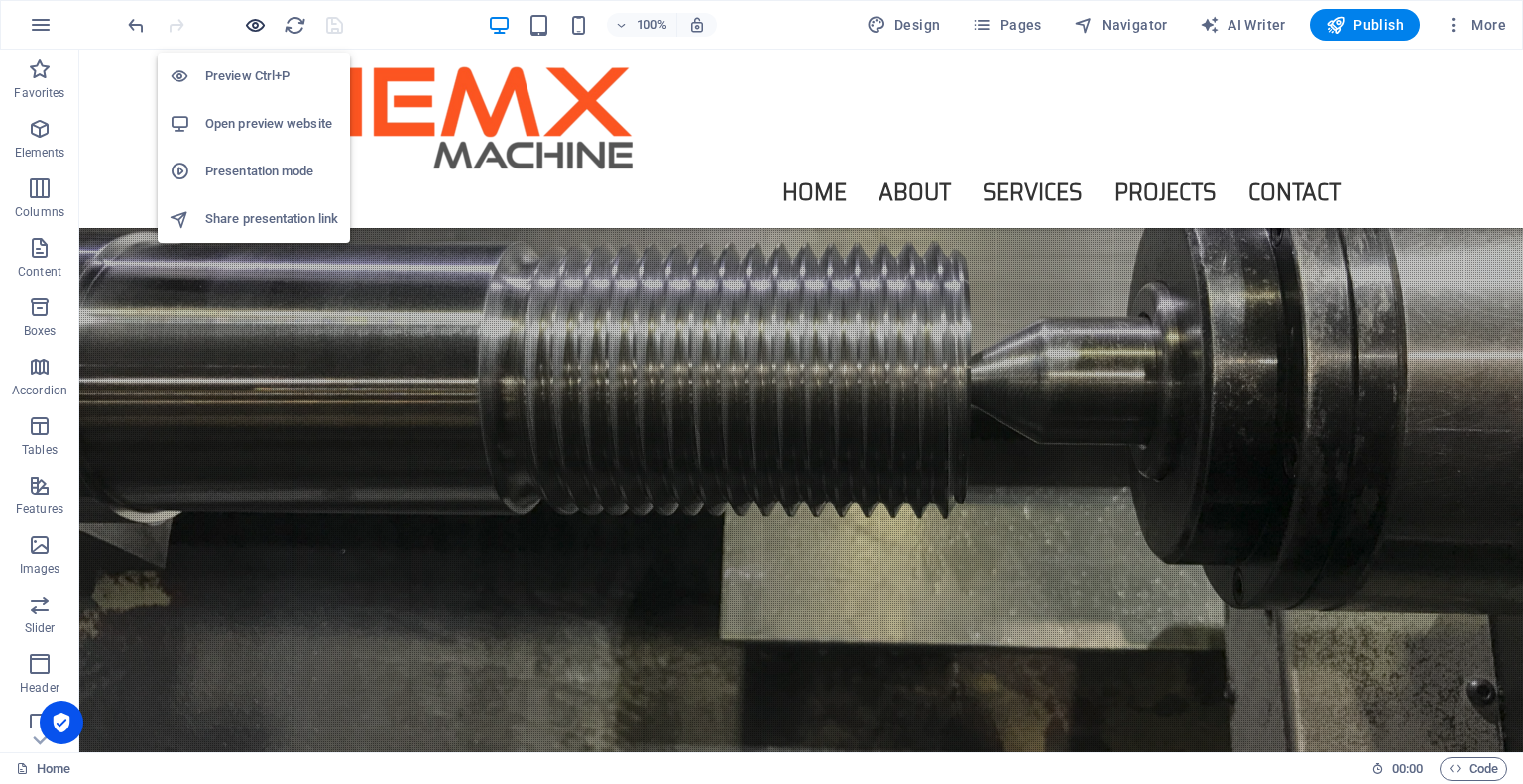 click at bounding box center (255, 25) 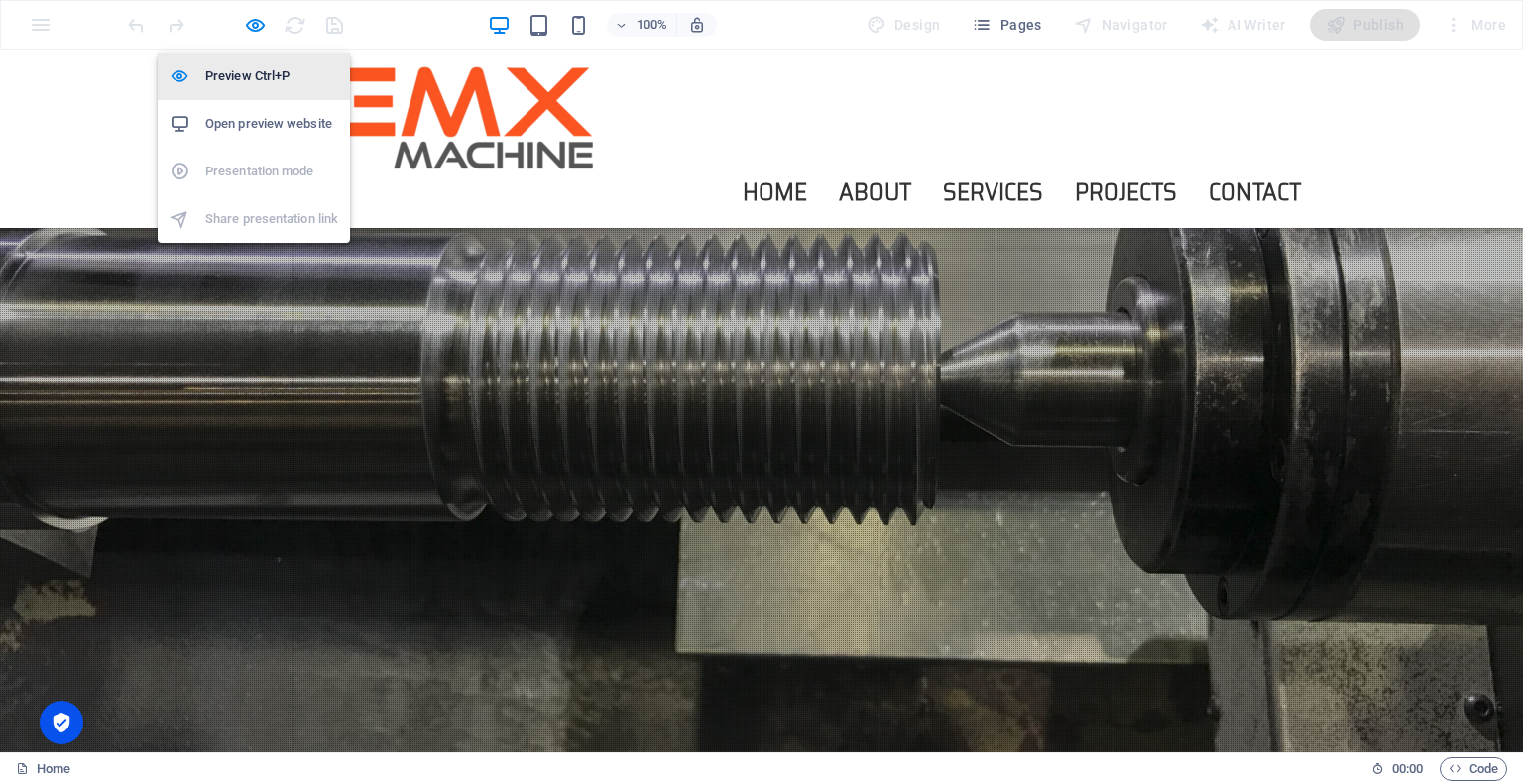 click on "Preview Ctrl+P" at bounding box center (272, 76) 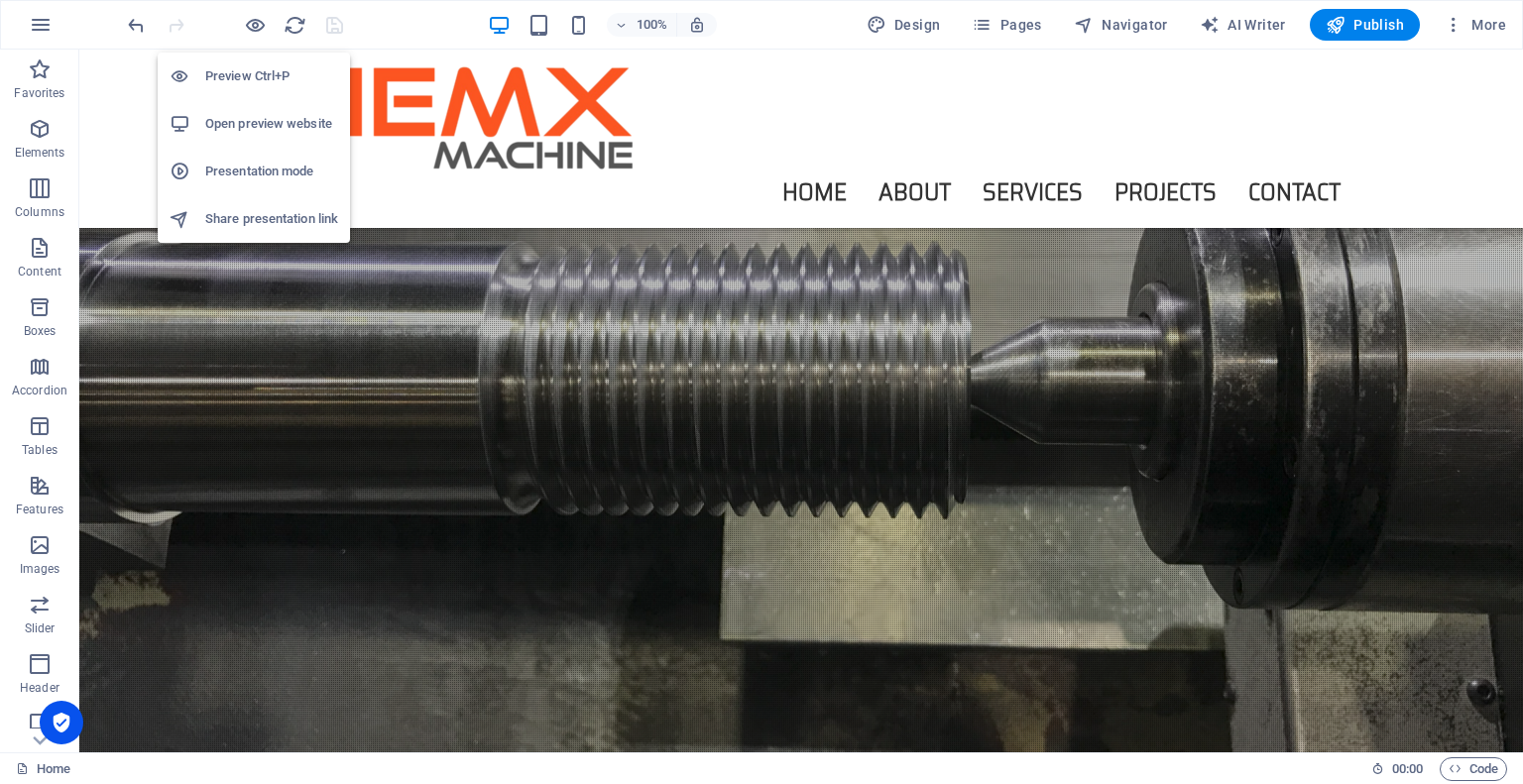 click on "Open preview website" at bounding box center (272, 124) 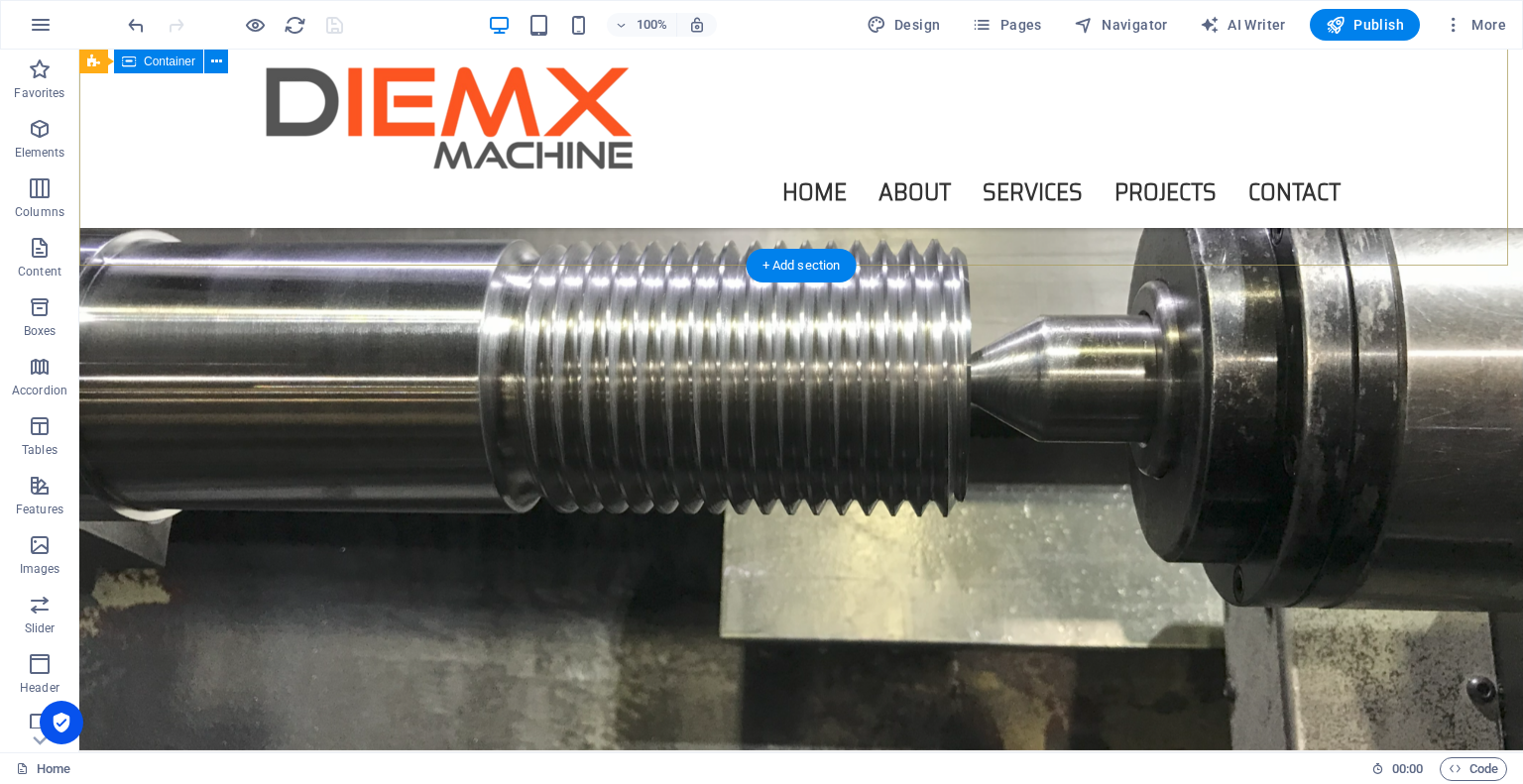 scroll, scrollTop: 0, scrollLeft: 0, axis: both 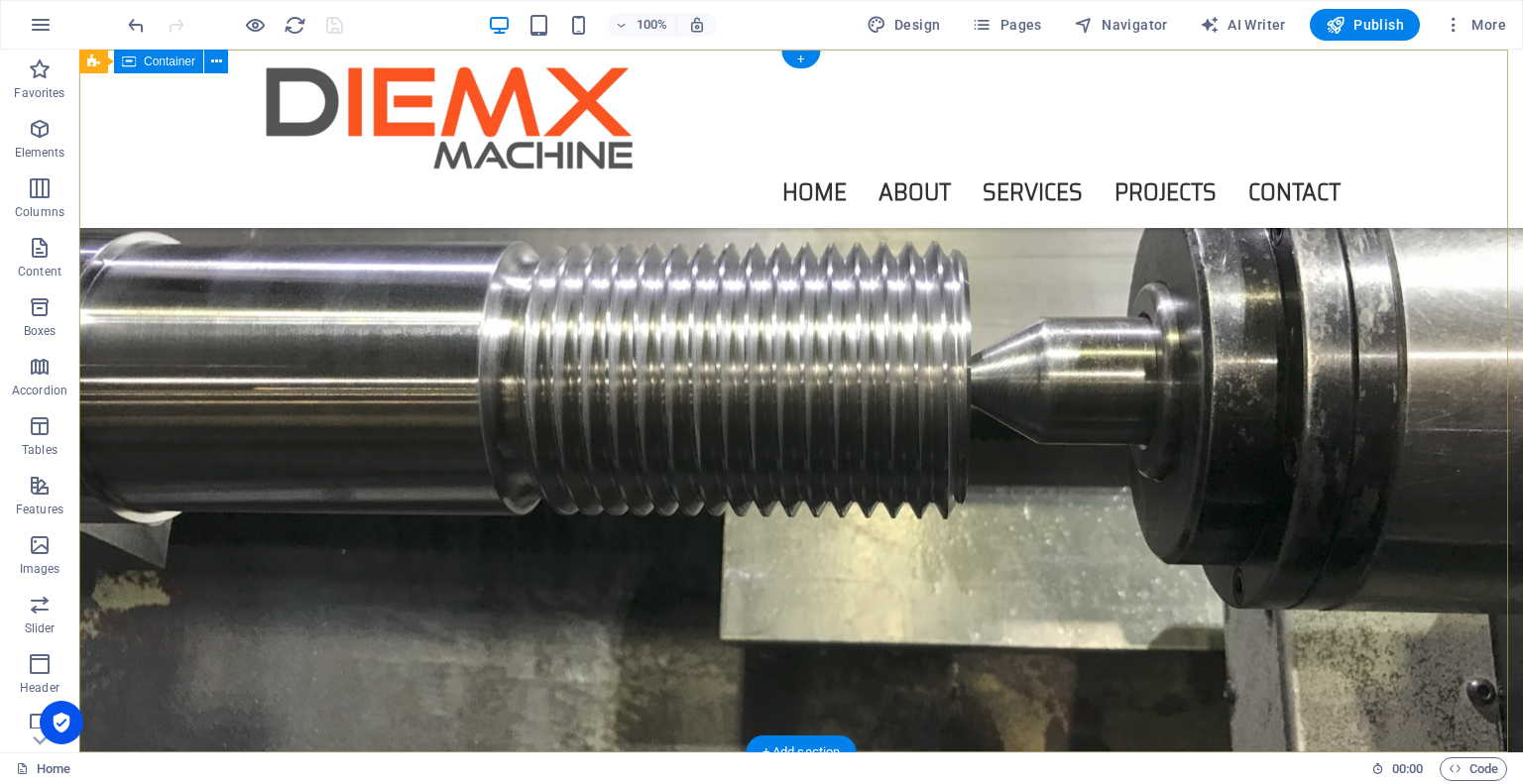 click on "PR ACTICAL APPROACH | PROVEN RESULTS" at bounding box center [801, 950] 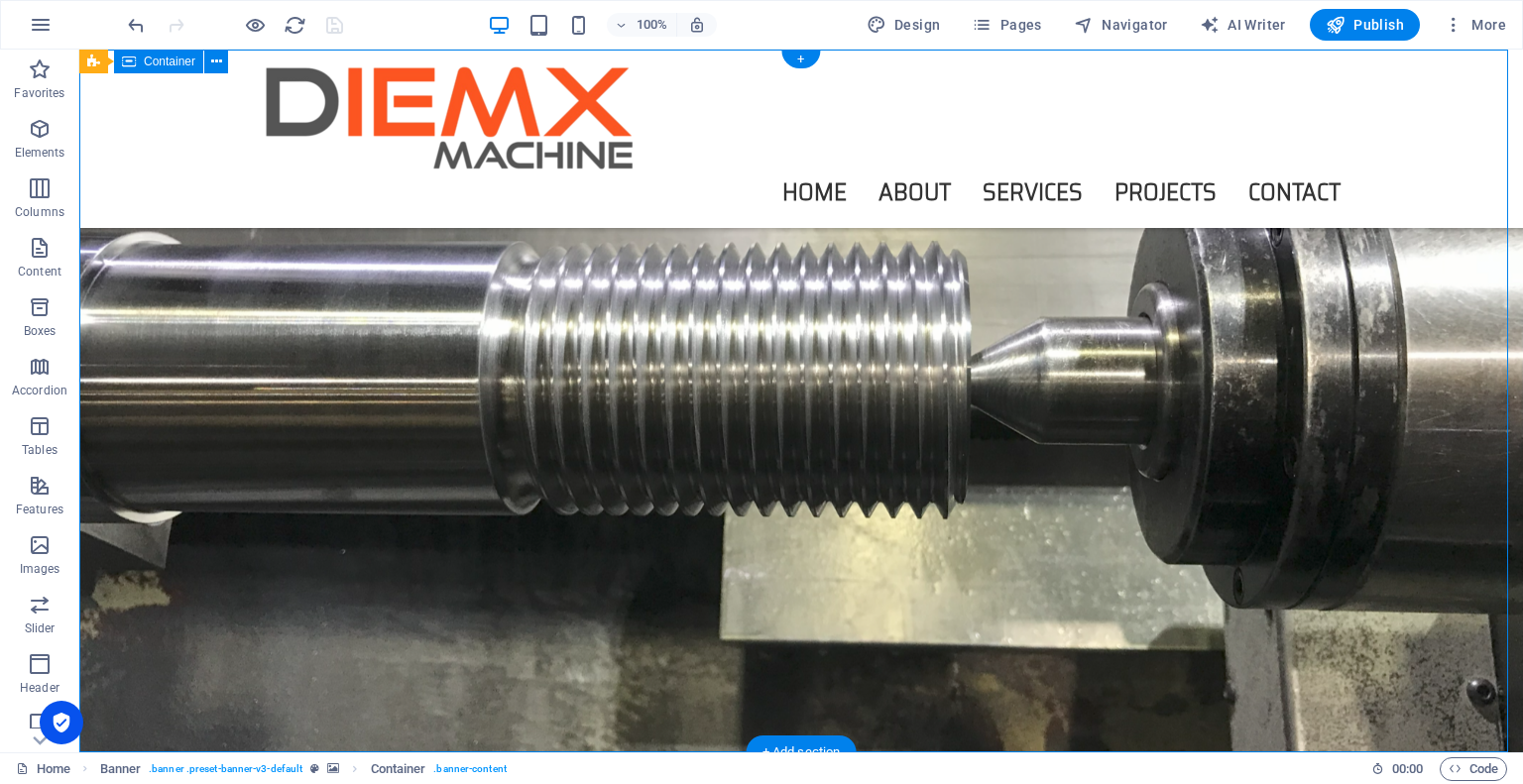 click on "PR ACTICAL APPROACH | PROVEN RESULTS" at bounding box center [801, 950] 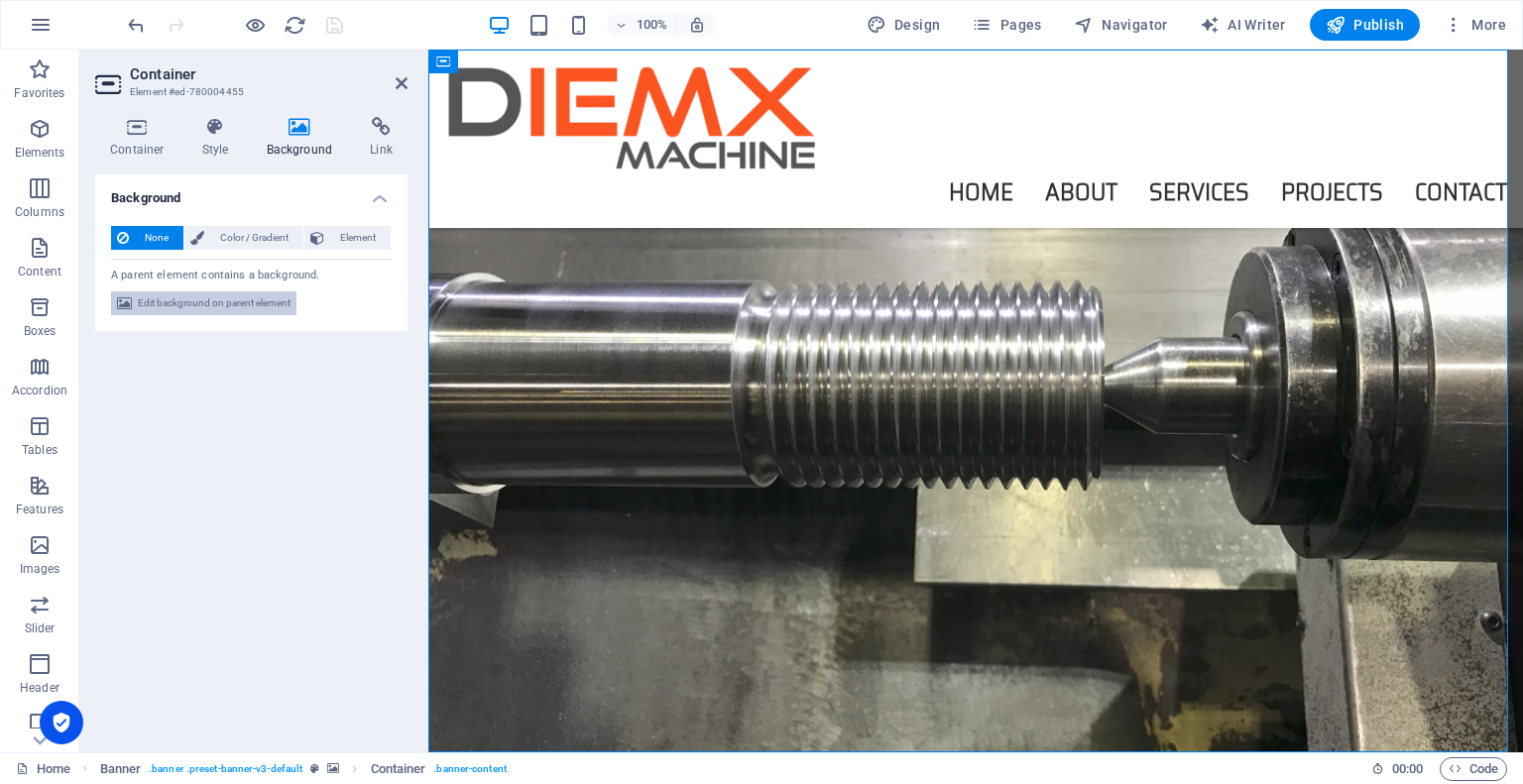 click on "Edit background on parent element" at bounding box center [214, 303] 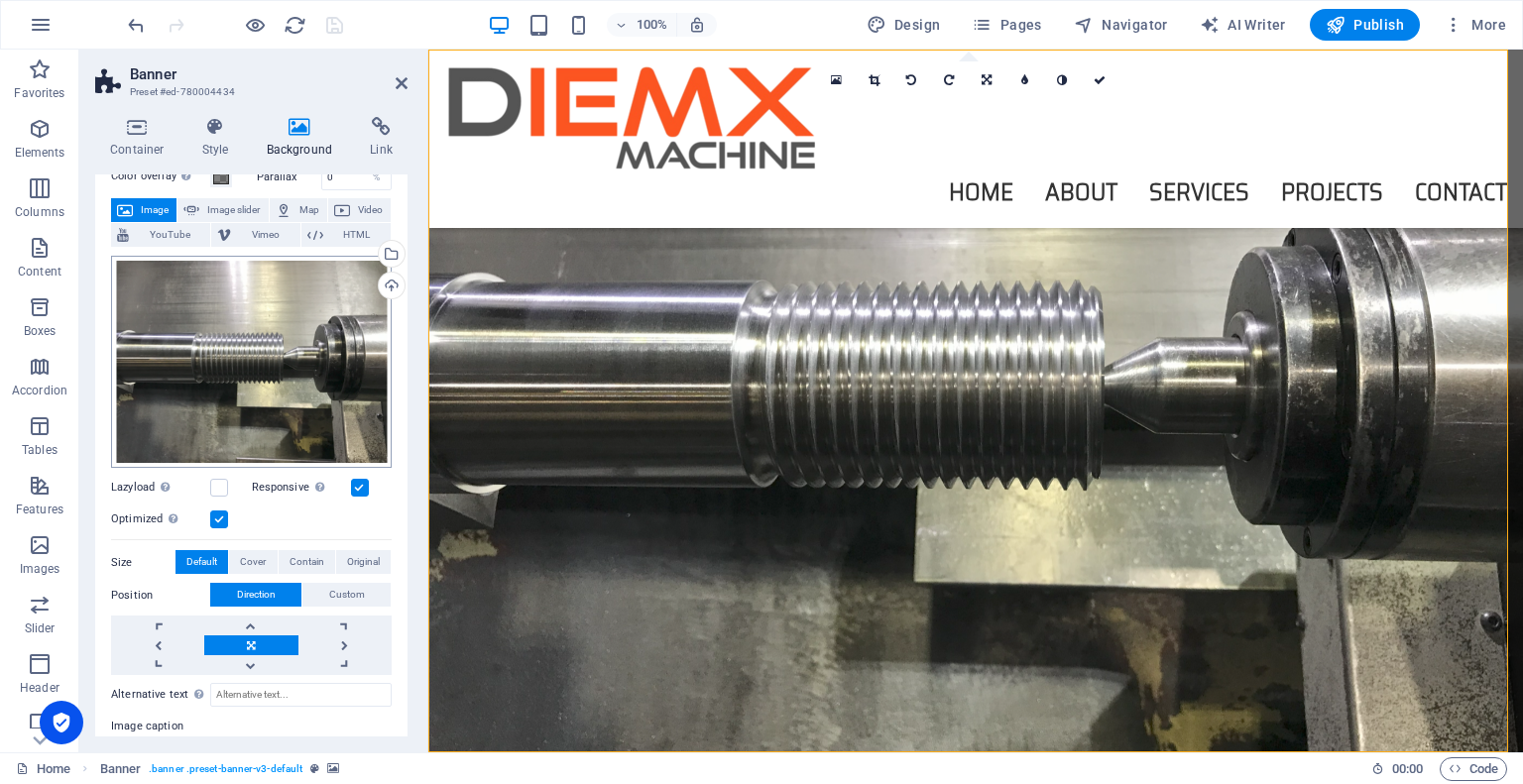scroll, scrollTop: 99, scrollLeft: 0, axis: vertical 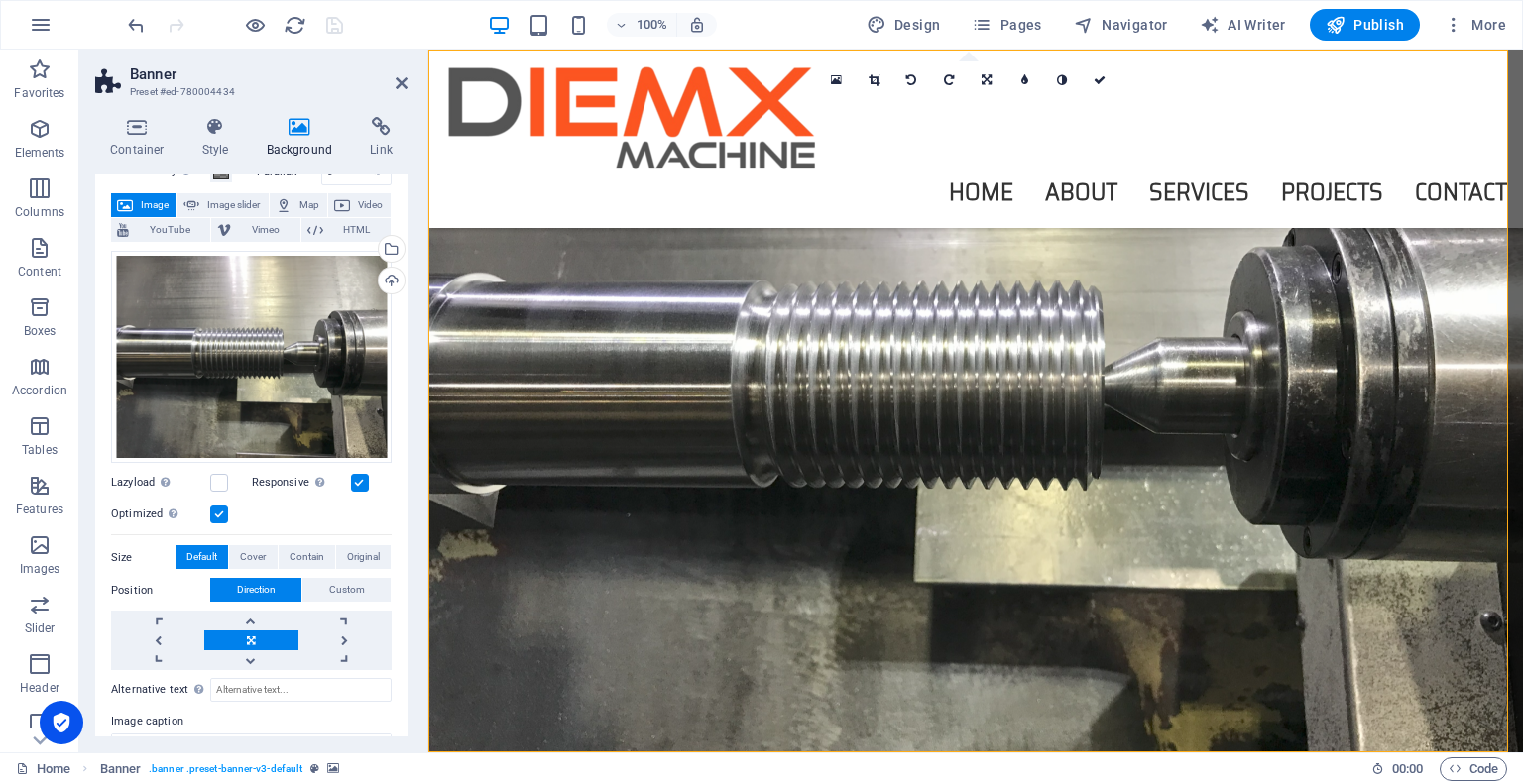 click at bounding box center [251, 640] 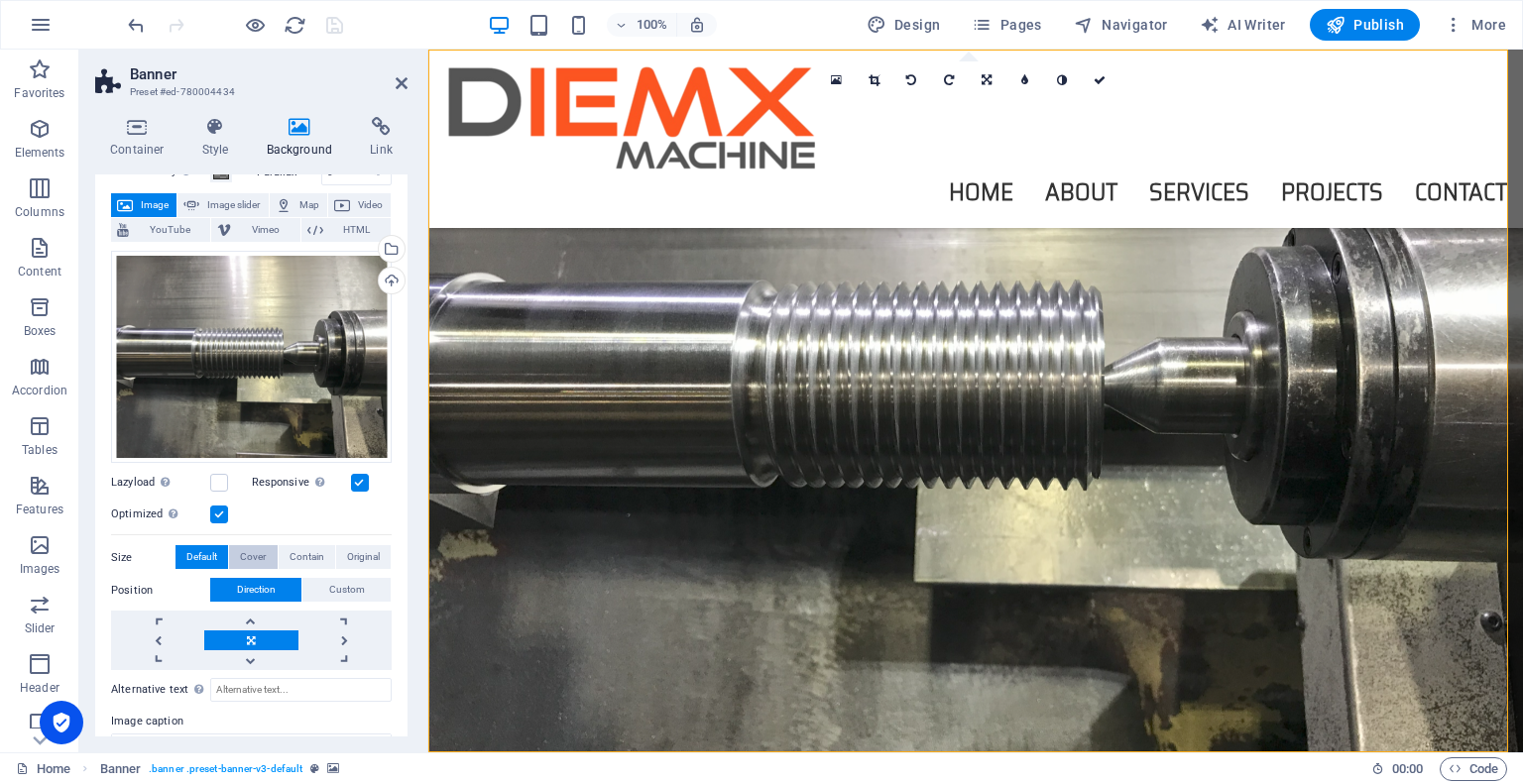 click on "Cover" at bounding box center [253, 557] 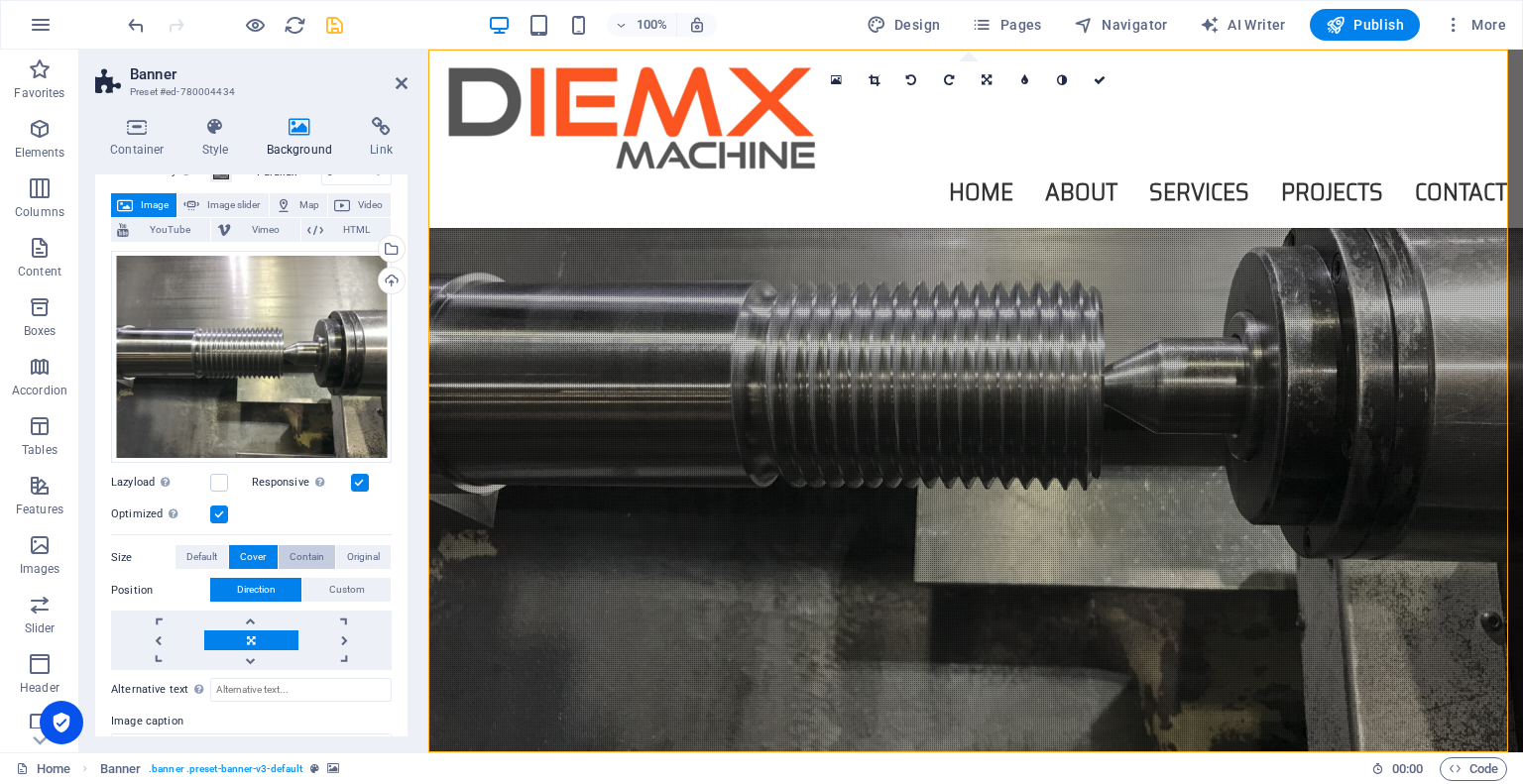 click on "Contain" at bounding box center (306, 557) 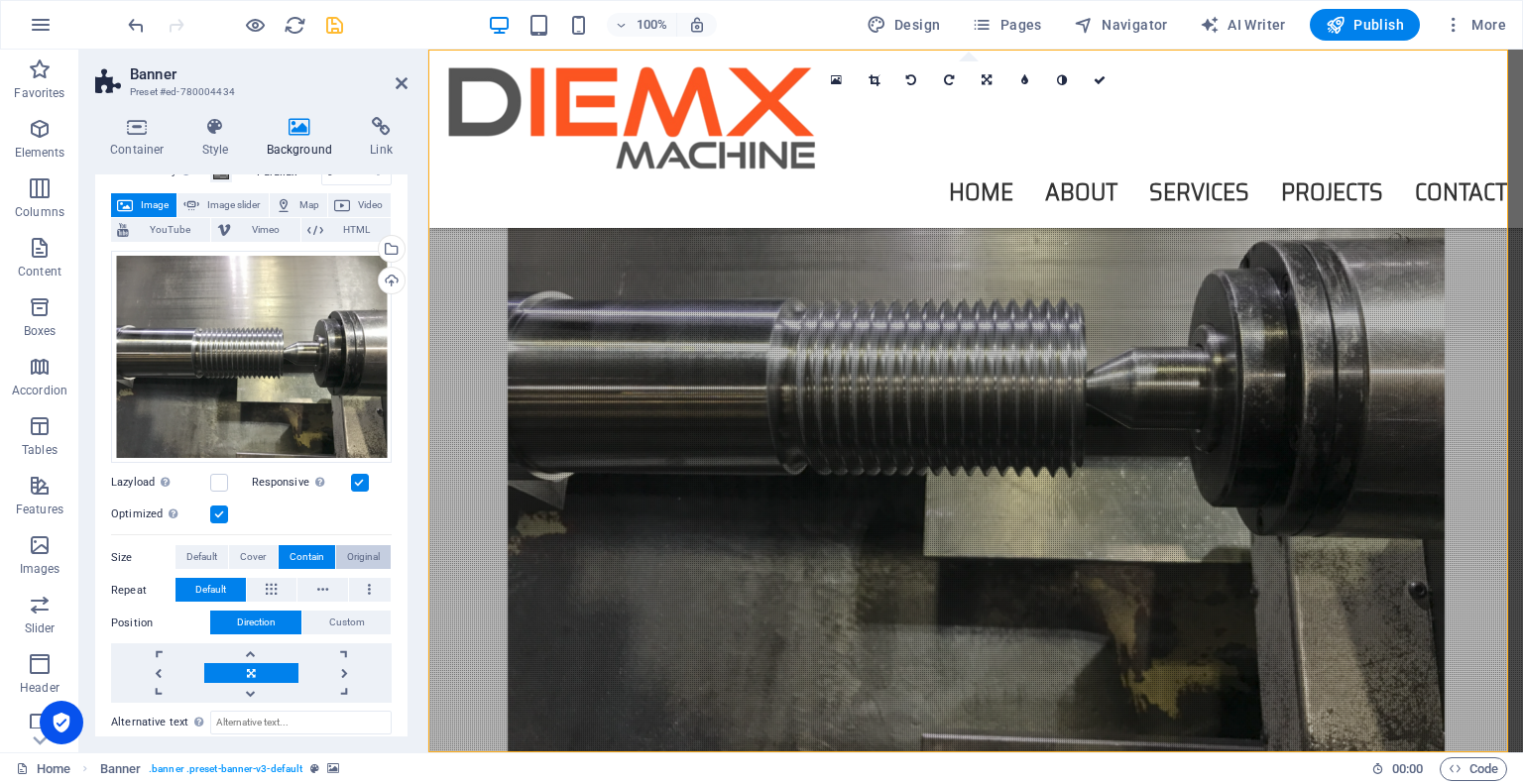 click on "Original" at bounding box center [363, 557] 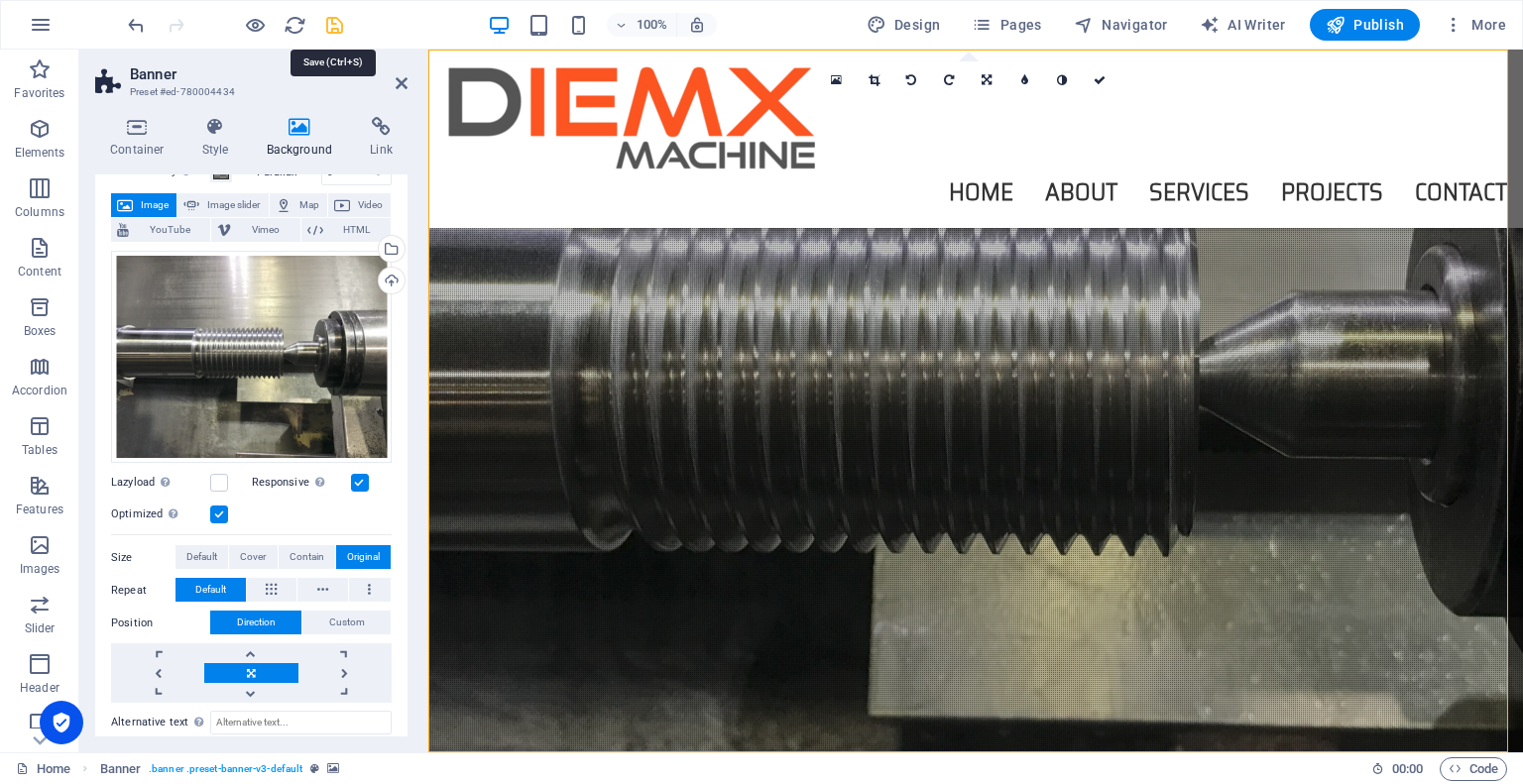 click at bounding box center [334, 25] 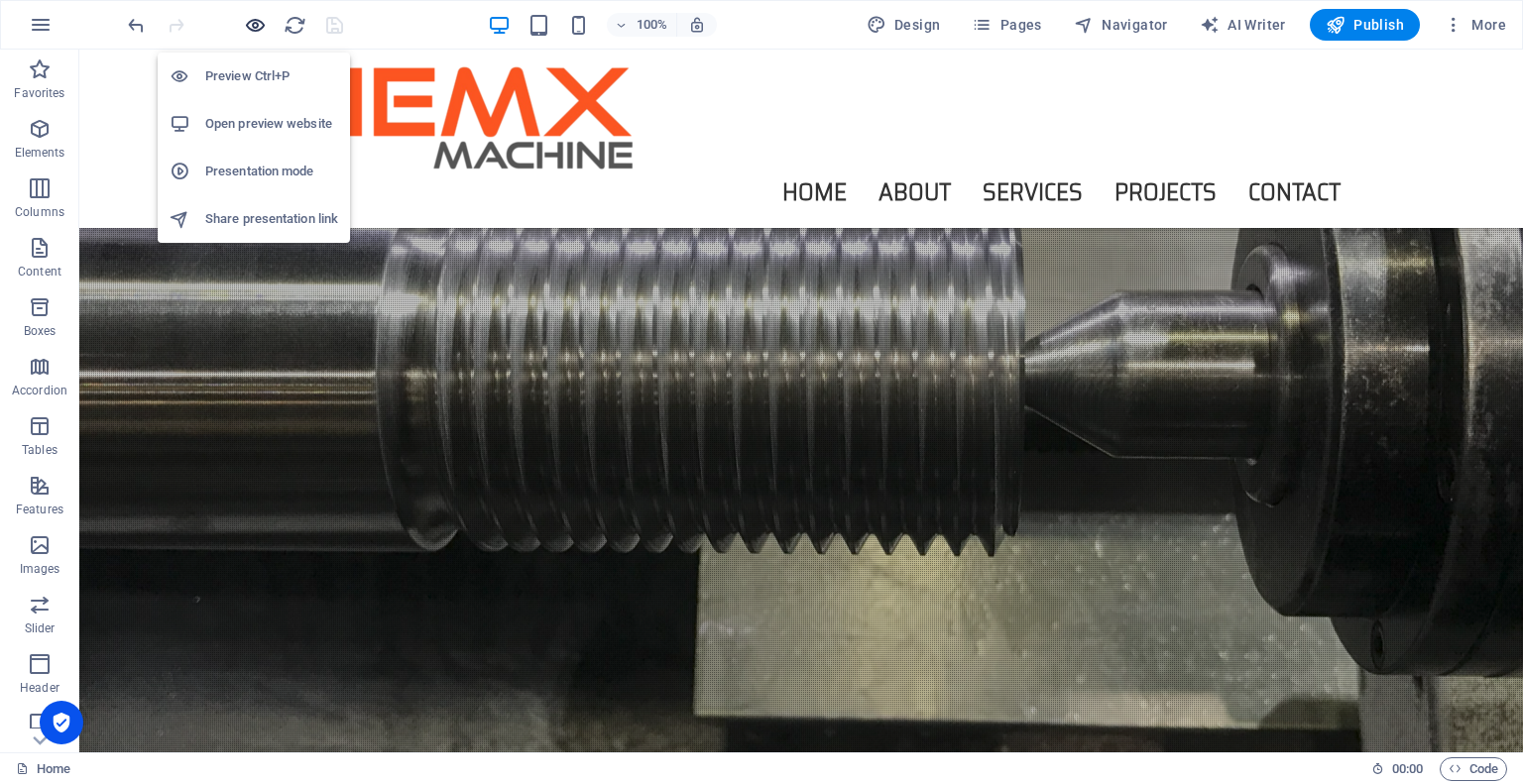 click at bounding box center (255, 25) 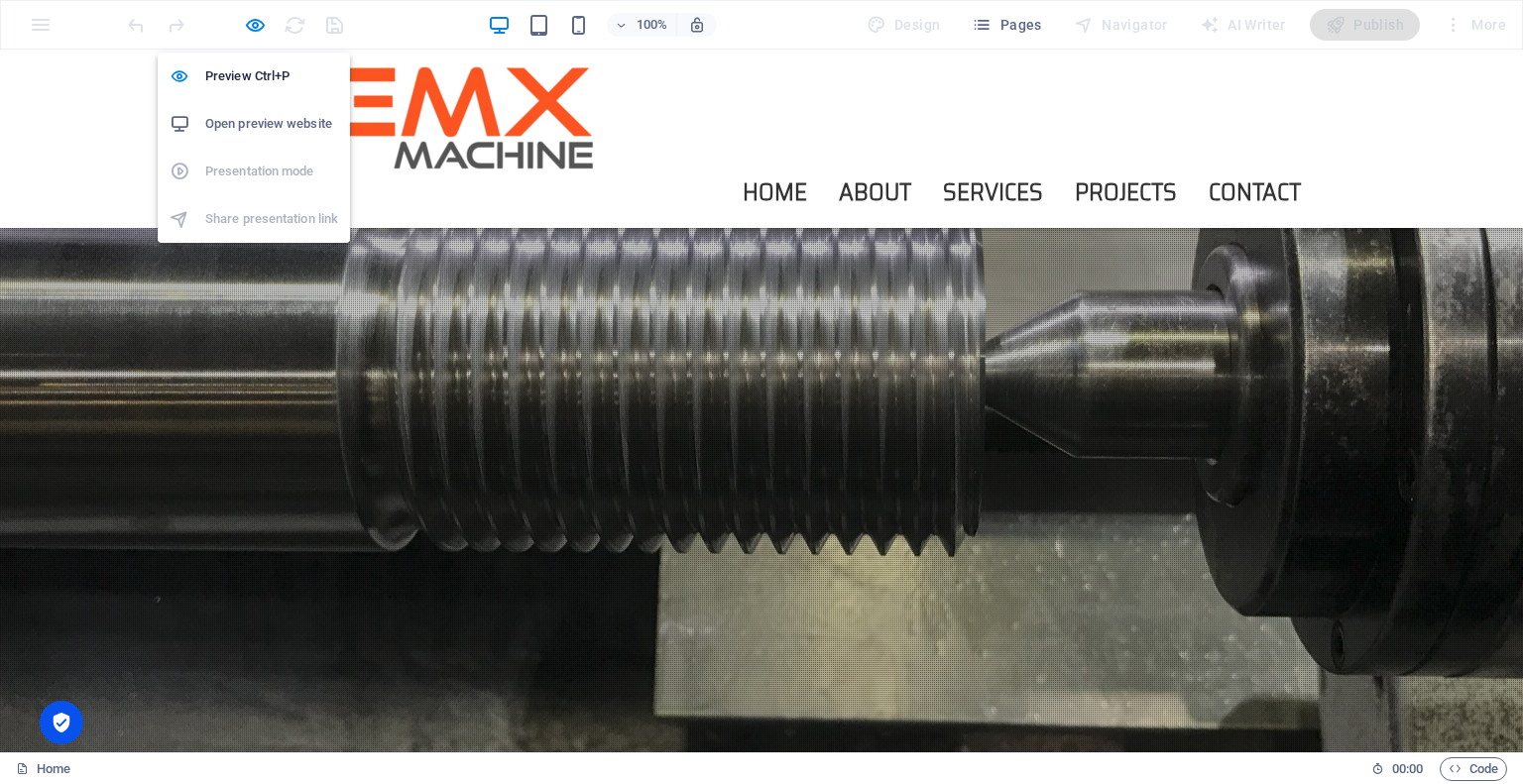 click on "Open preview website" at bounding box center [272, 124] 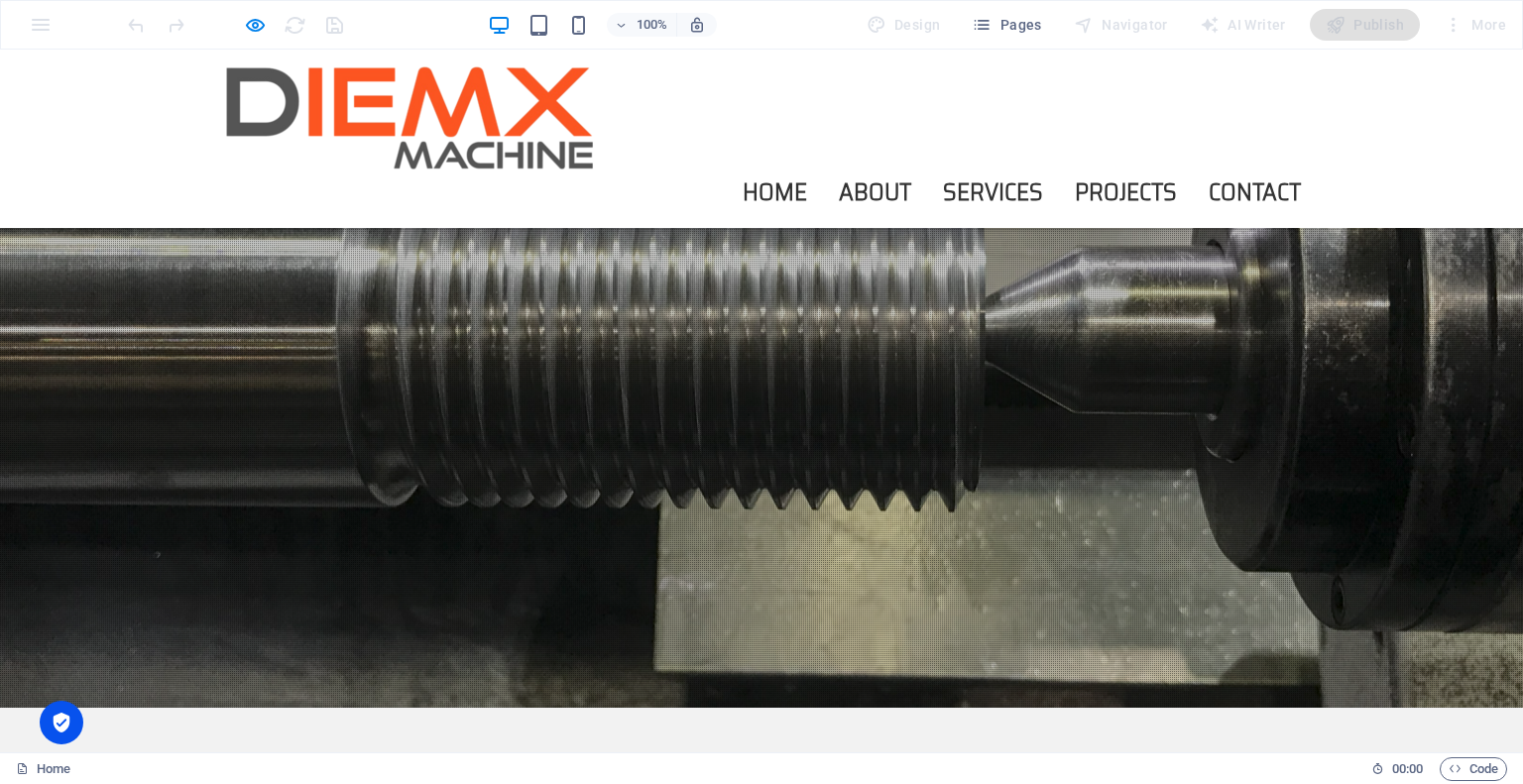 scroll, scrollTop: 0, scrollLeft: 0, axis: both 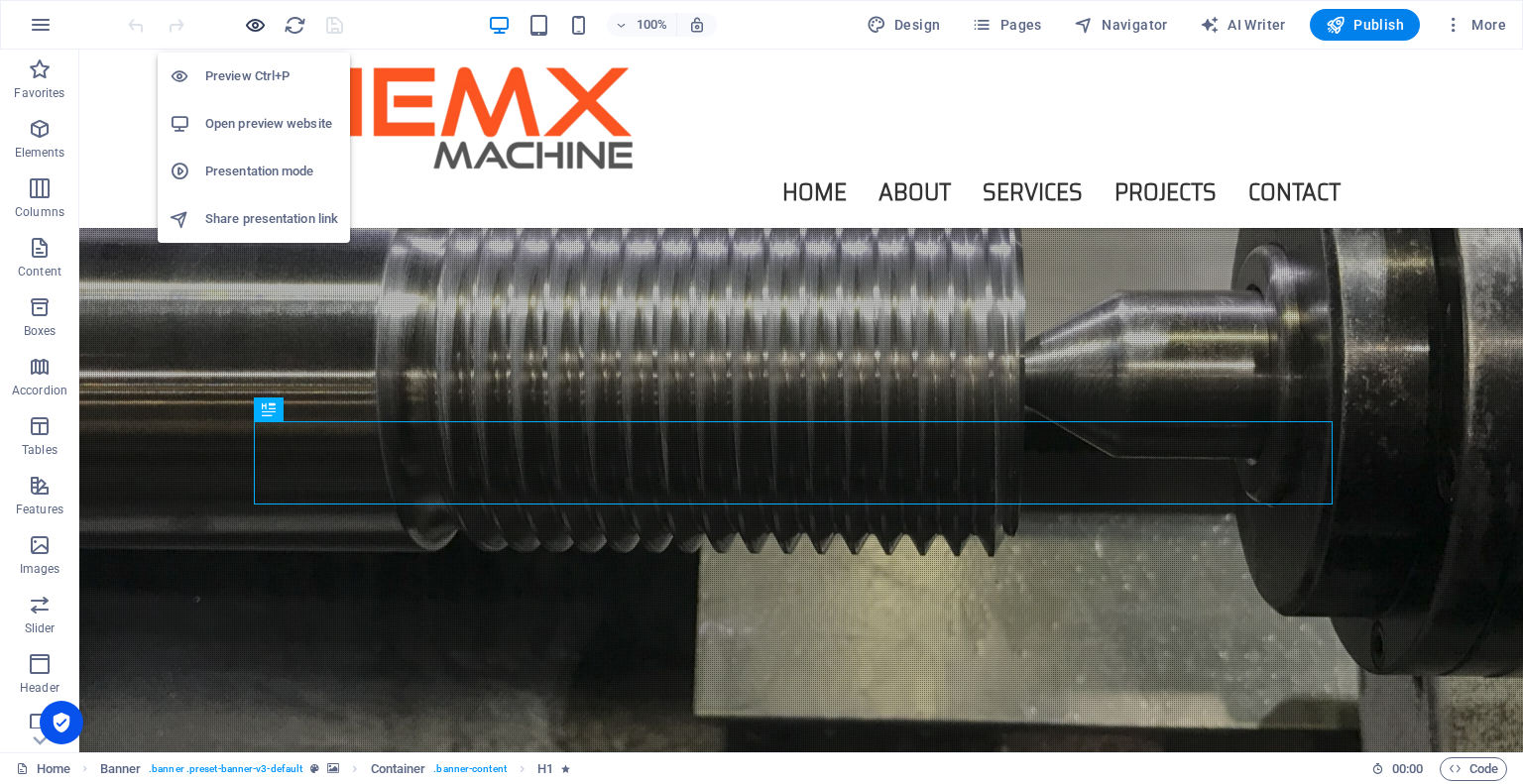 click at bounding box center [255, 25] 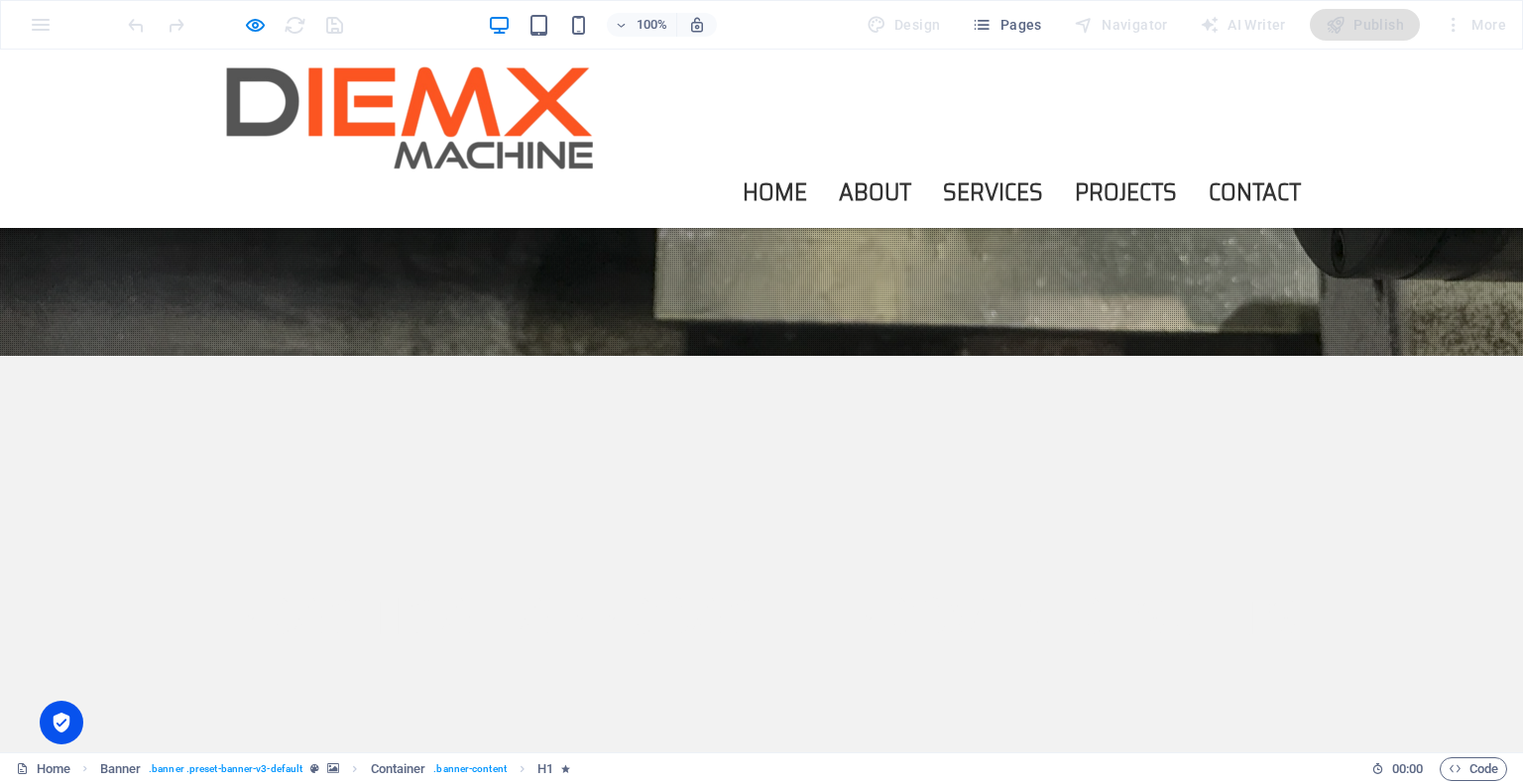 scroll, scrollTop: 0, scrollLeft: 0, axis: both 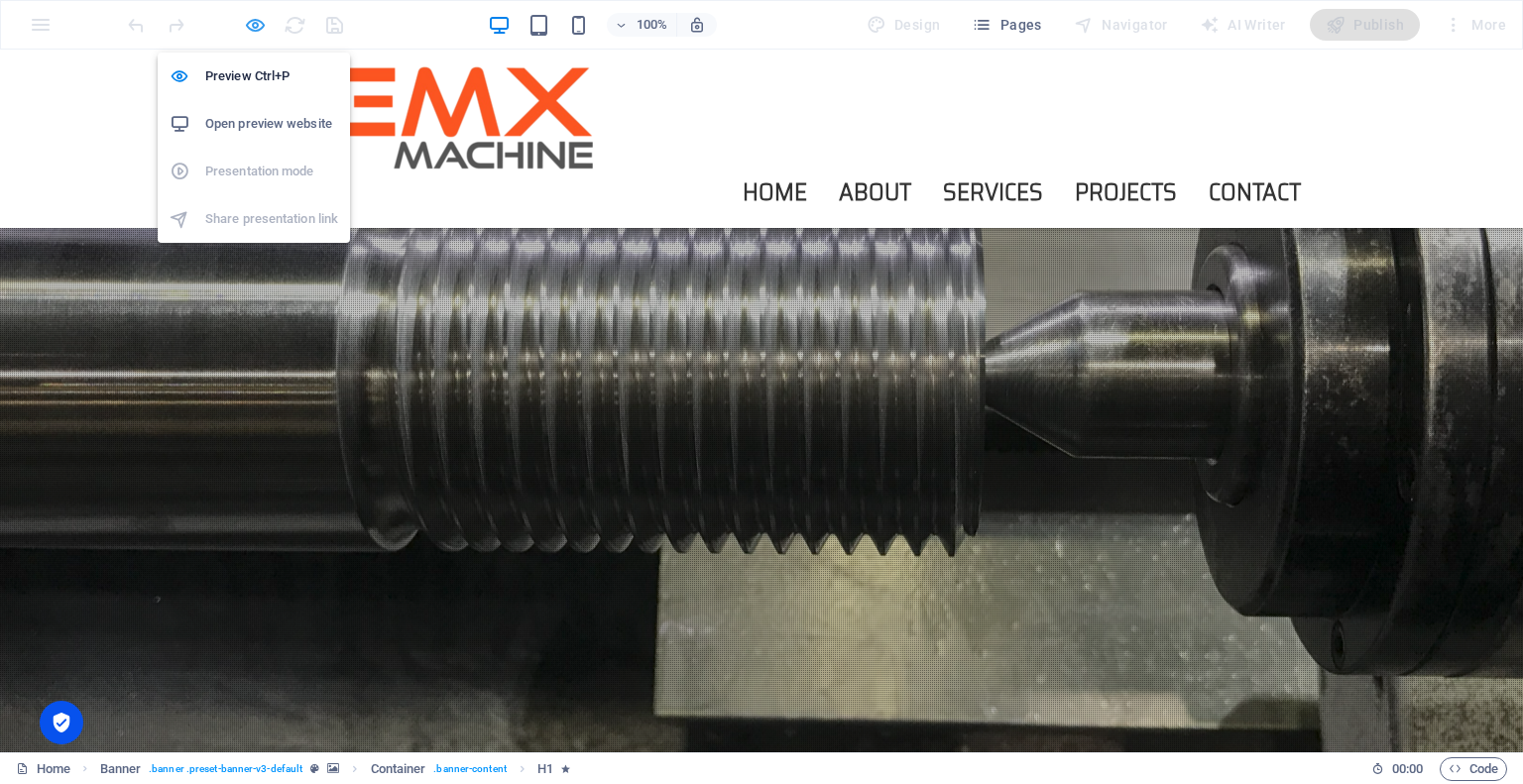 click at bounding box center [255, 25] 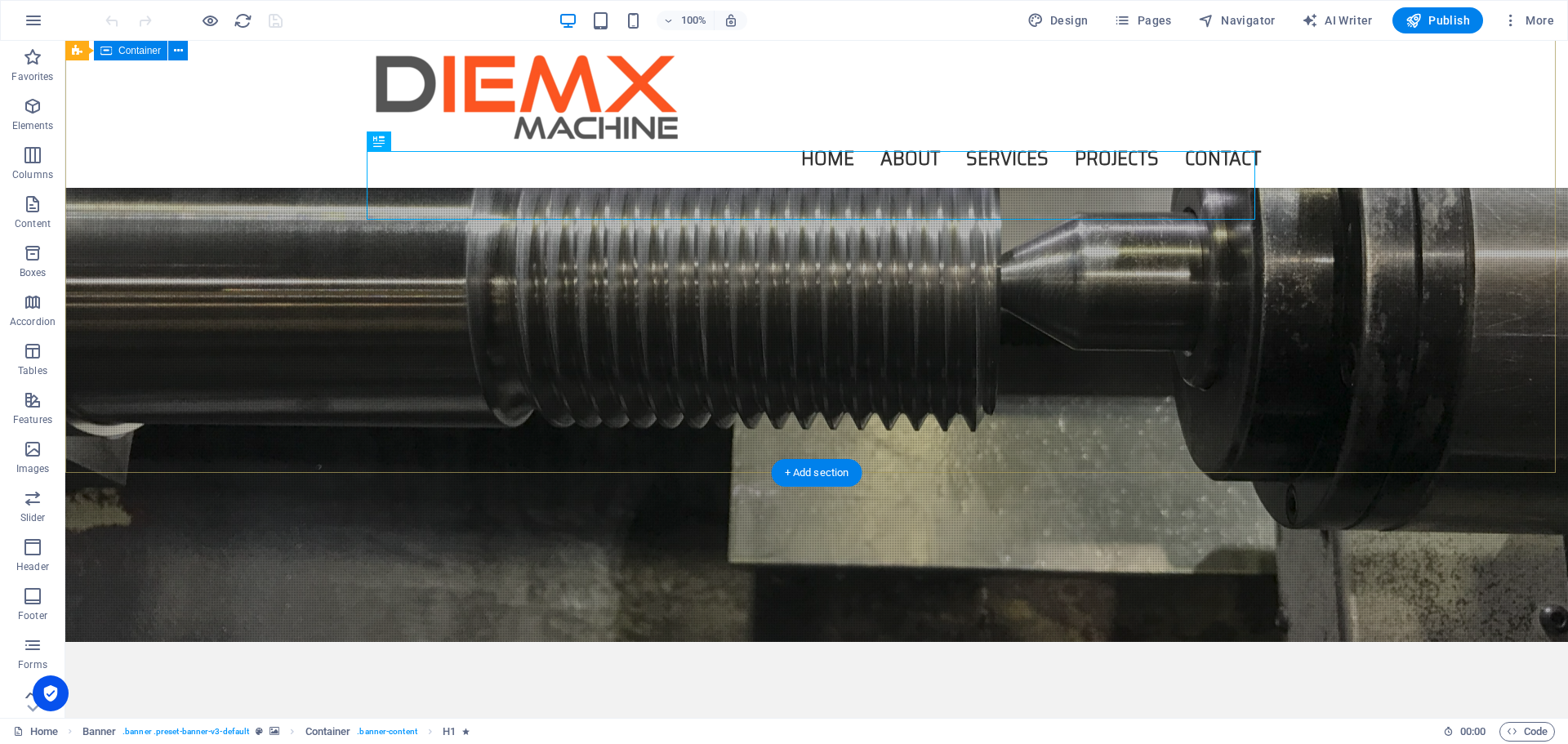 scroll, scrollTop: 0, scrollLeft: 0, axis: both 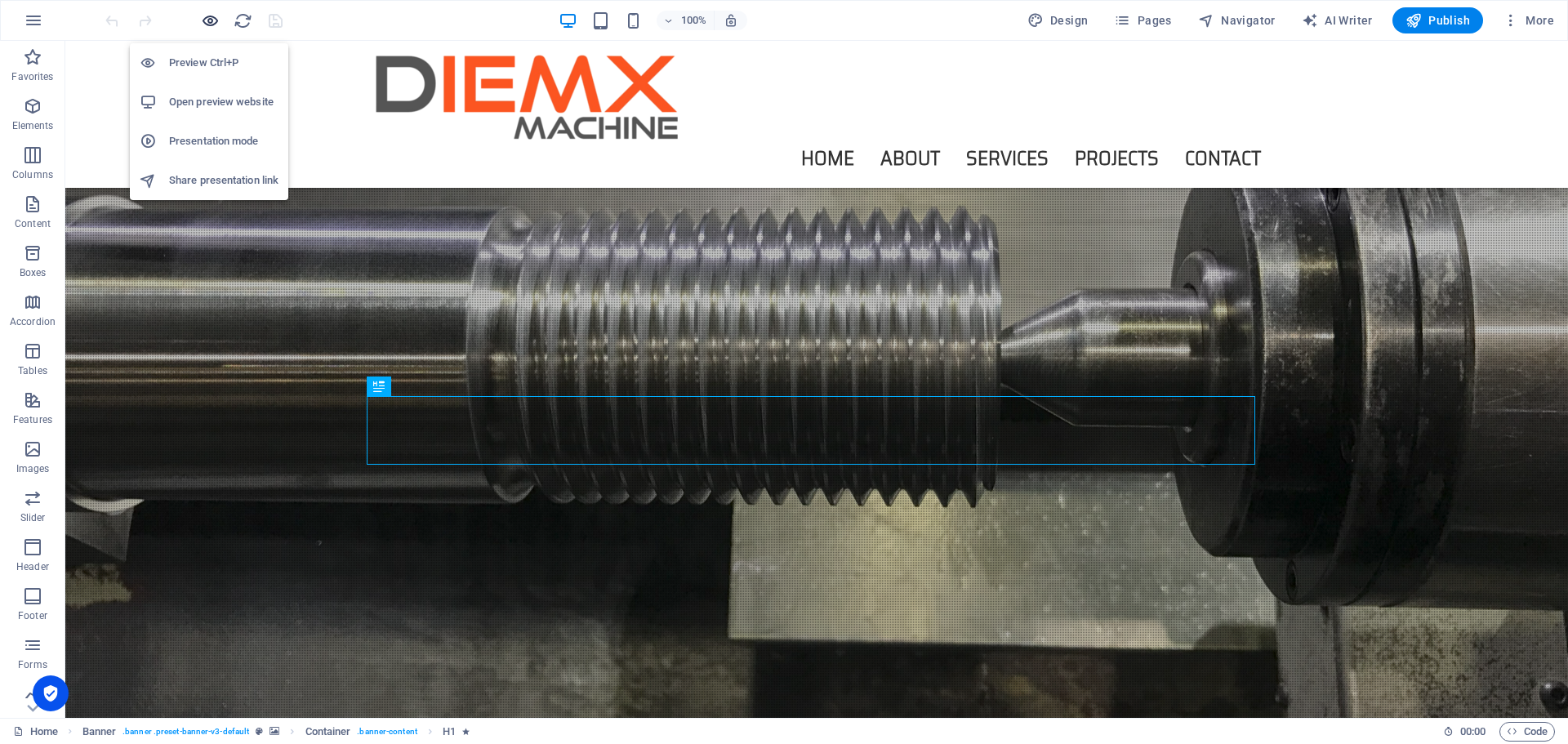 click at bounding box center [210, 20] 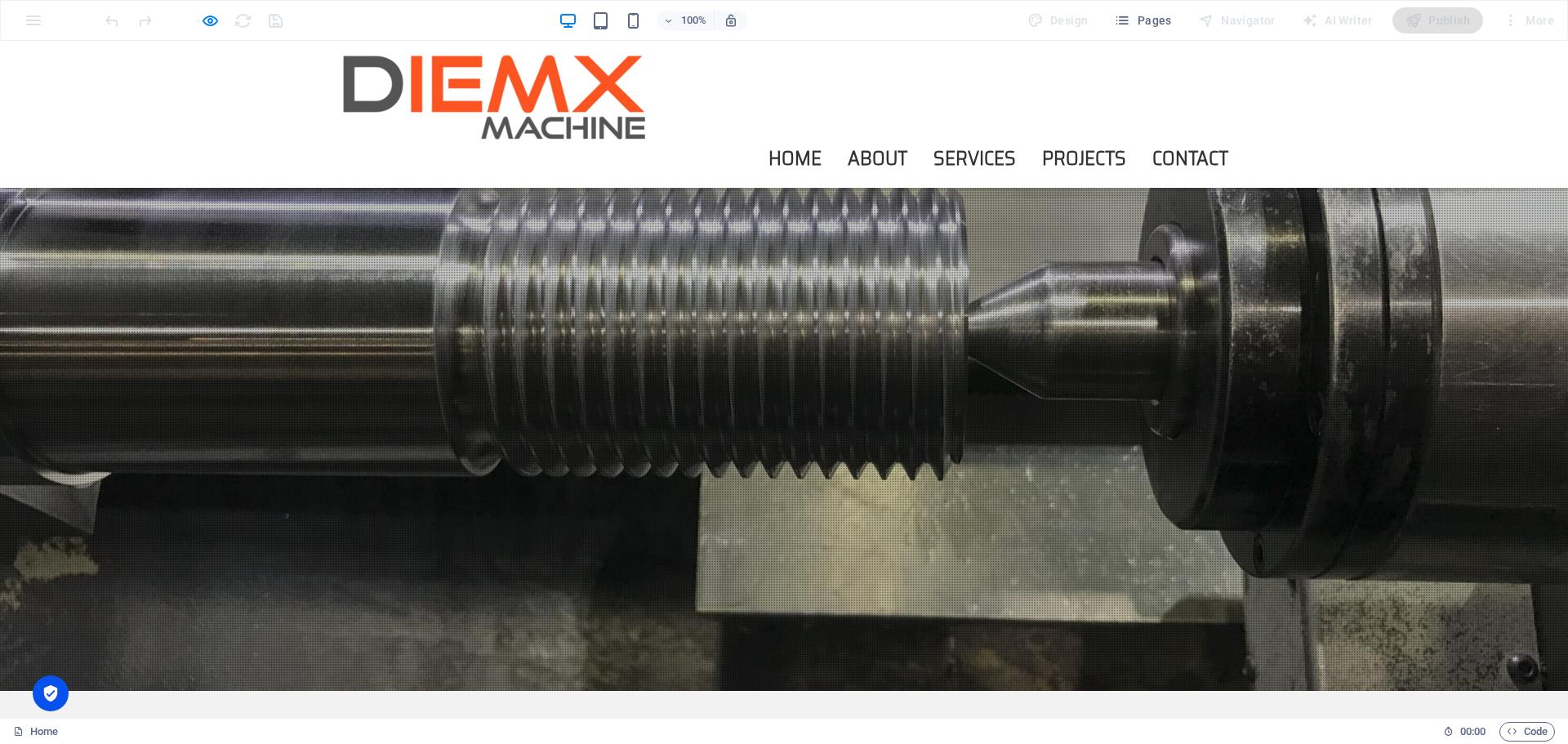 scroll, scrollTop: 0, scrollLeft: 0, axis: both 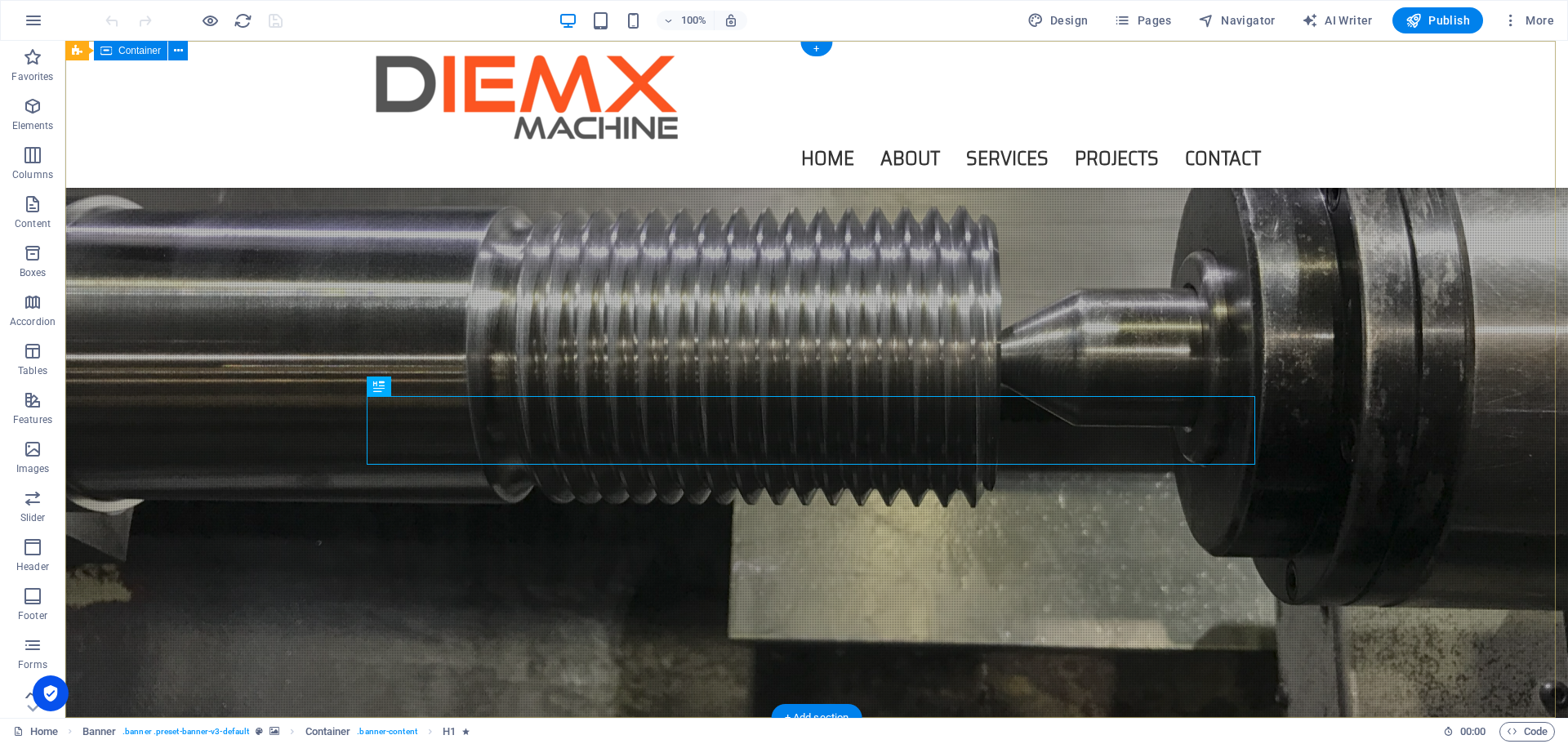 click on "PR ACTICAL APPROACH | PROVEN RESULTS" at bounding box center (817, 880) 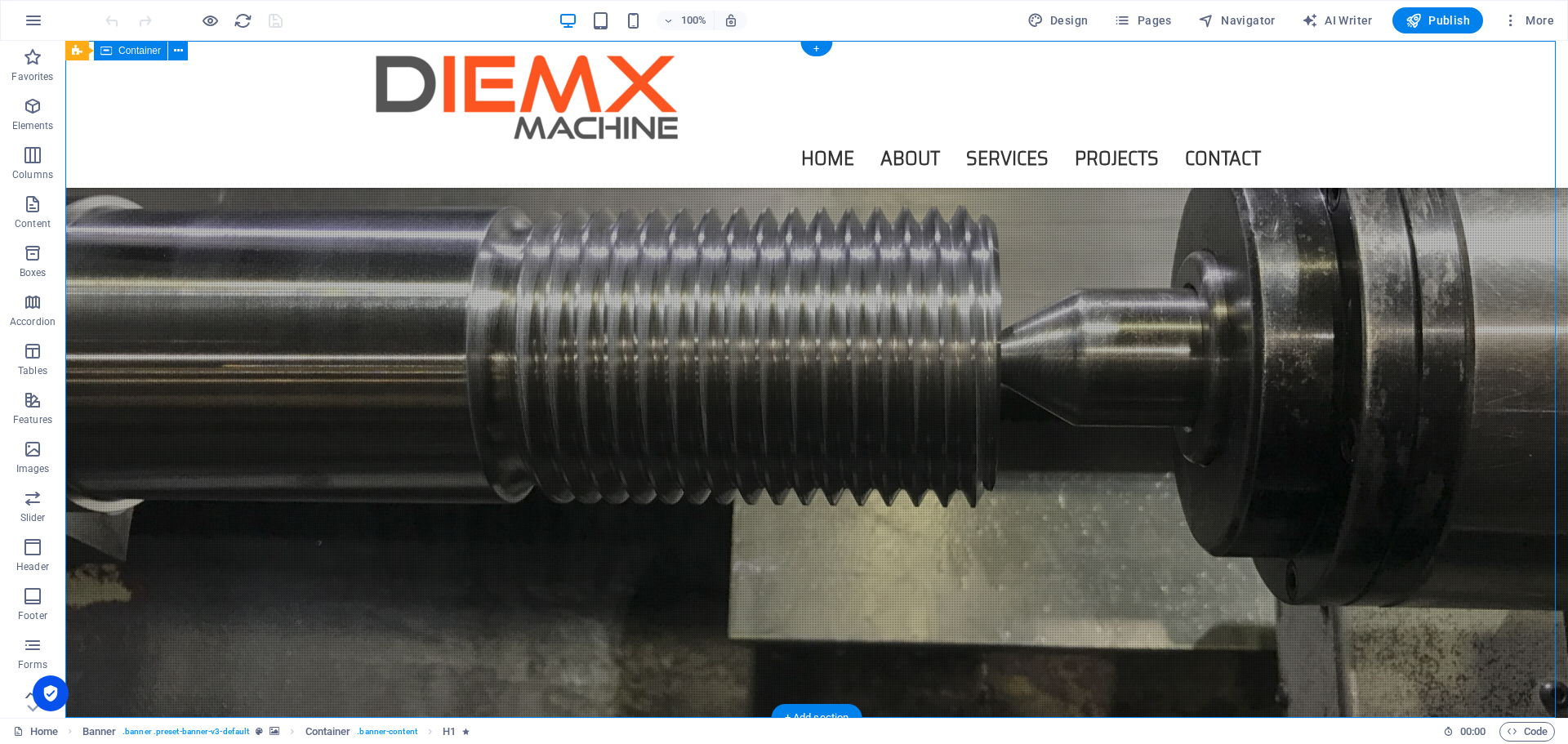click on "PR ACTICAL APPROACH | PROVEN RESULTS" at bounding box center [817, 880] 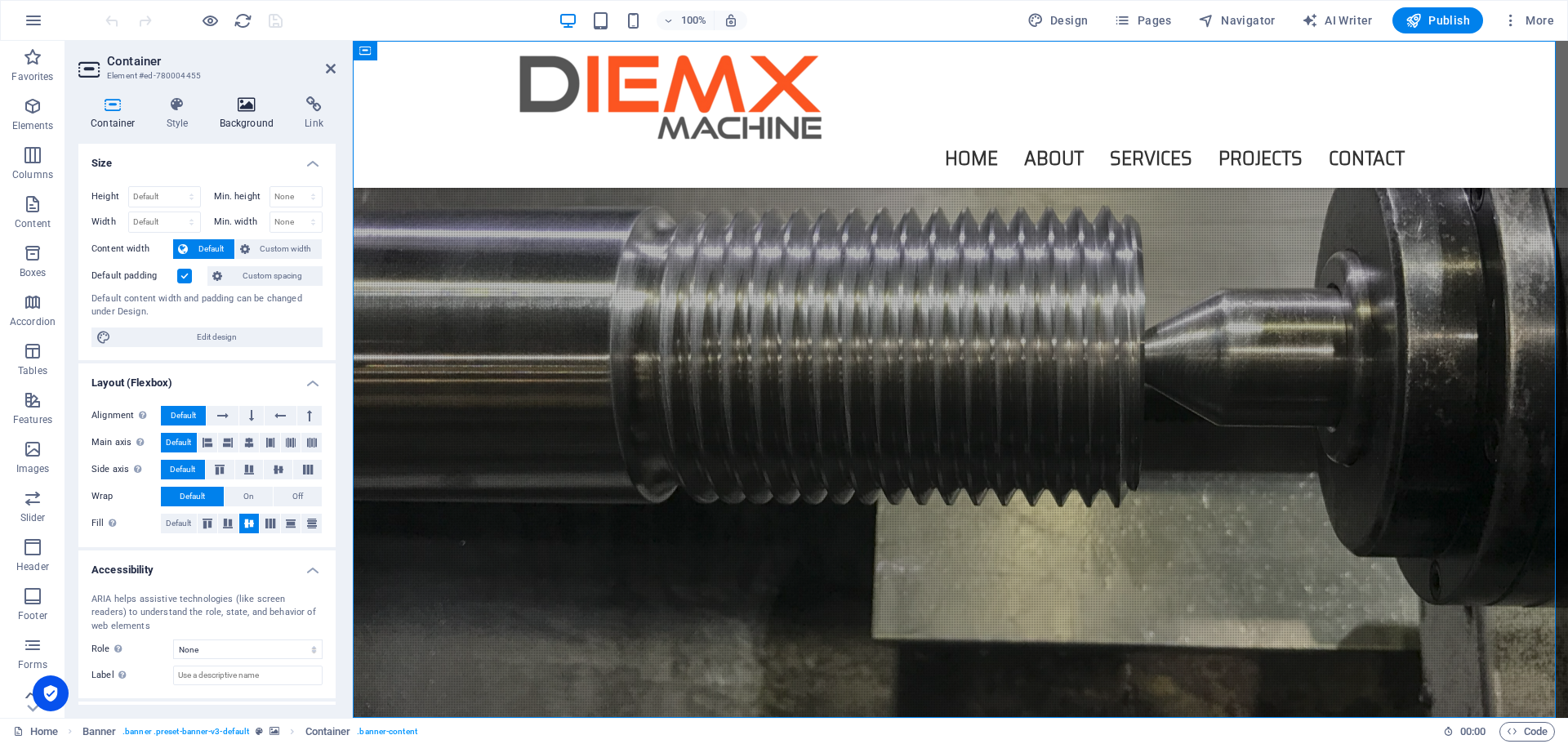 click on "Background" at bounding box center (250, 114) 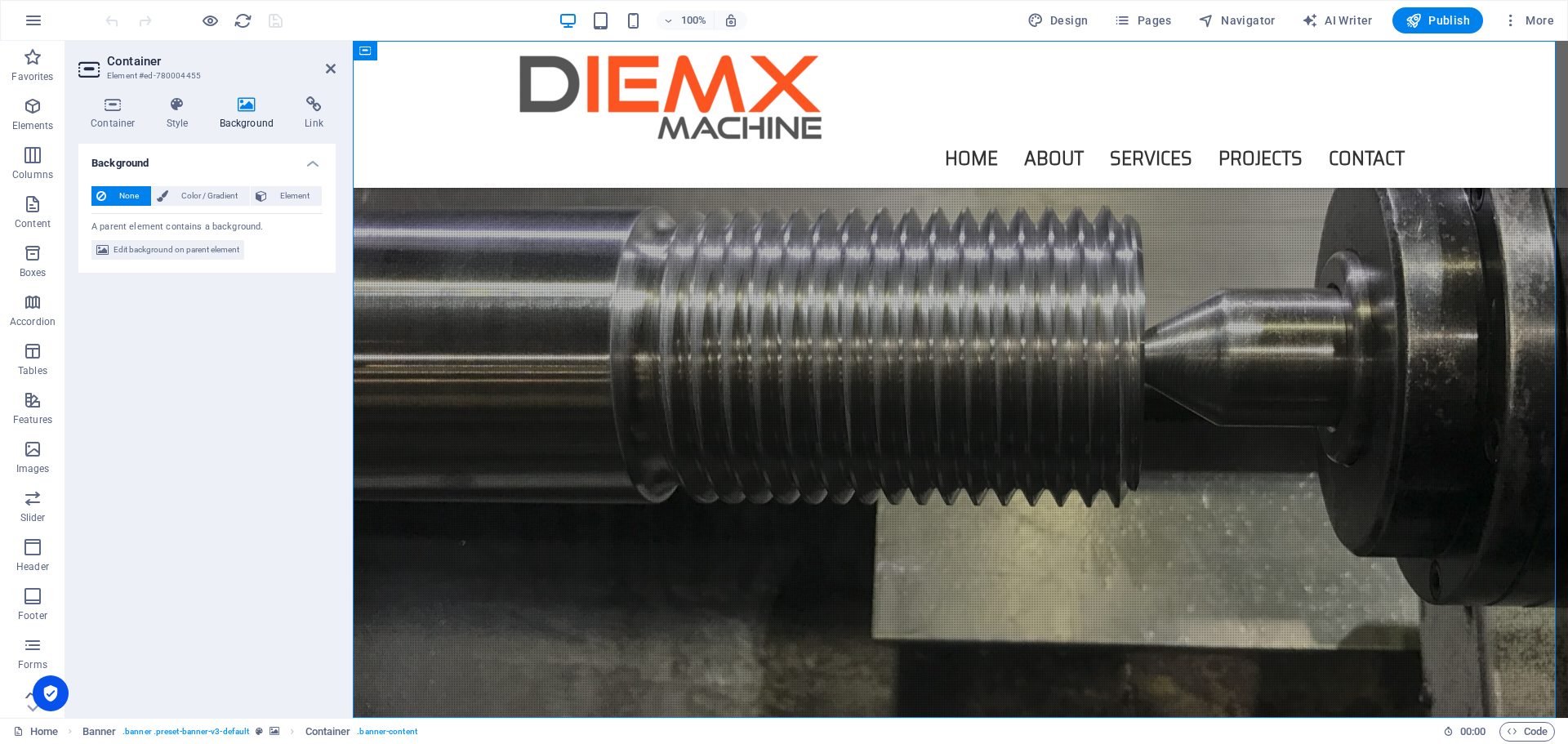 click on "Edit background on parent element" at bounding box center (176, 250) 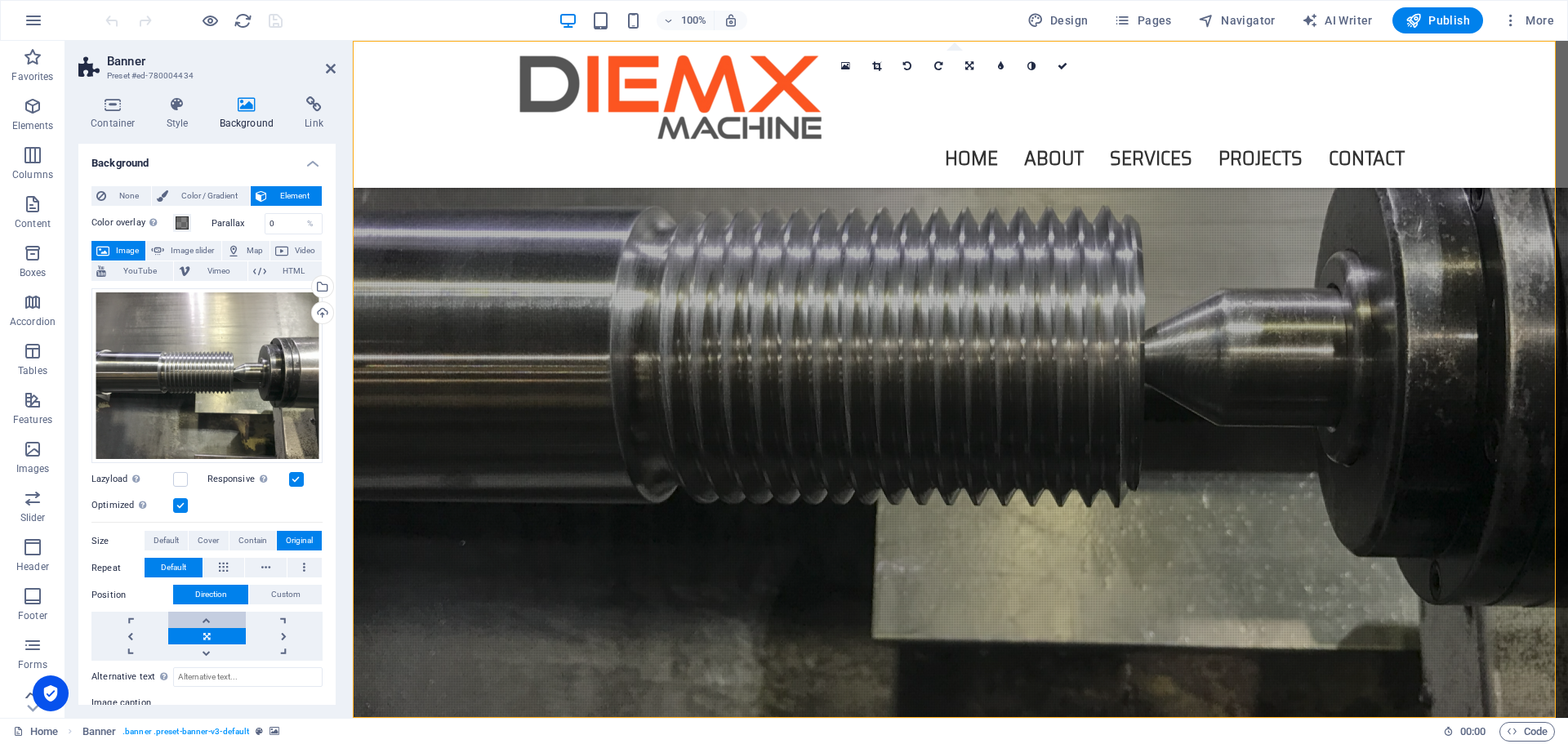 click at bounding box center [207, 620] 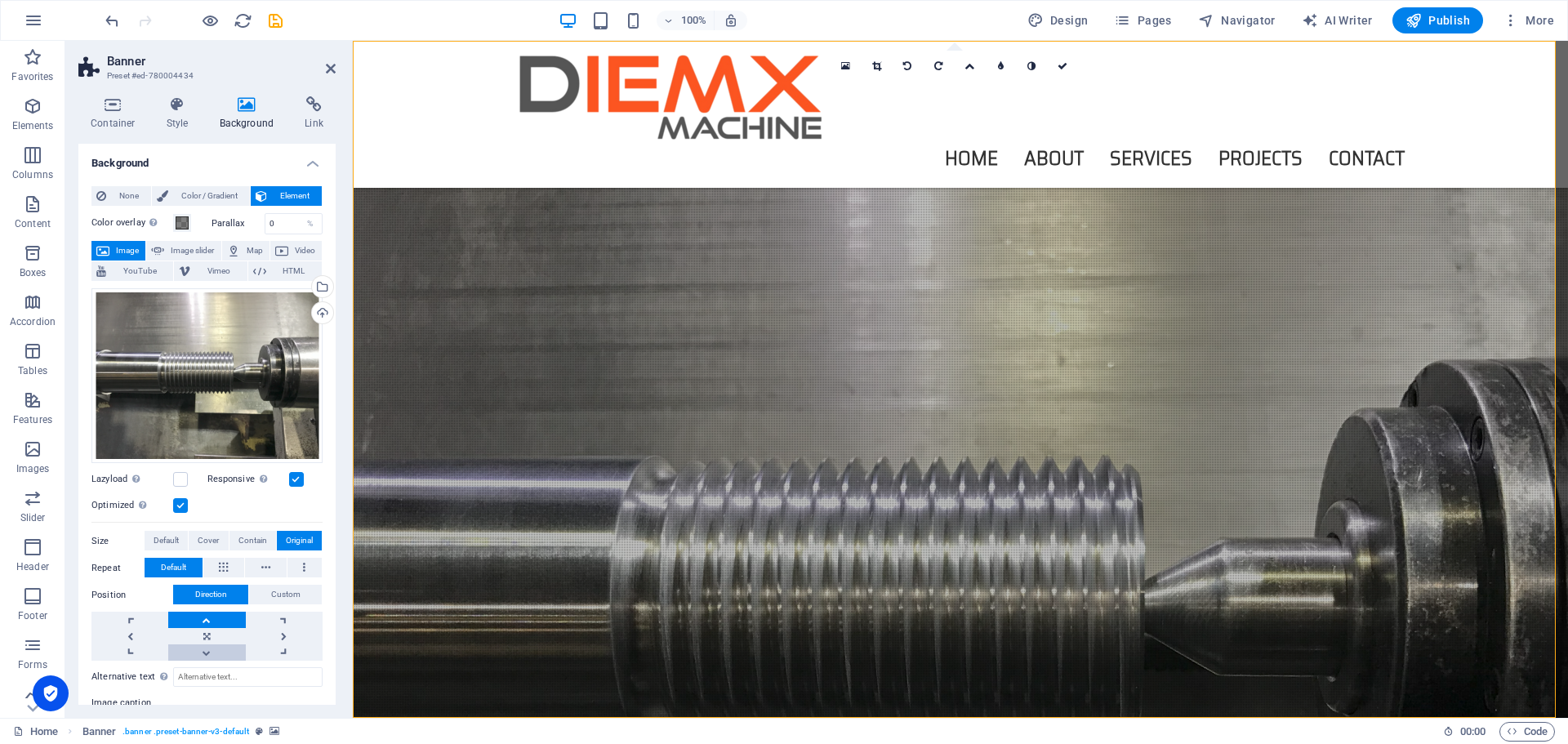 click at bounding box center (207, 653) 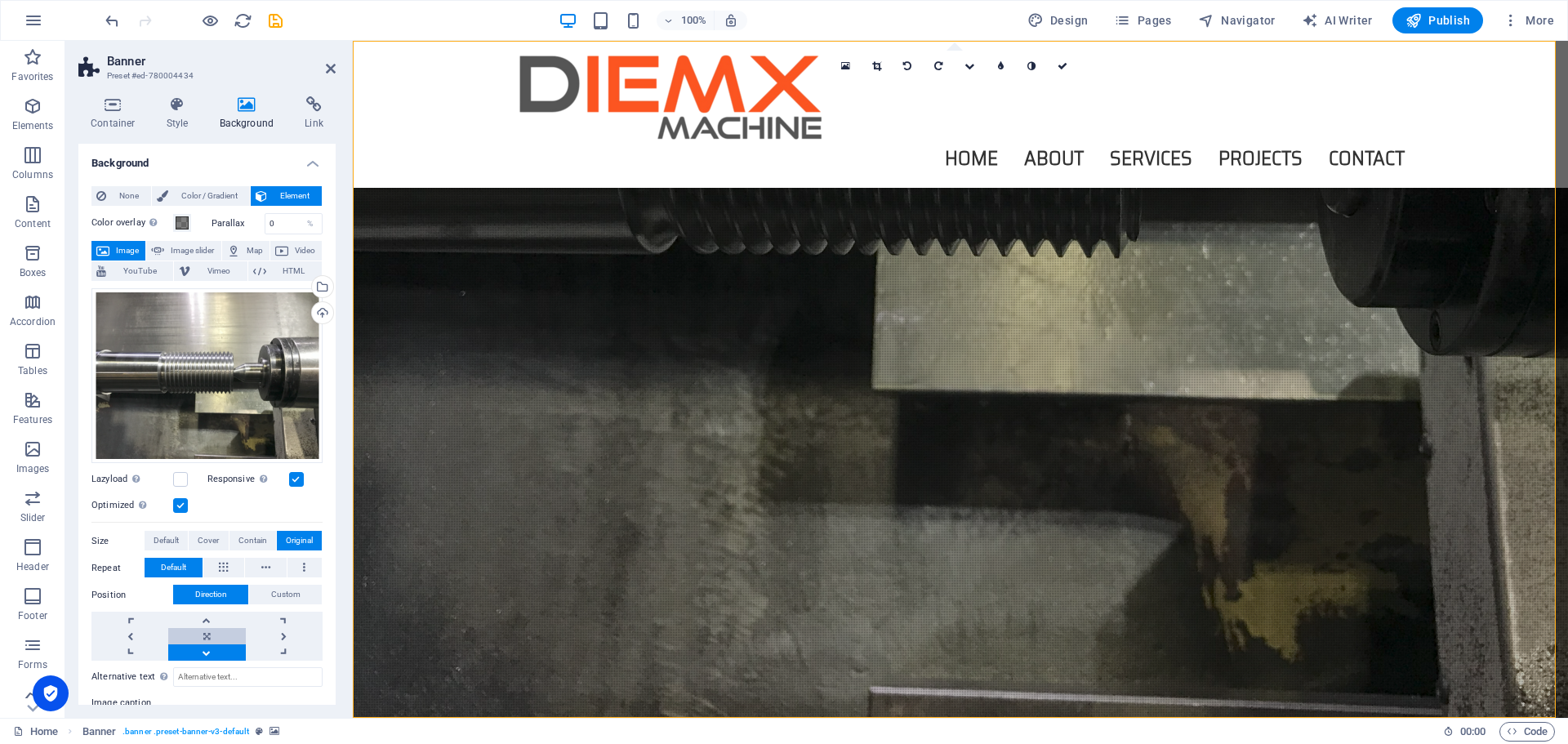 click at bounding box center [207, 636] 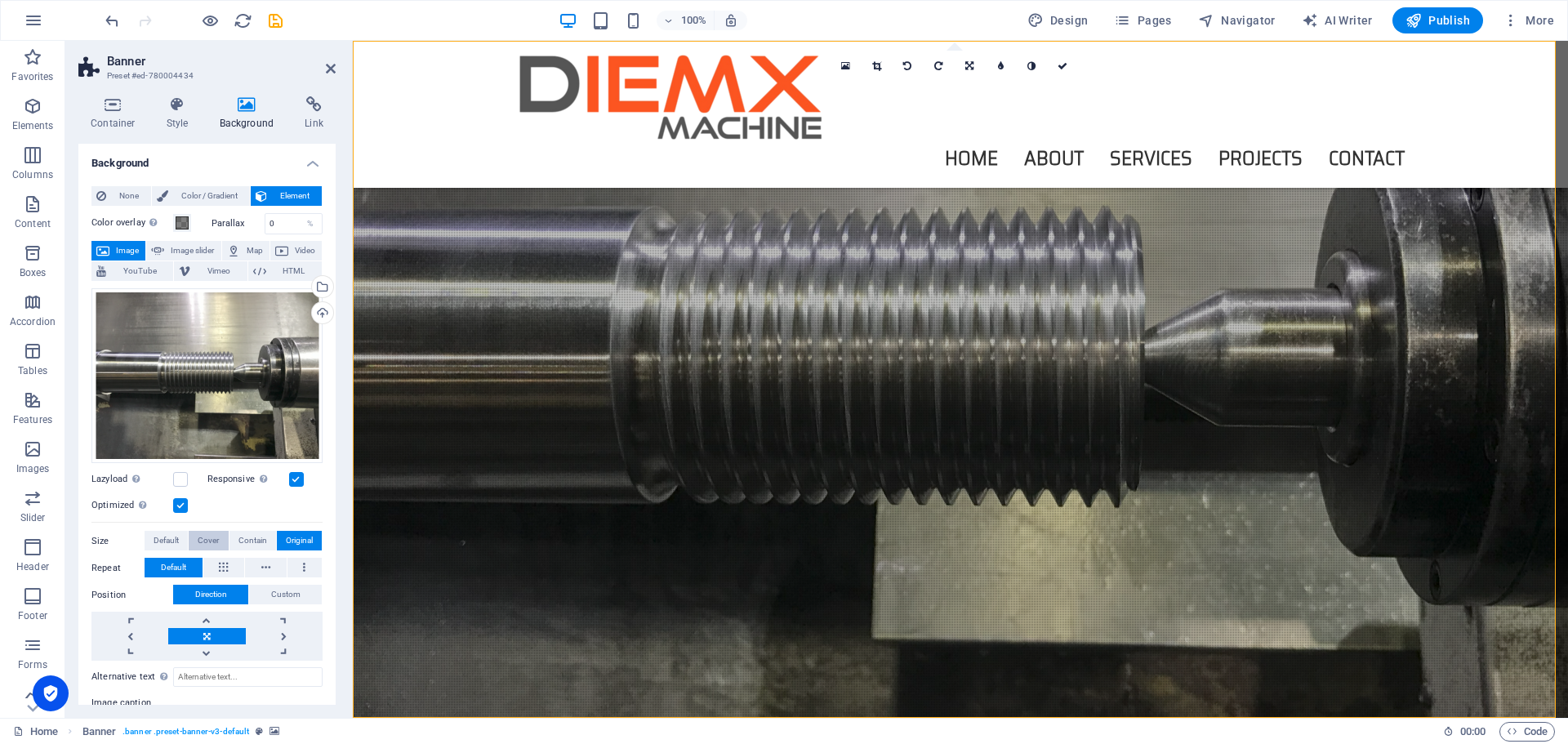 click on "Cover" at bounding box center [208, 541] 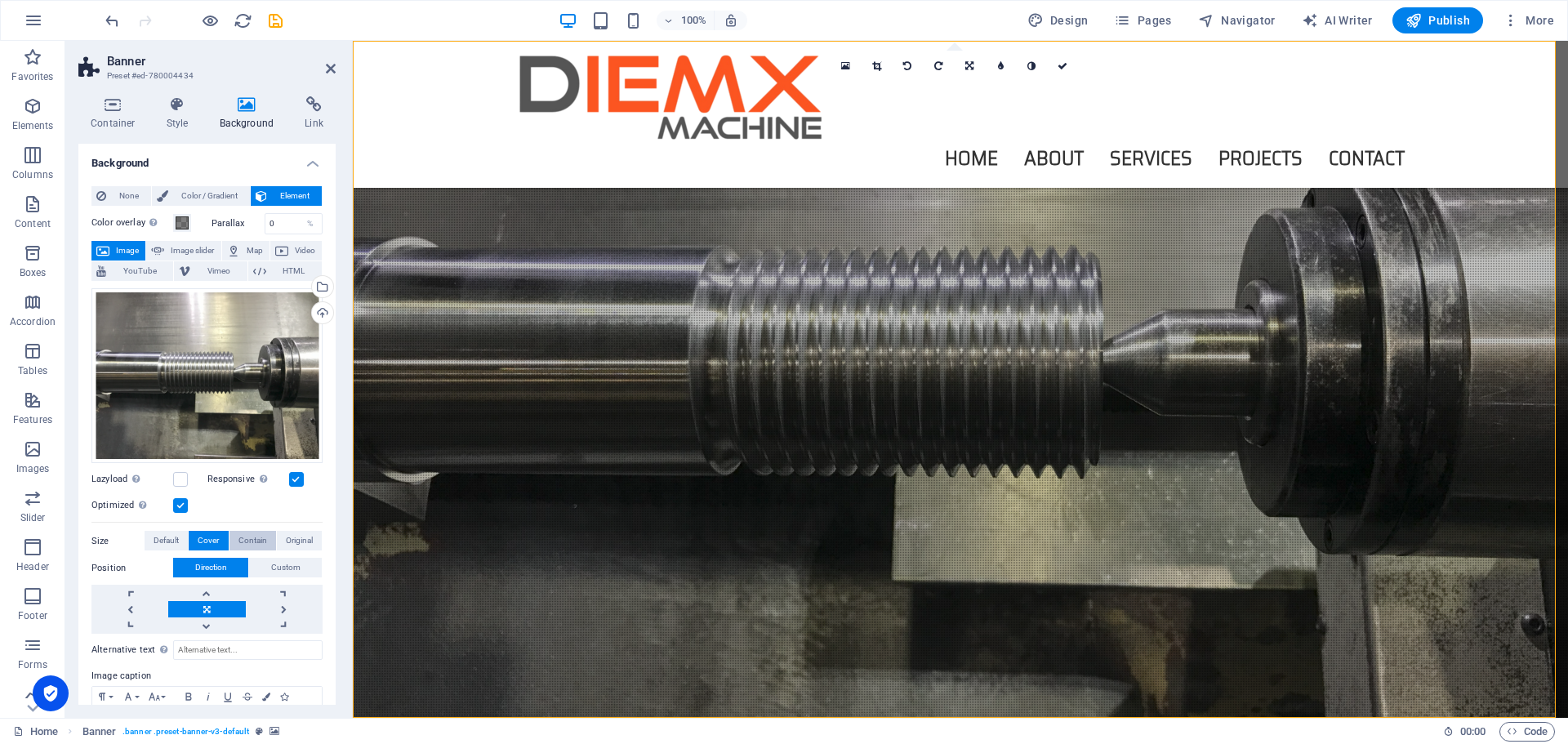 click on "Contain" at bounding box center [252, 541] 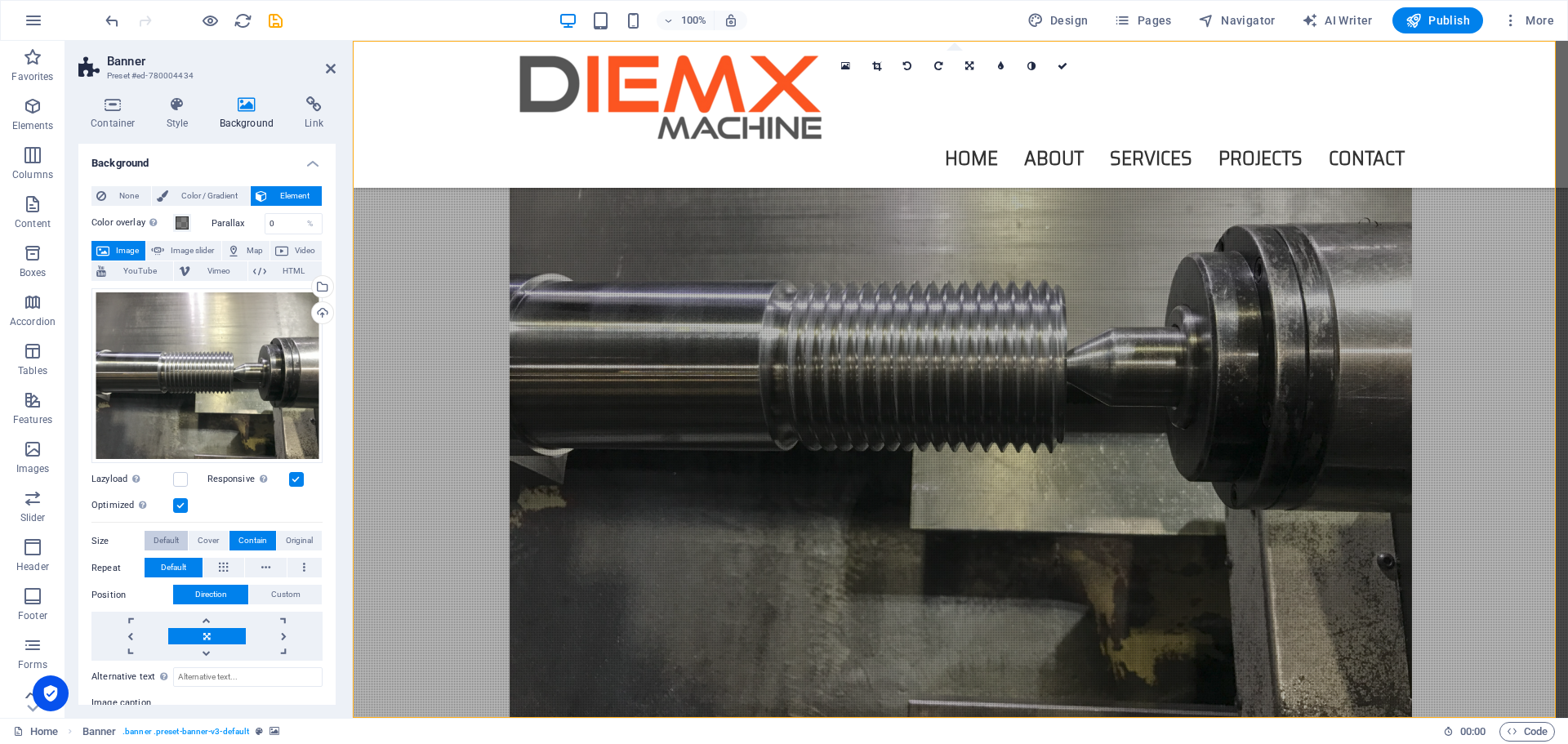 click on "Default" at bounding box center (166, 541) 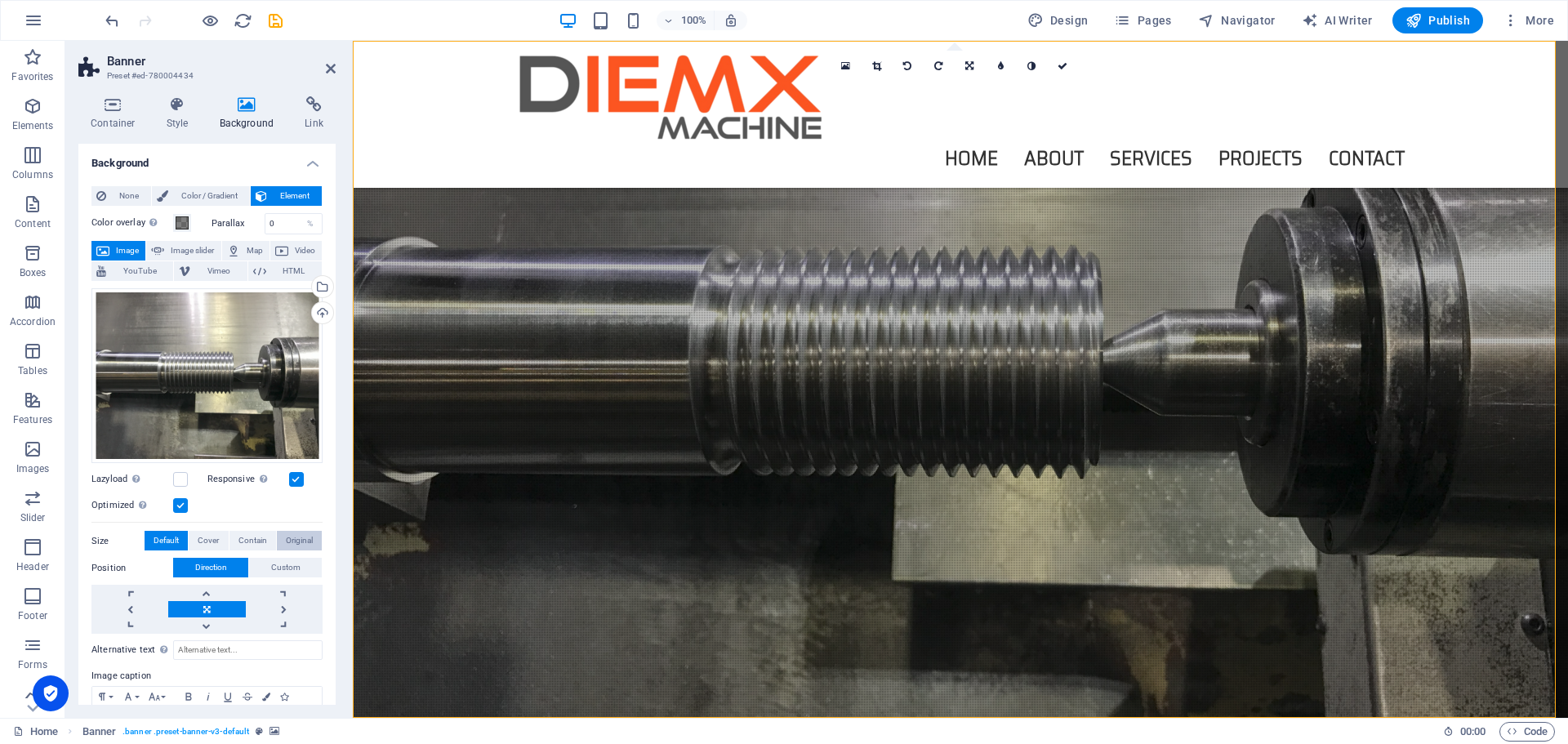 click on "Original" at bounding box center [299, 541] 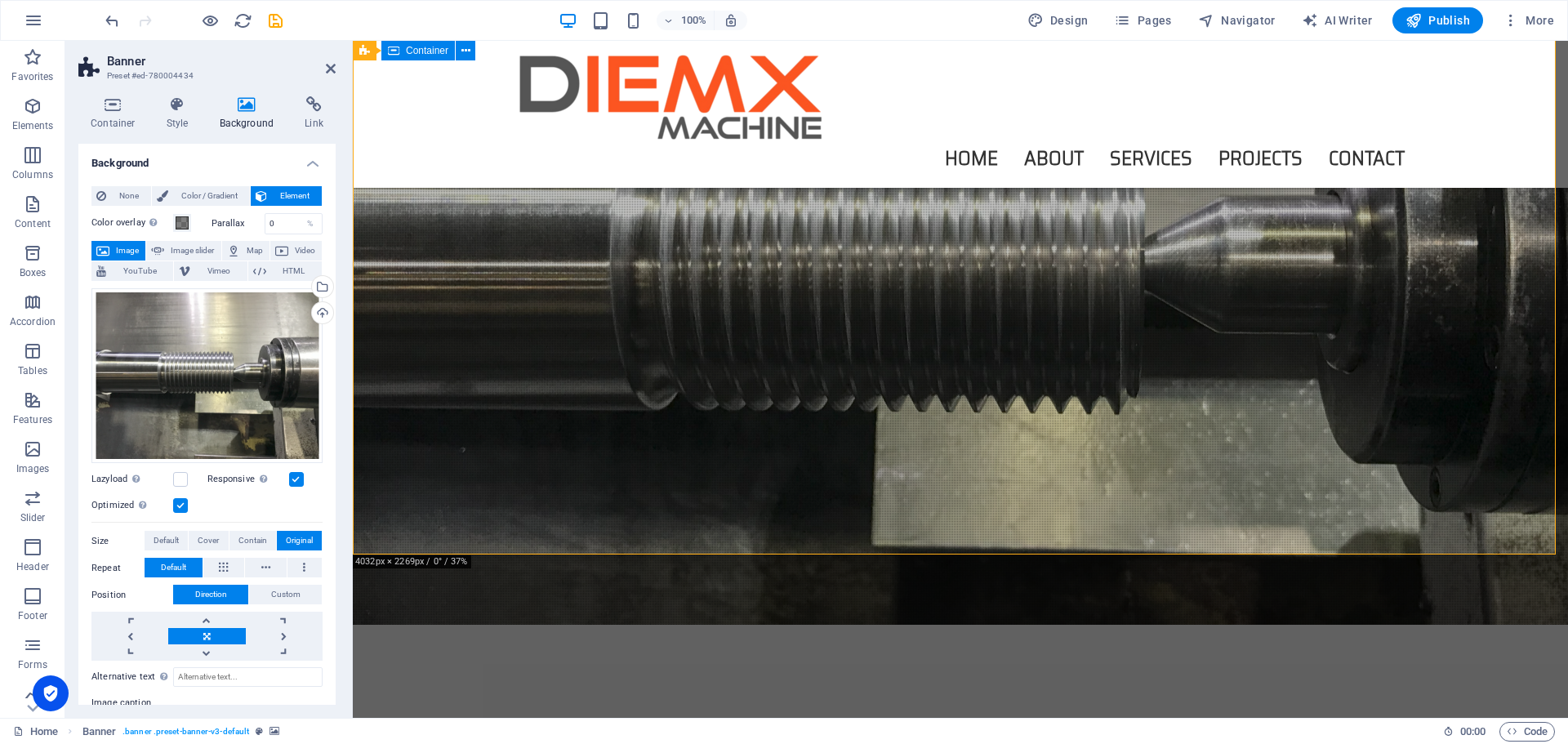 scroll, scrollTop: 0, scrollLeft: 0, axis: both 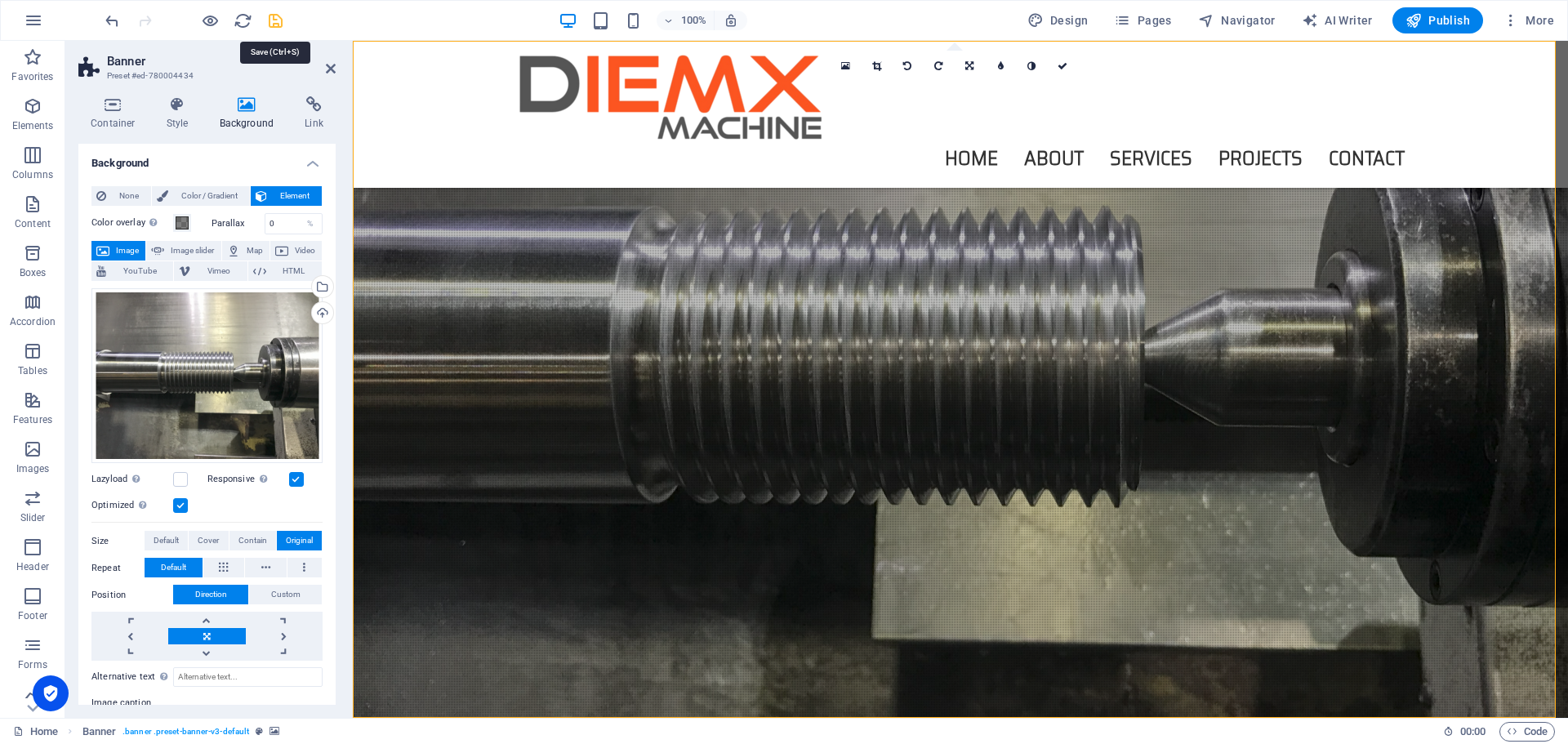 click at bounding box center [275, 20] 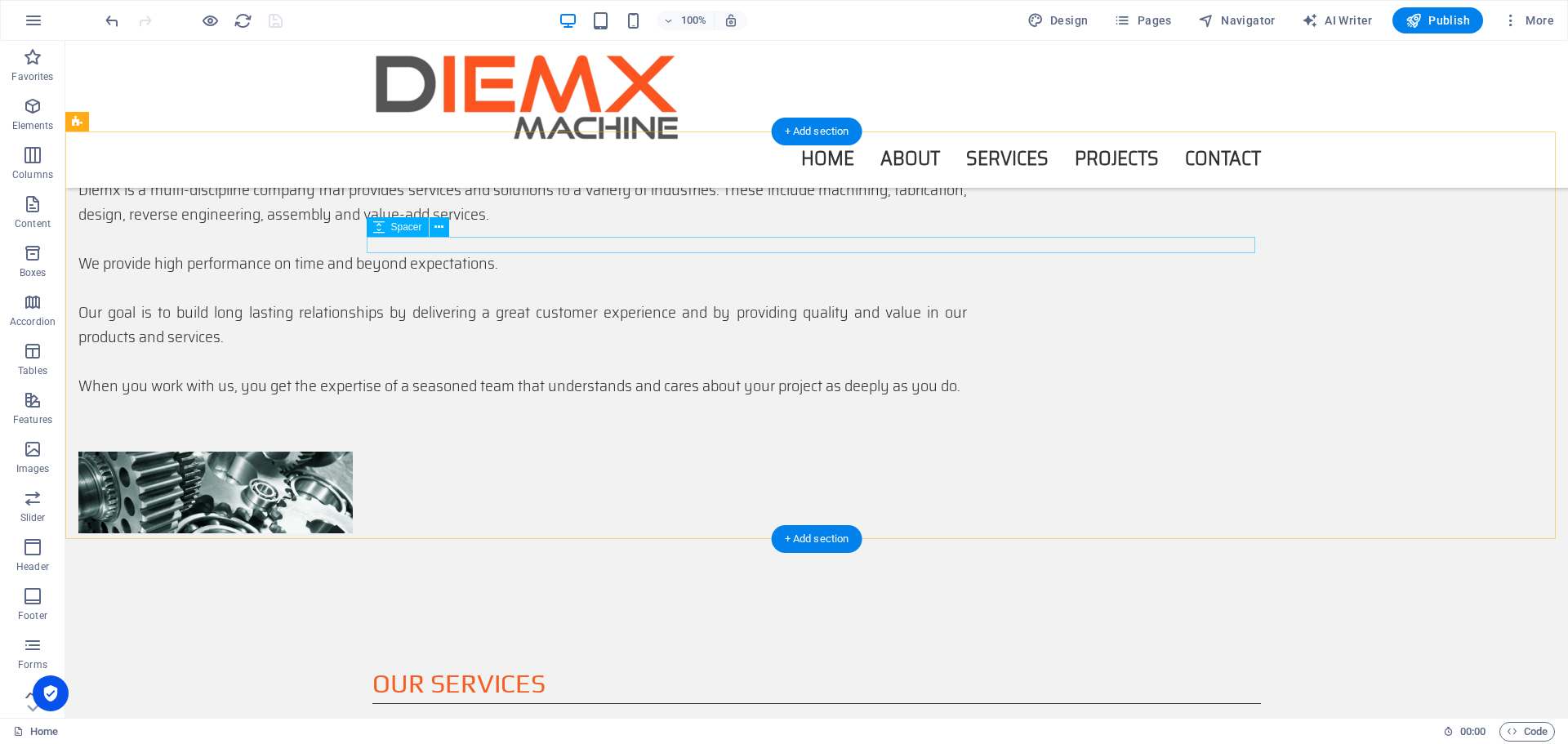 scroll, scrollTop: 1410, scrollLeft: 0, axis: vertical 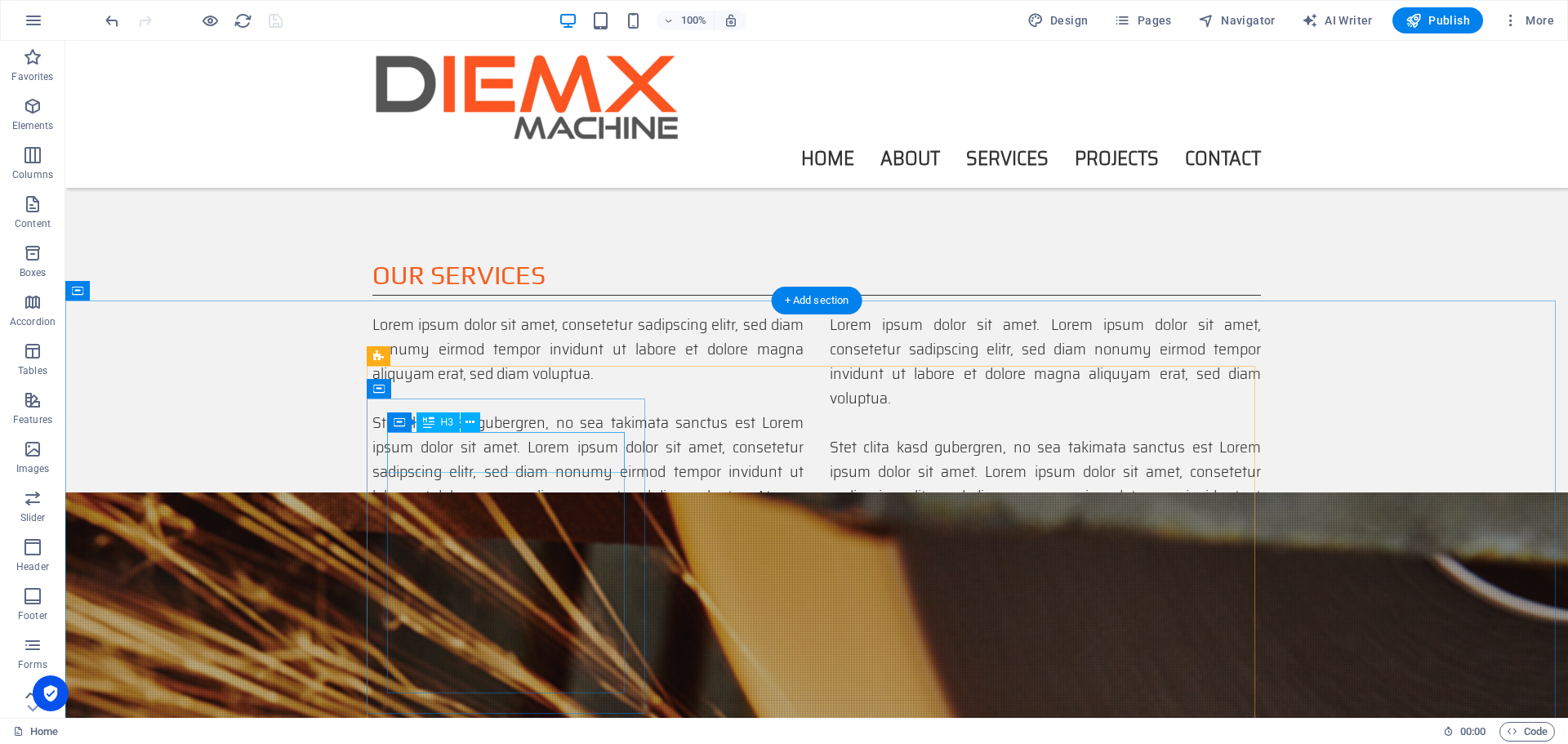 click on "machining" at bounding box center (817, 1539) 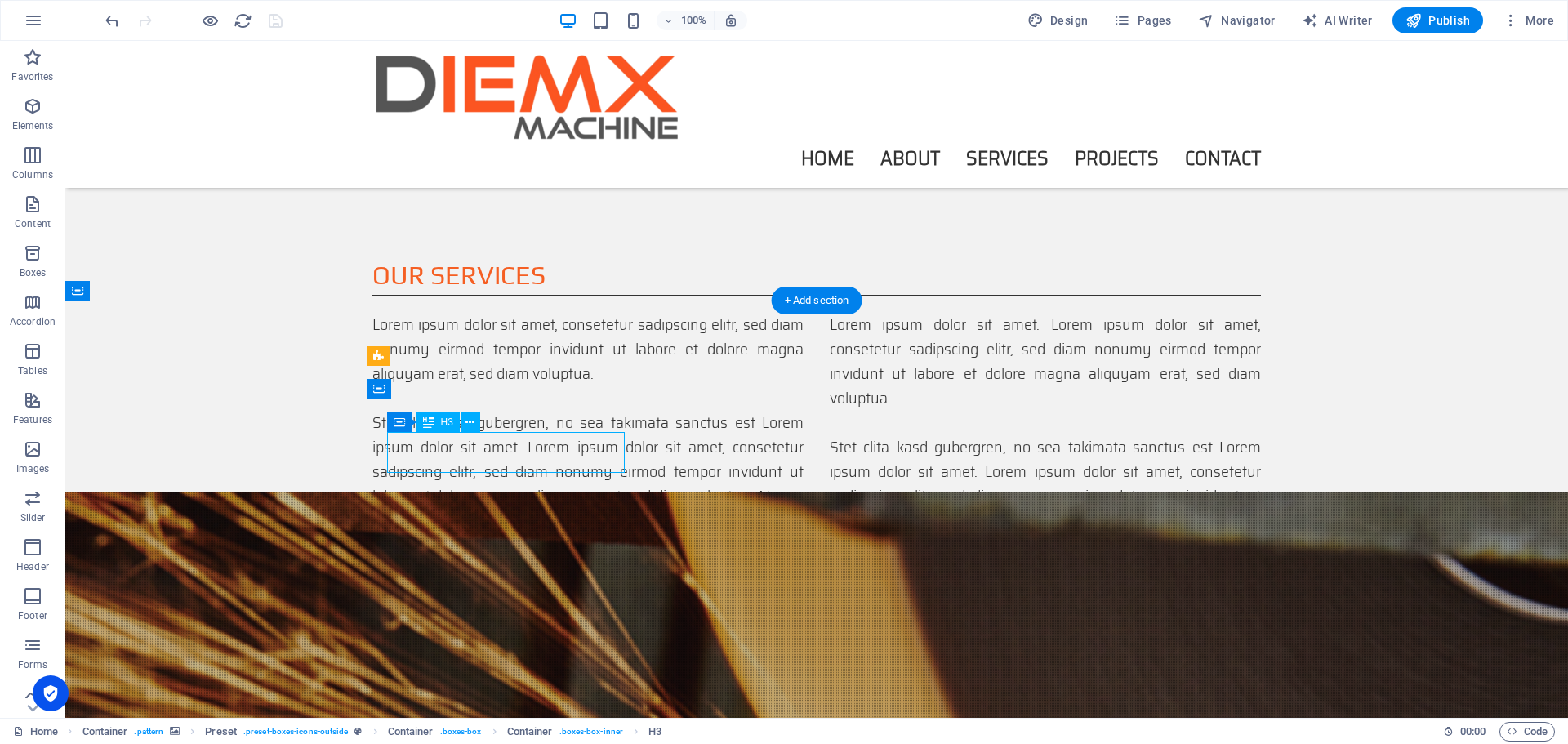click on "machining" at bounding box center (817, 1539) 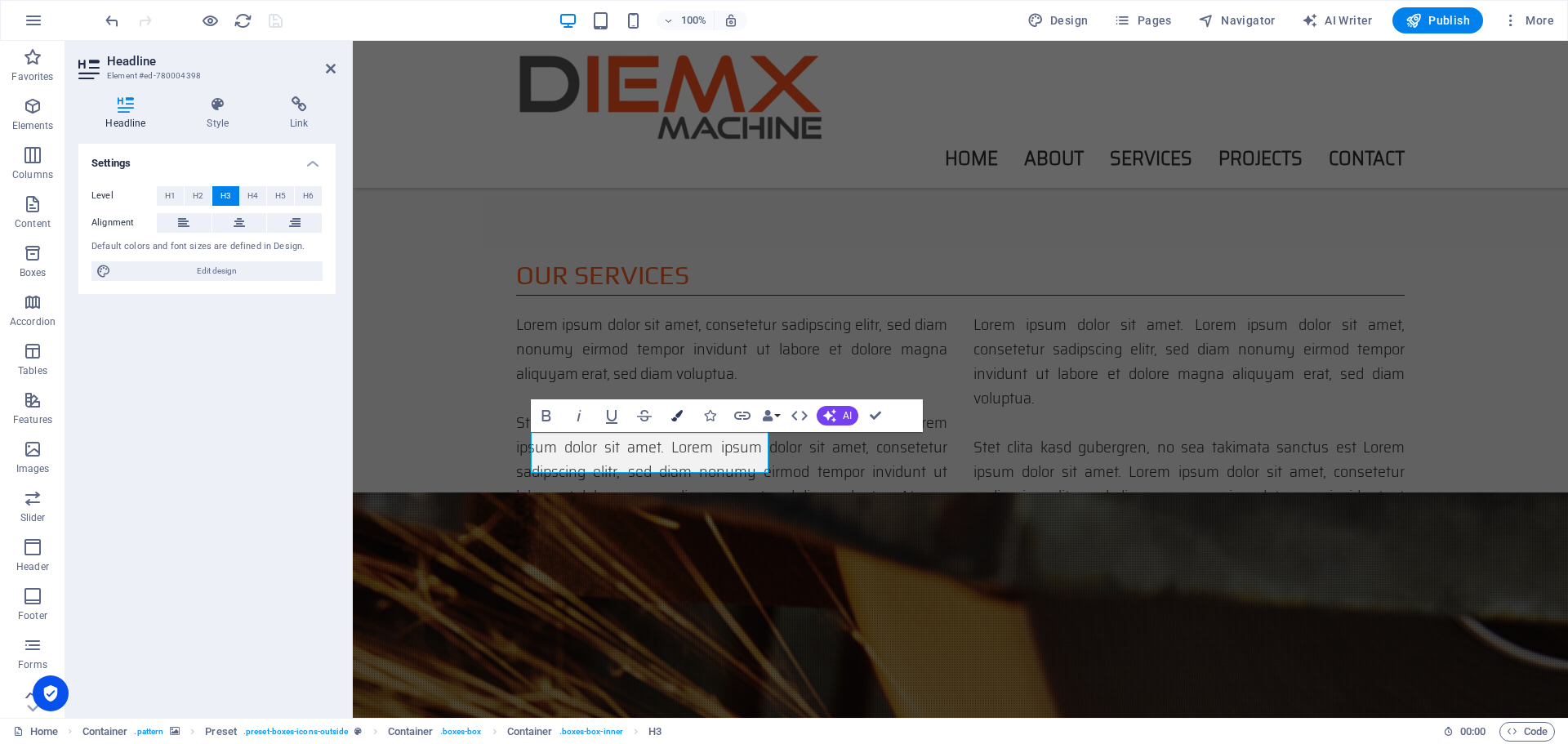 click at bounding box center (677, 416) 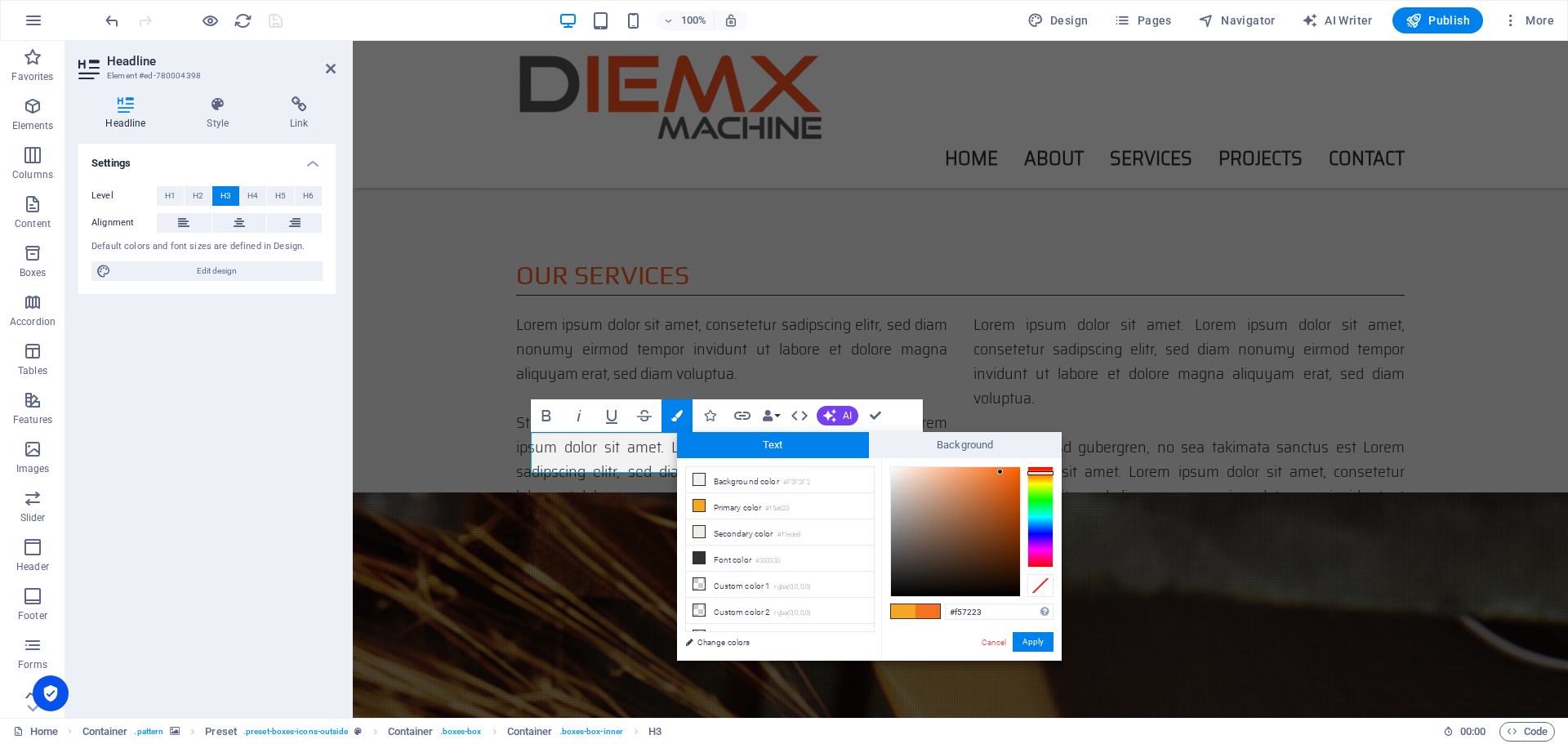 type on "#f56723" 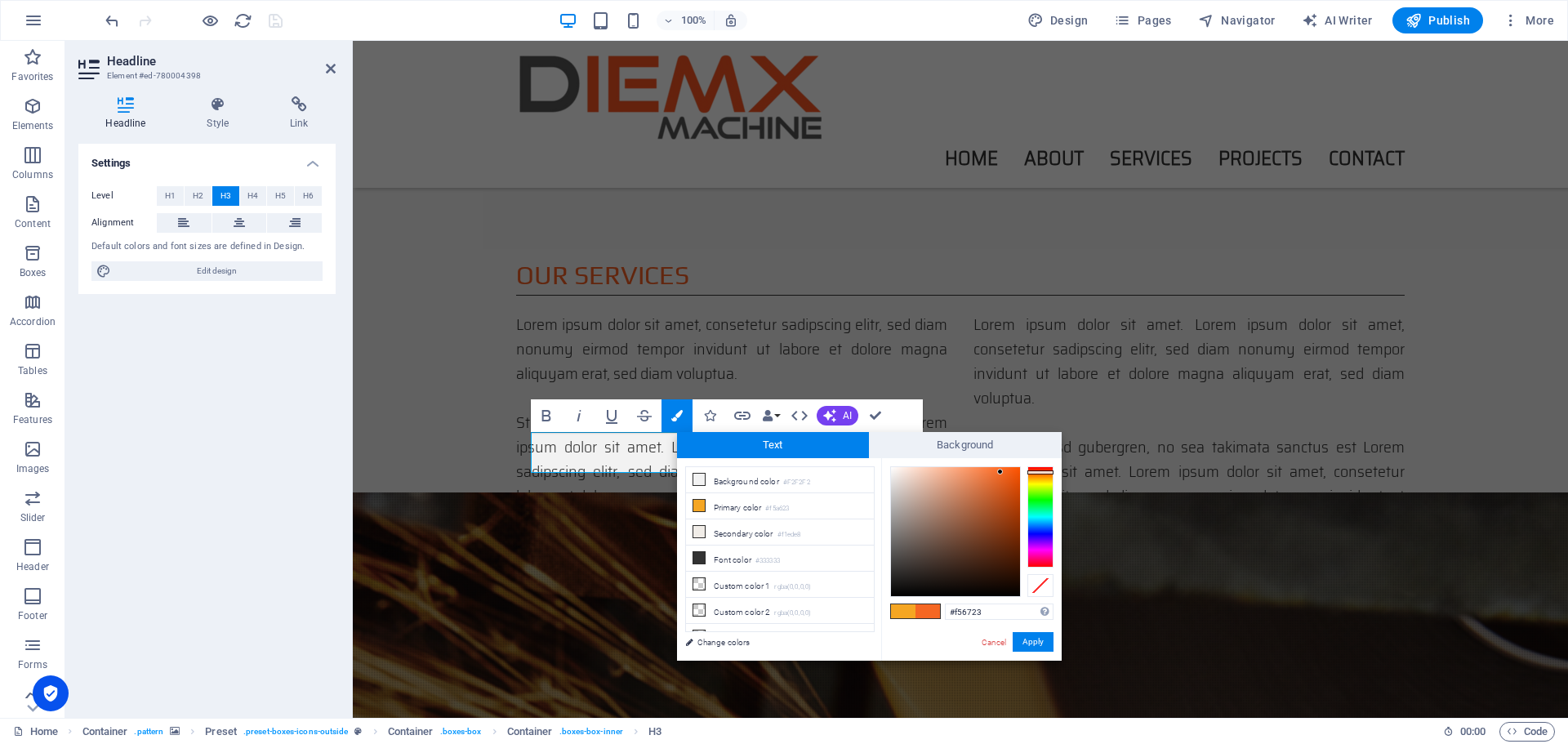 click at bounding box center [1040, 472] 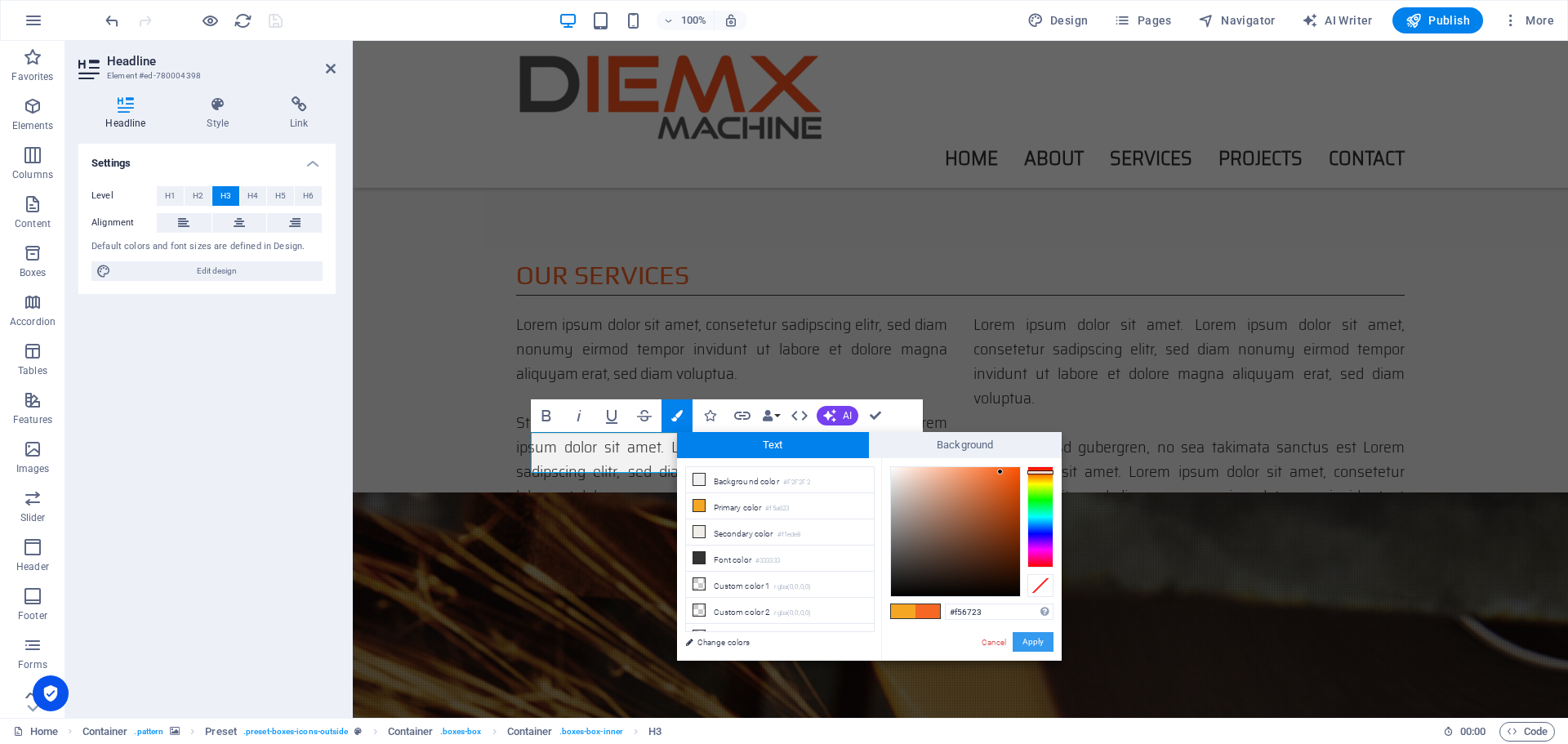 click on "Apply" at bounding box center (1033, 642) 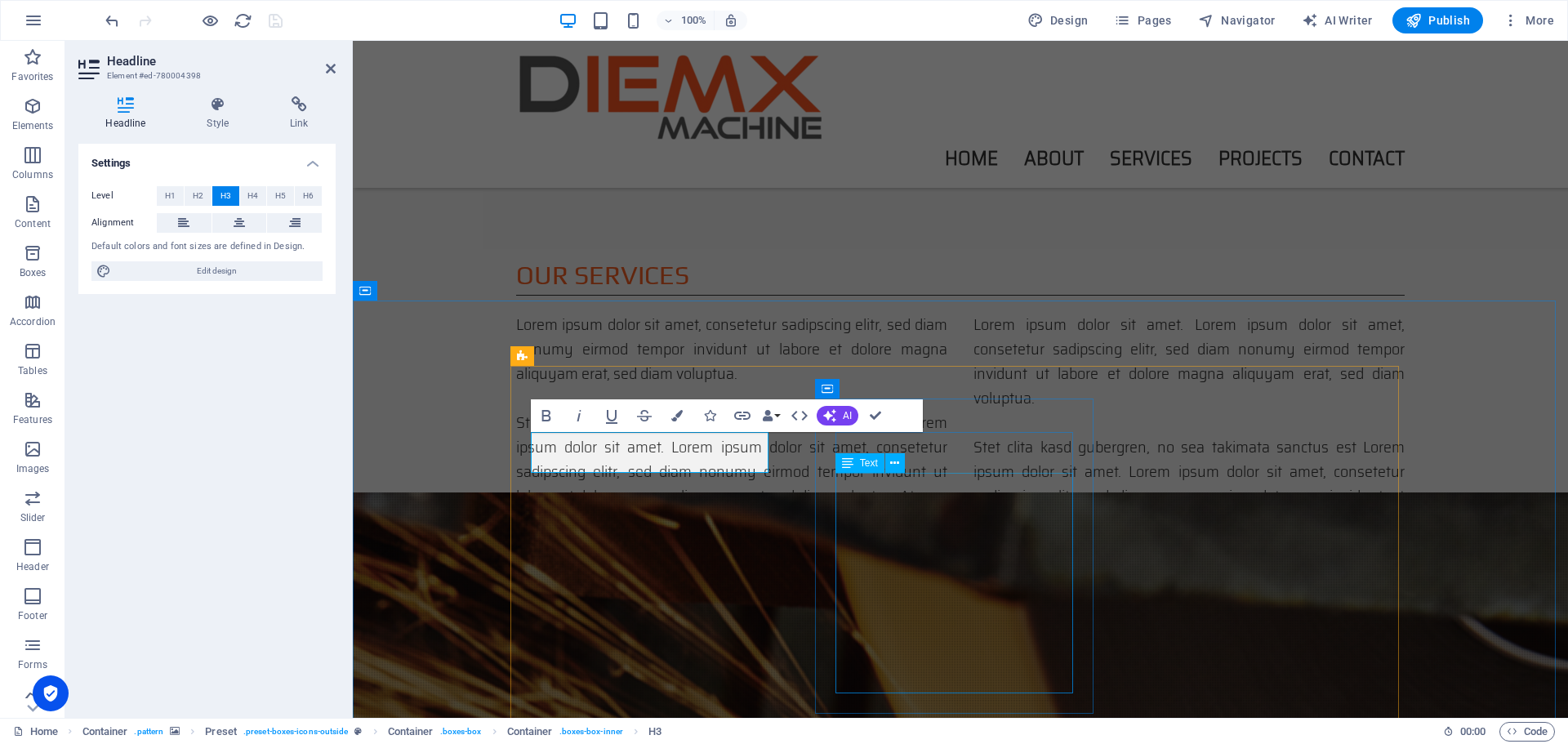 click on "Lorem ipsum dolor sit amet, consetetur sadipscing elitr, sed diam nonumy eirmod tempor invidunt ut labore et dolore magna aliquyam erat, sed diam voluptua.  At vero eos et accusam et justo duo dolores et ea rebum. Stet clita kasd gubergren, no sea takimata" at bounding box center (960, 1847) 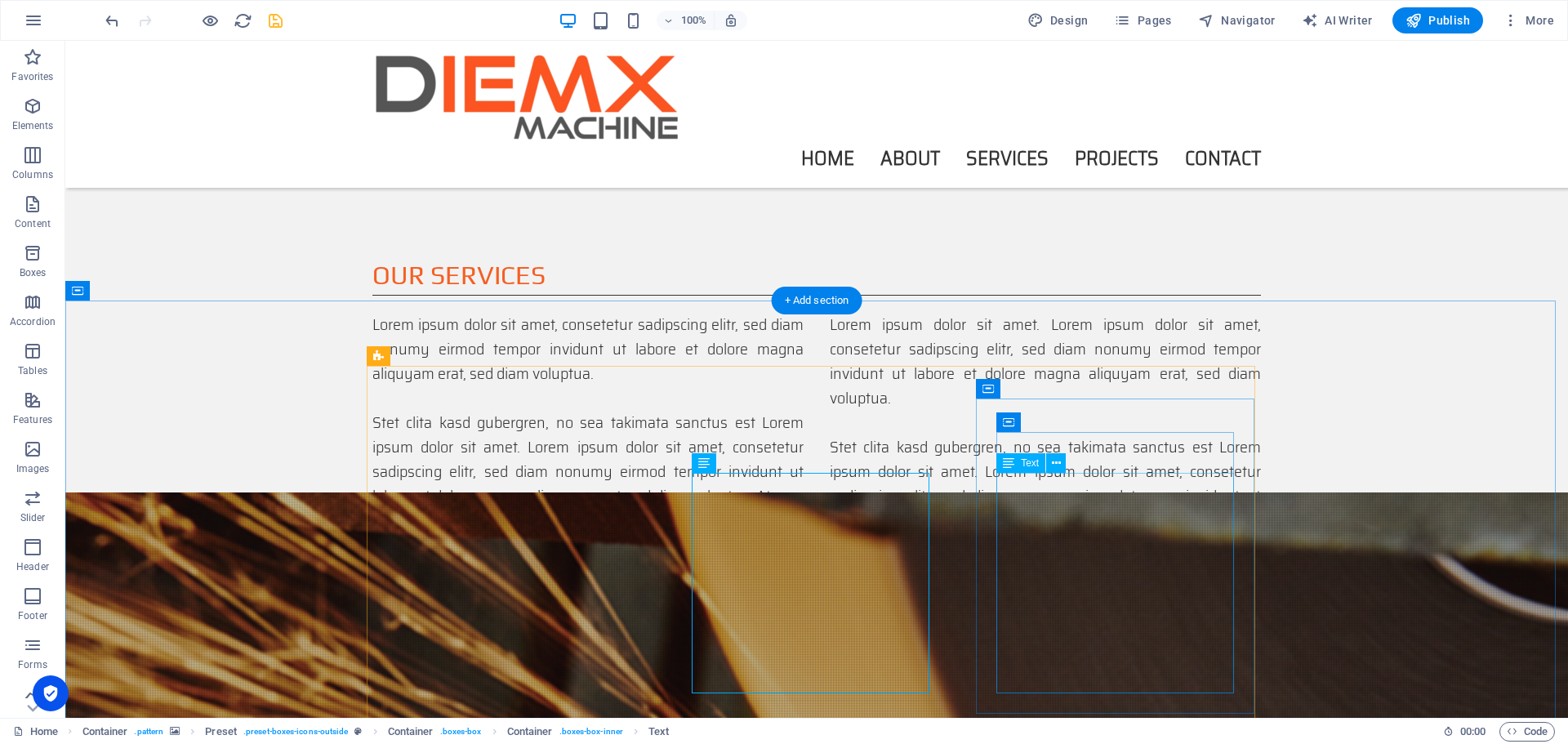 click on "Lorem ipsum dolor sit amet, consetetur sadipscing elitr, sed diam nonumy eirmod tempor invidunt ut labore et dolore magna aliquyam erat, sed diam voluptua.  At vero eos et accusam et justo duo dolores et ea rebum. Stet clita kasd gubergren, no sea takimata" at bounding box center [817, 2084] 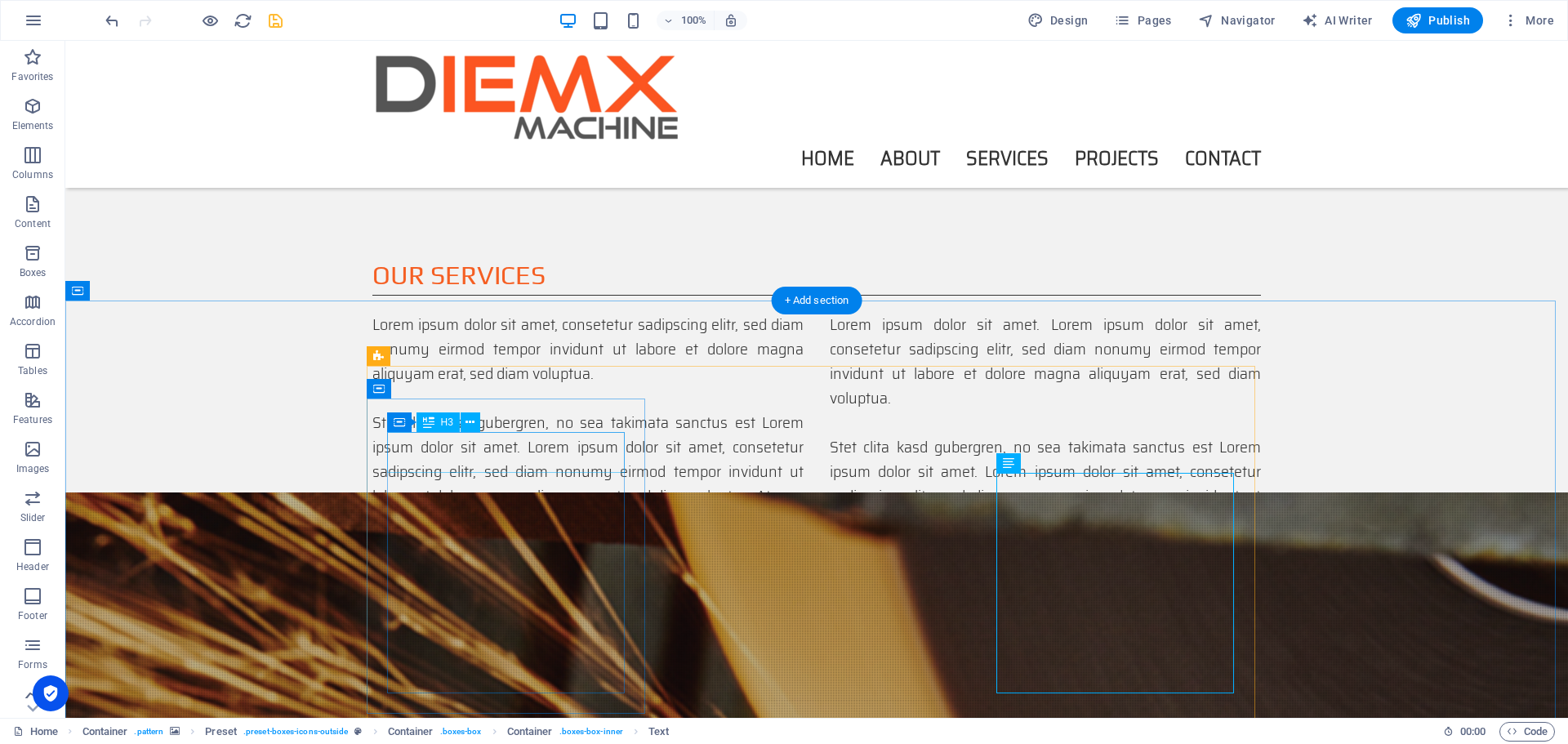 click on "machining" at bounding box center (817, 1539) 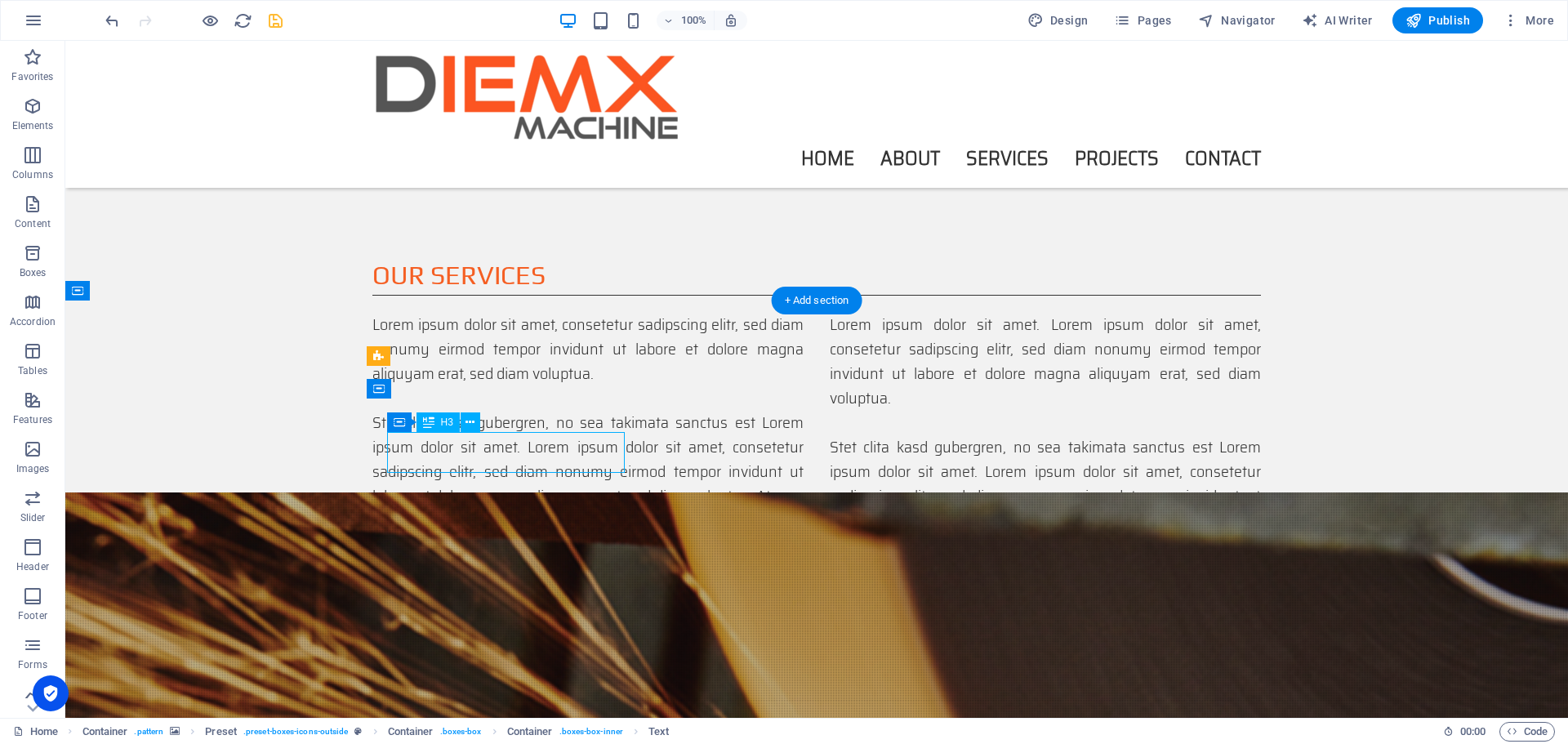 click on "machining" at bounding box center (817, 1539) 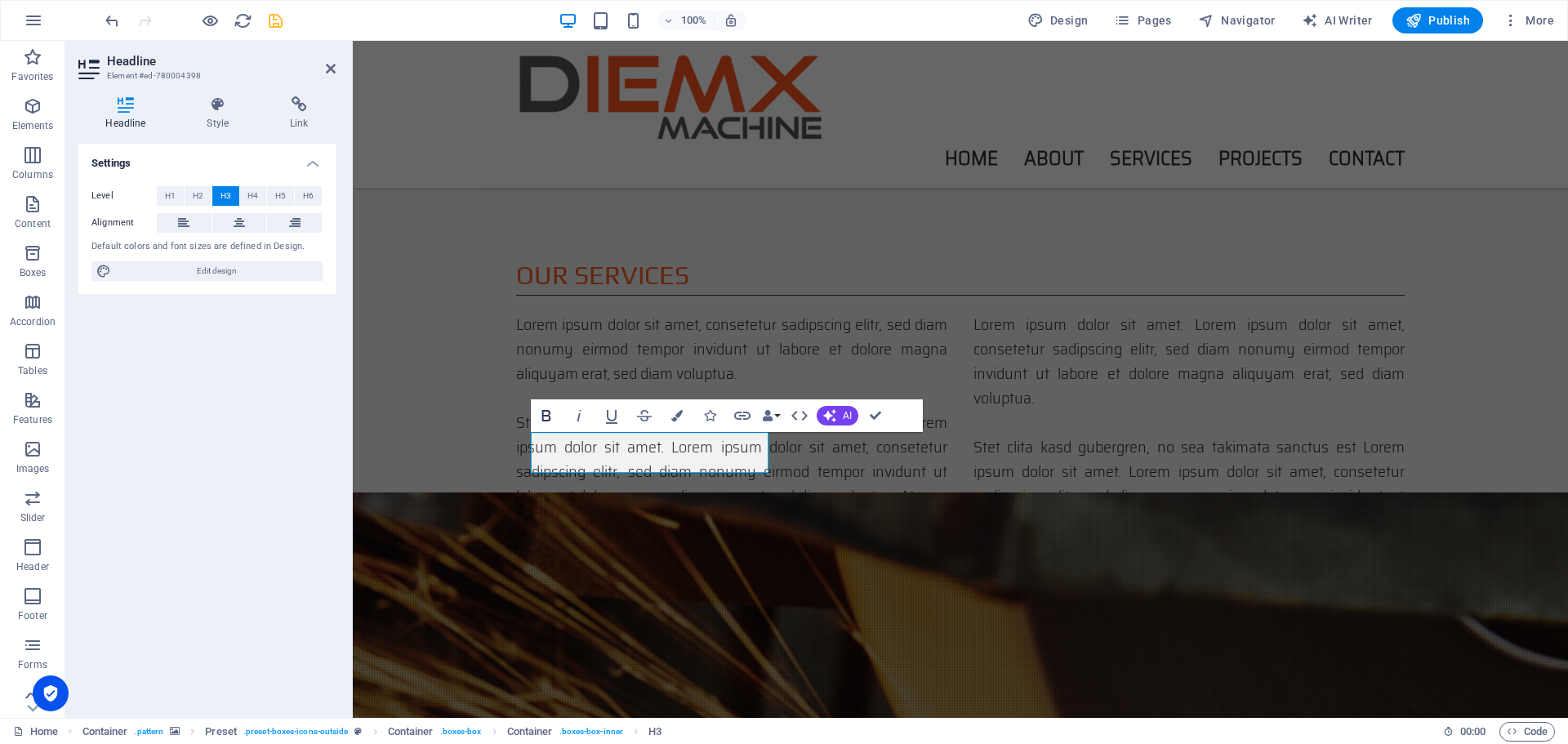 click 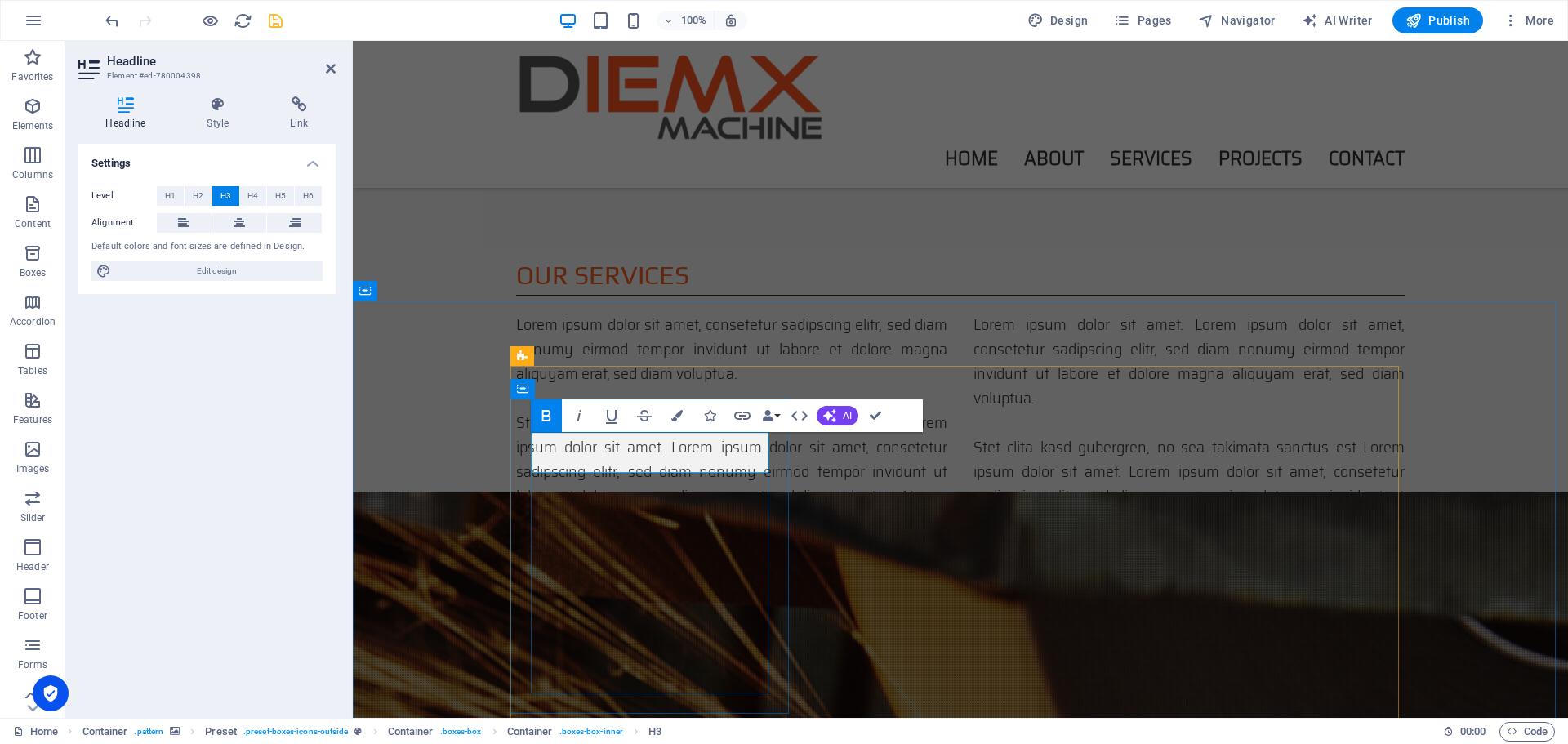 click on "machining" at bounding box center [960, 1539] 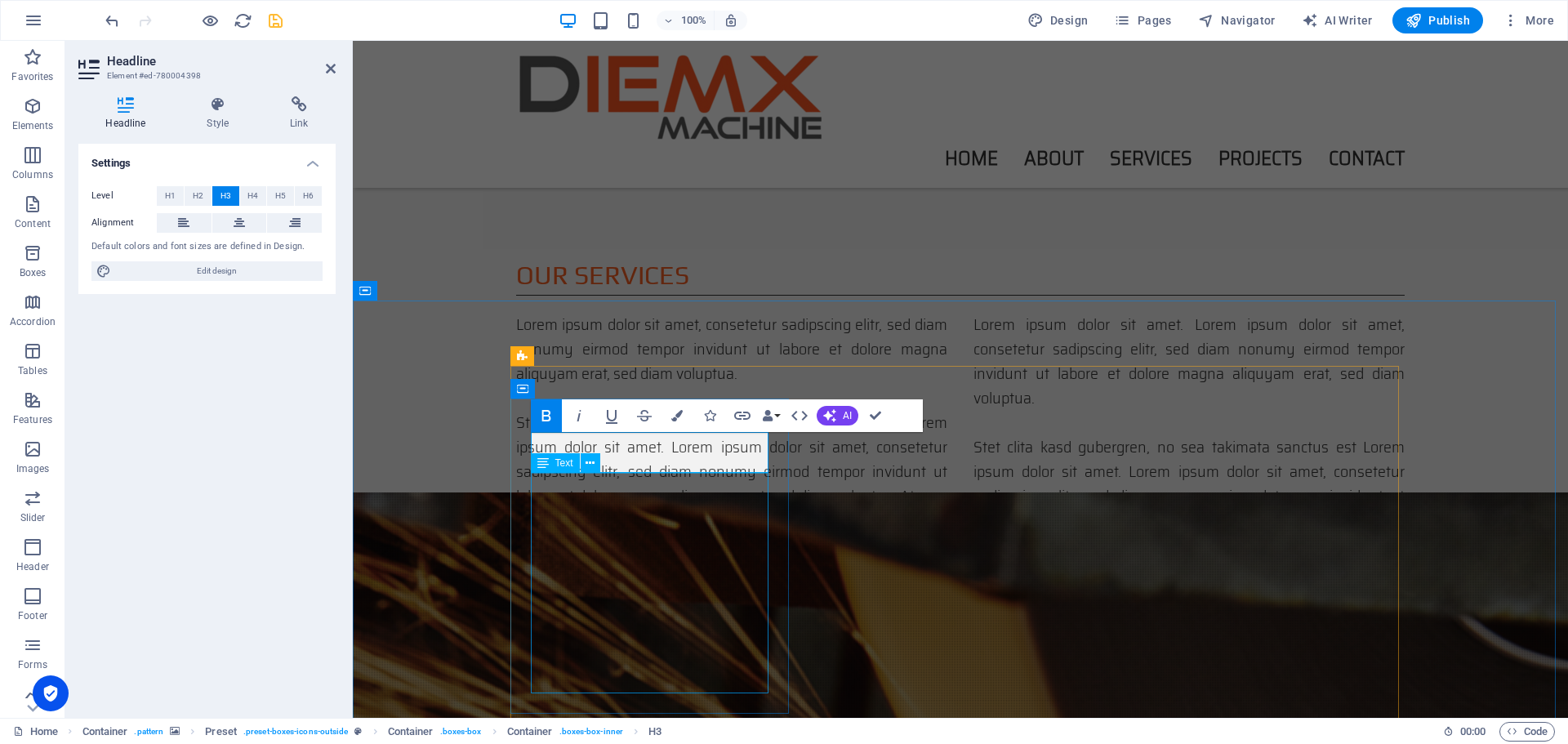 click on "Lorem ipsum dolor sit amet, consetetur sadipscing elitr, sed diam nonumy eirmod tempor invidunt ut labore et dolore magna aliquyam erat, sed diam voluptua.  At vero eos et accusam et justo duo dolores et ea rebum. Stet clita kasd gubergren, no sea takimata" at bounding box center [960, 1608] 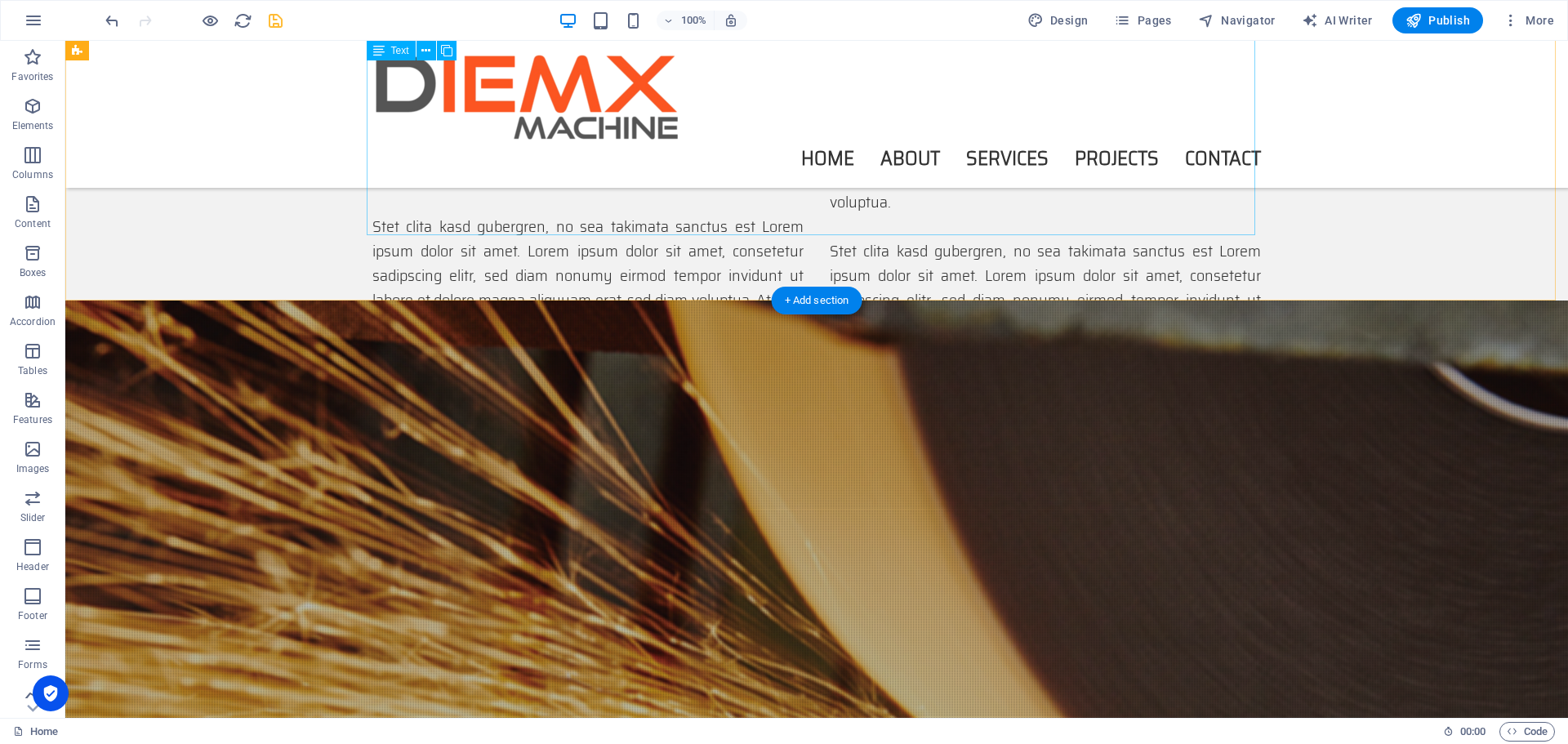 scroll, scrollTop: 1410, scrollLeft: 0, axis: vertical 